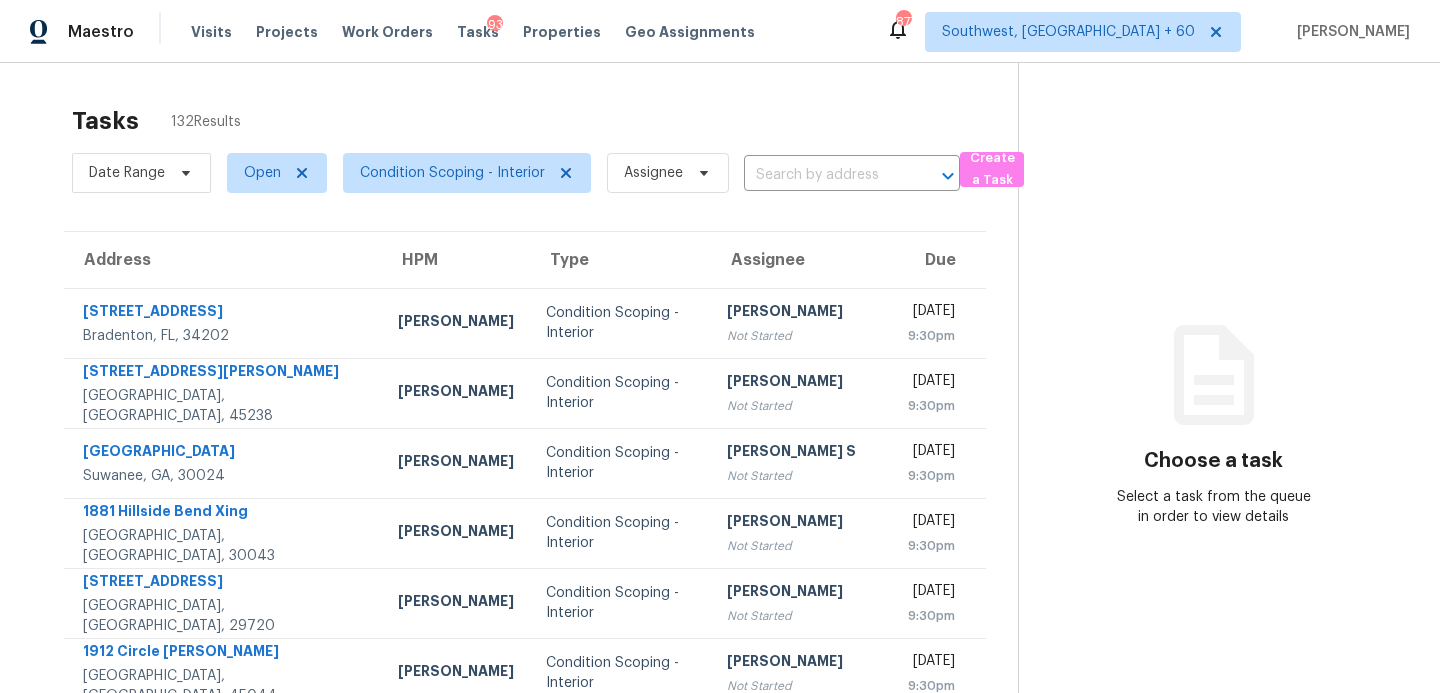 scroll, scrollTop: 0, scrollLeft: 0, axis: both 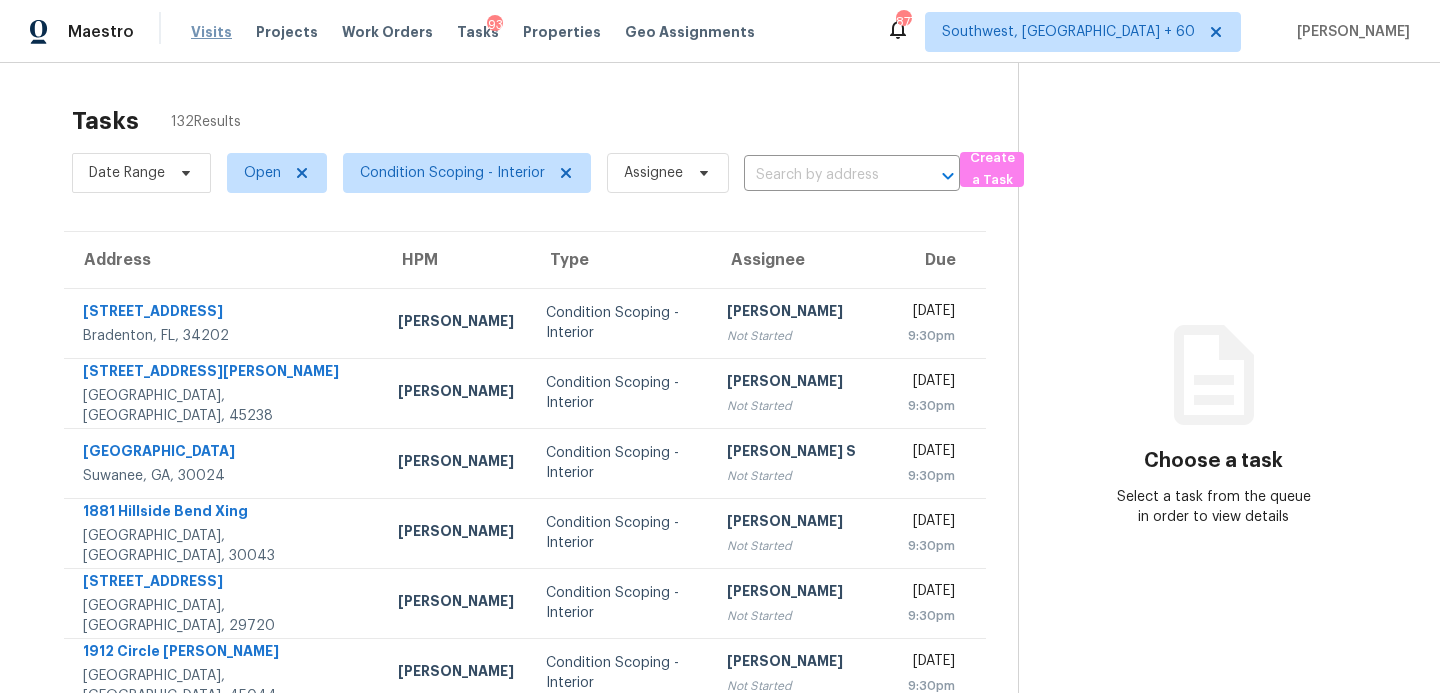 click on "Visits" at bounding box center (211, 32) 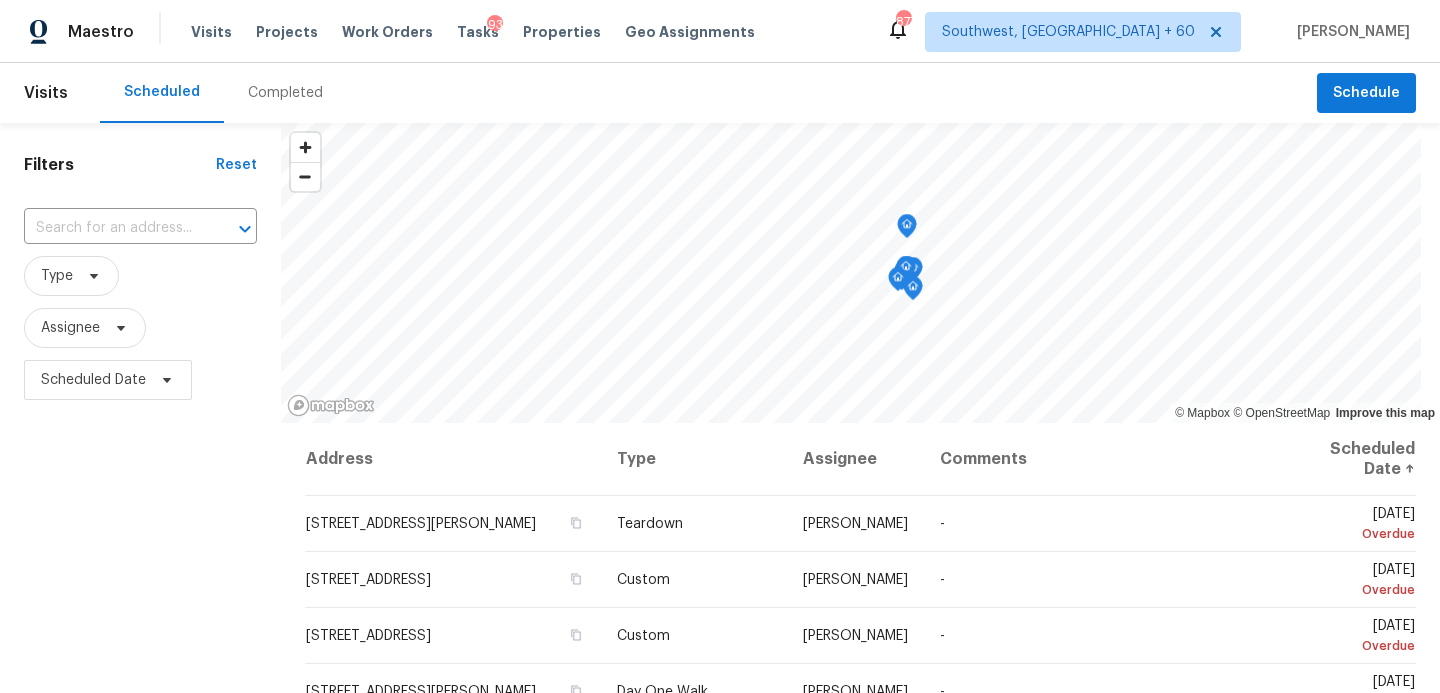 click on "Completed" at bounding box center (285, 93) 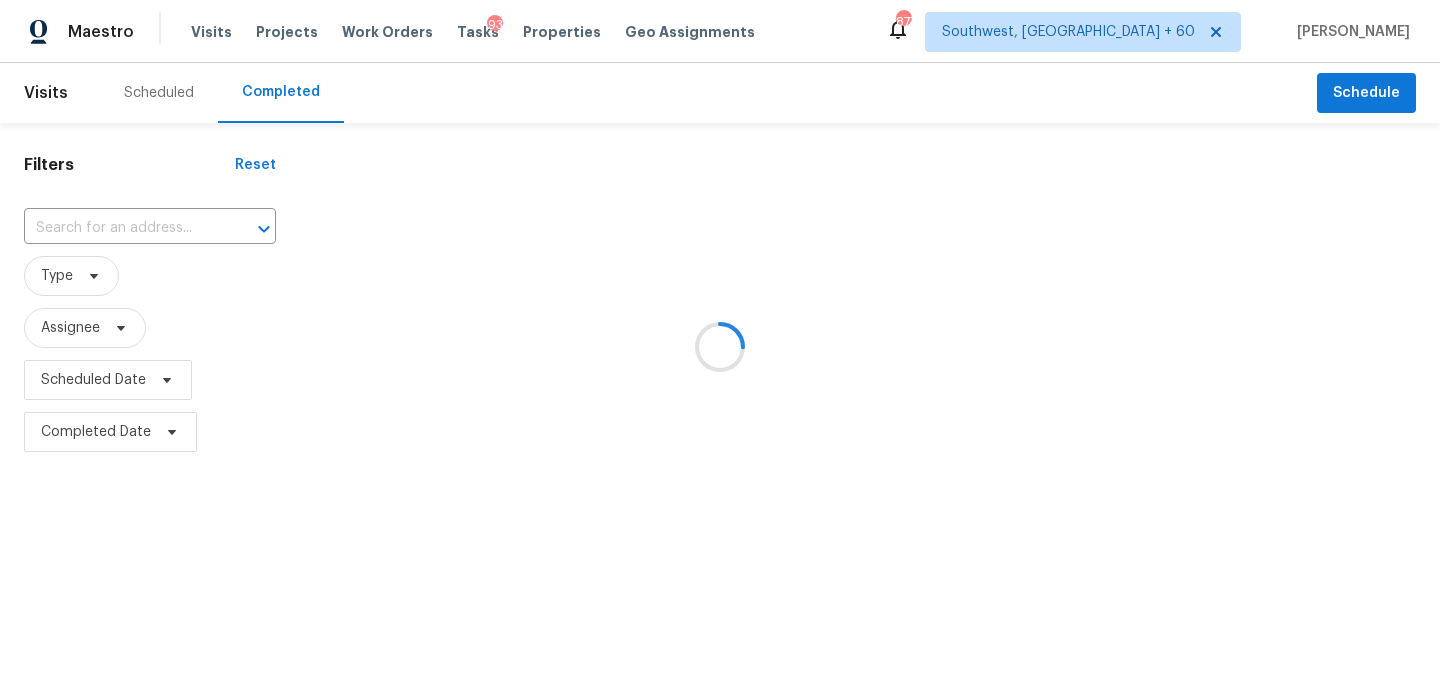 click at bounding box center [720, 346] 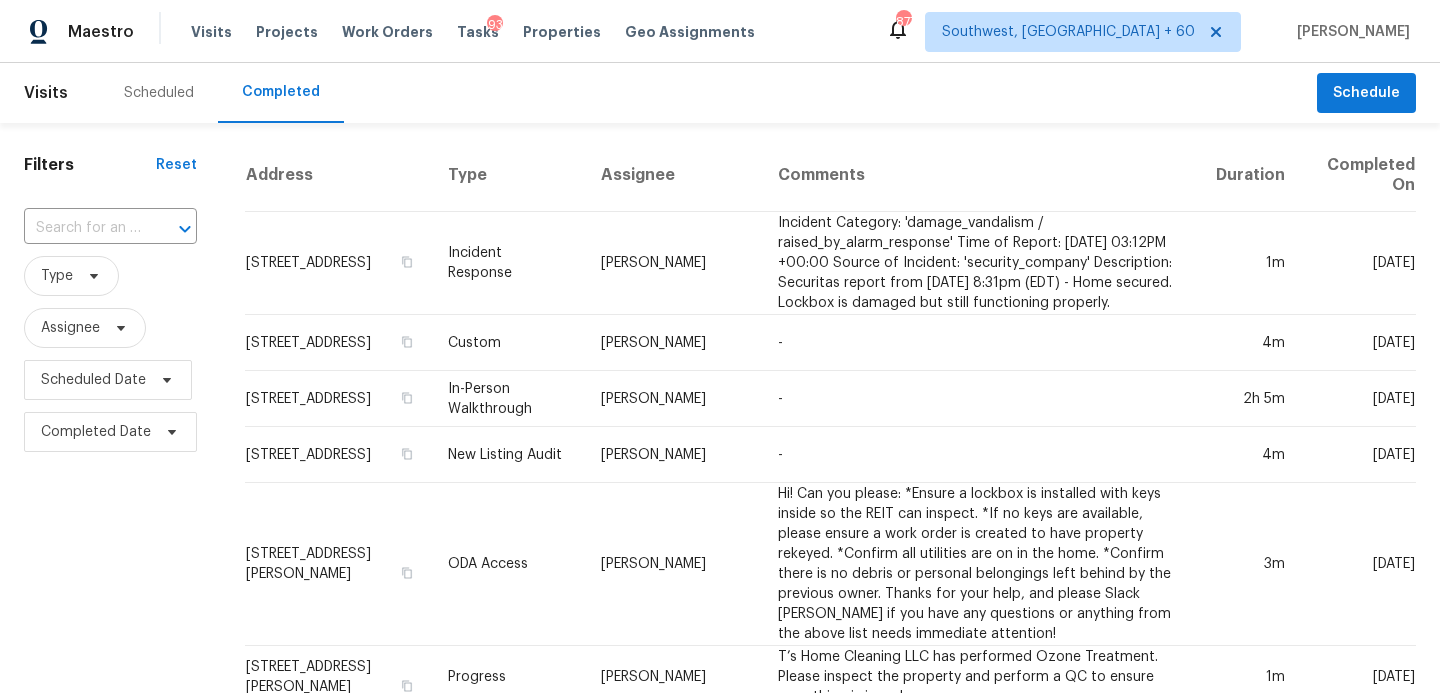 click at bounding box center [171, 229] 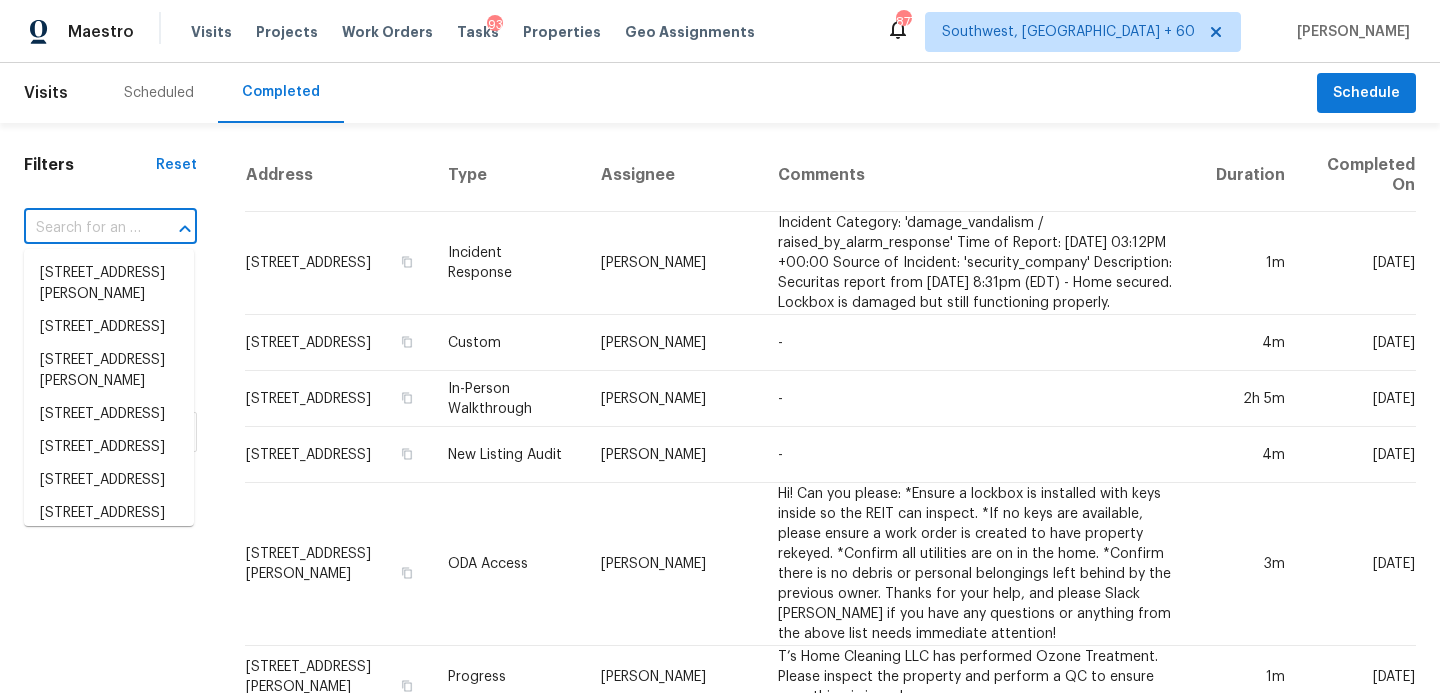 paste on "[STREET_ADDRESS][PERSON_NAME]" 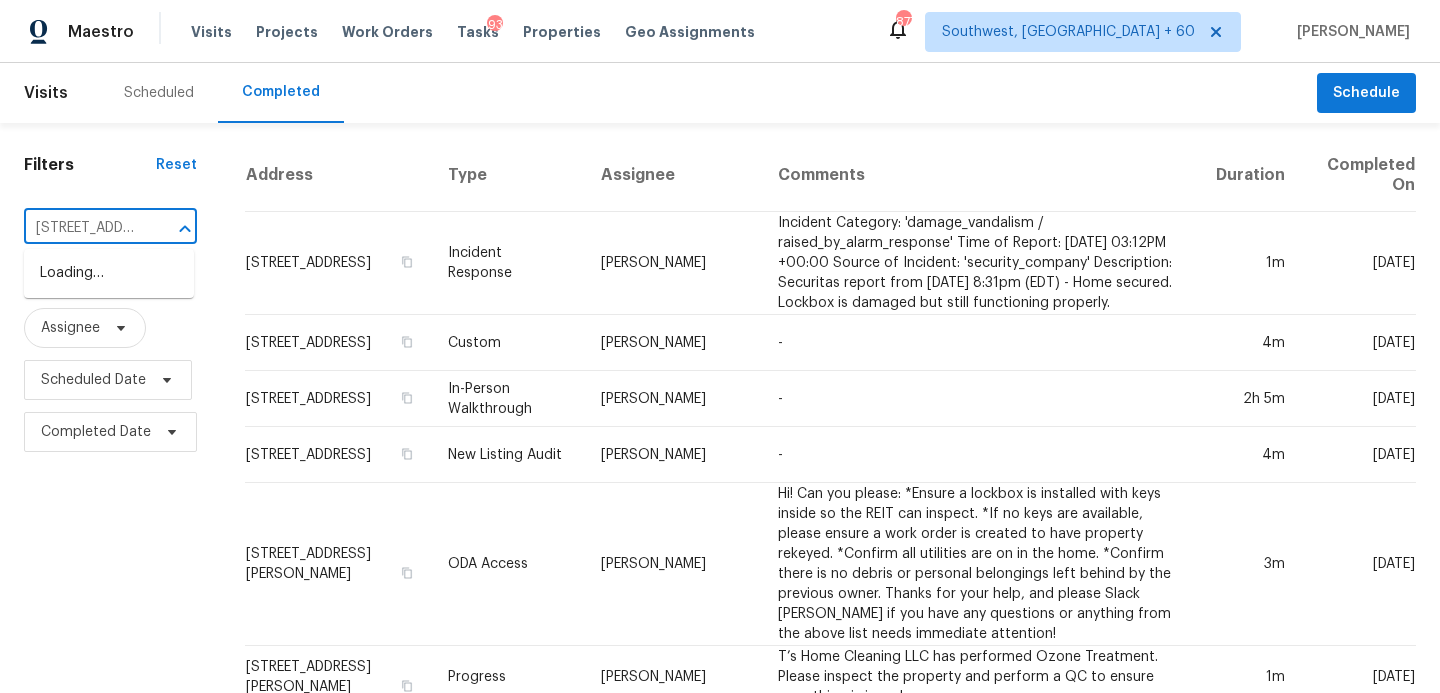 scroll, scrollTop: 0, scrollLeft: 162, axis: horizontal 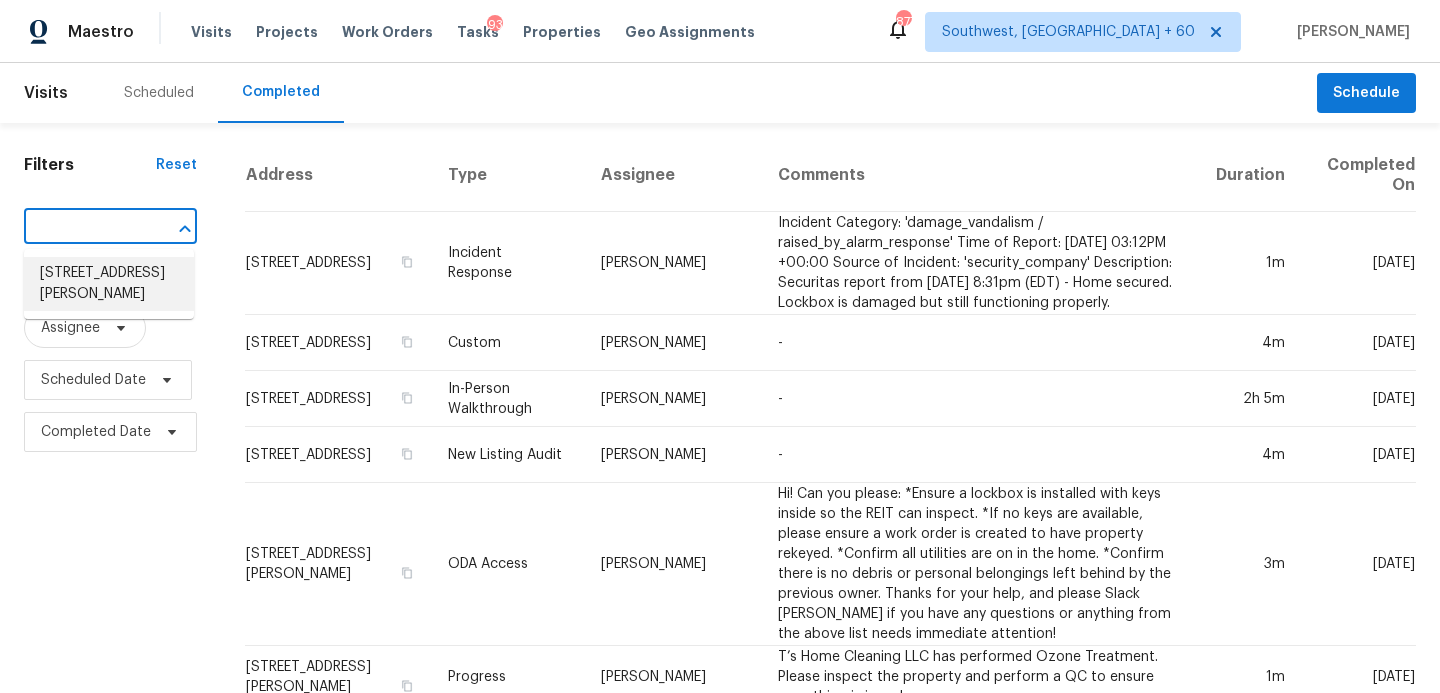 click on "[STREET_ADDRESS][PERSON_NAME]" at bounding box center [109, 284] 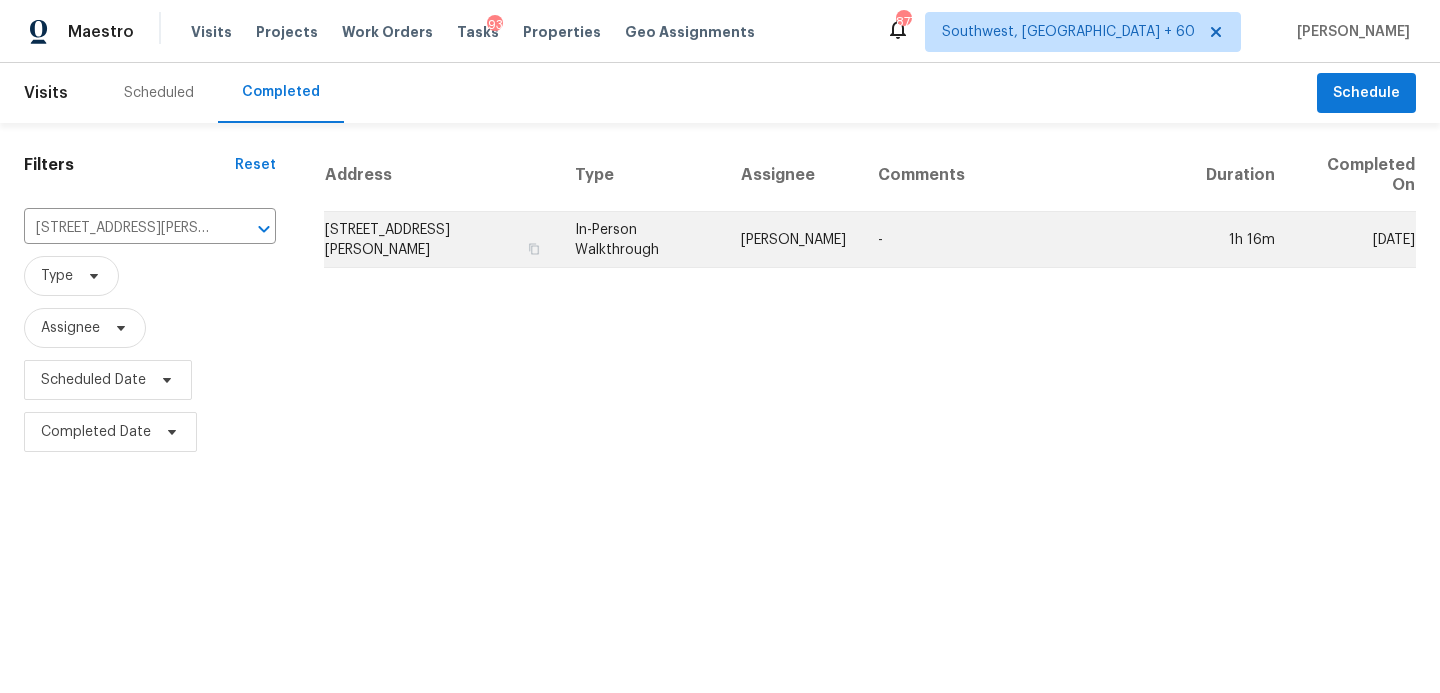 click on "[PERSON_NAME]" at bounding box center [793, 240] 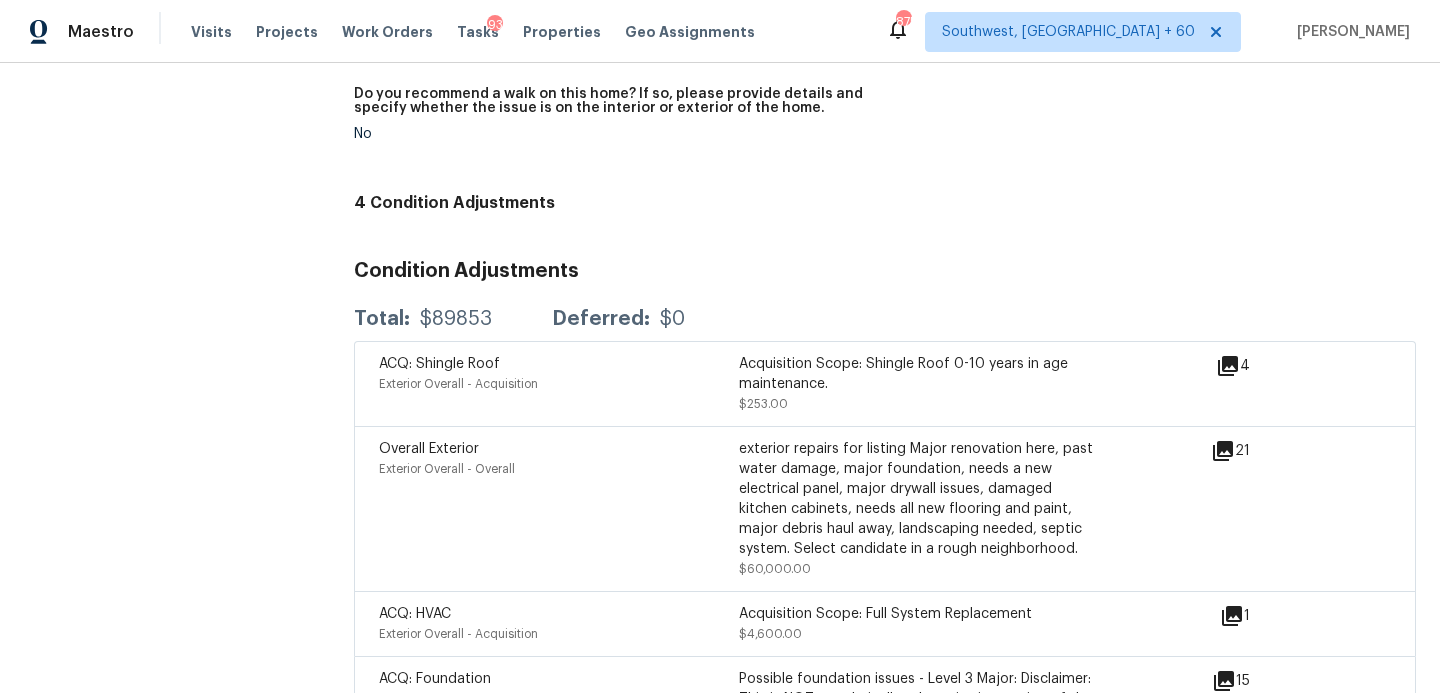 scroll, scrollTop: 5418, scrollLeft: 0, axis: vertical 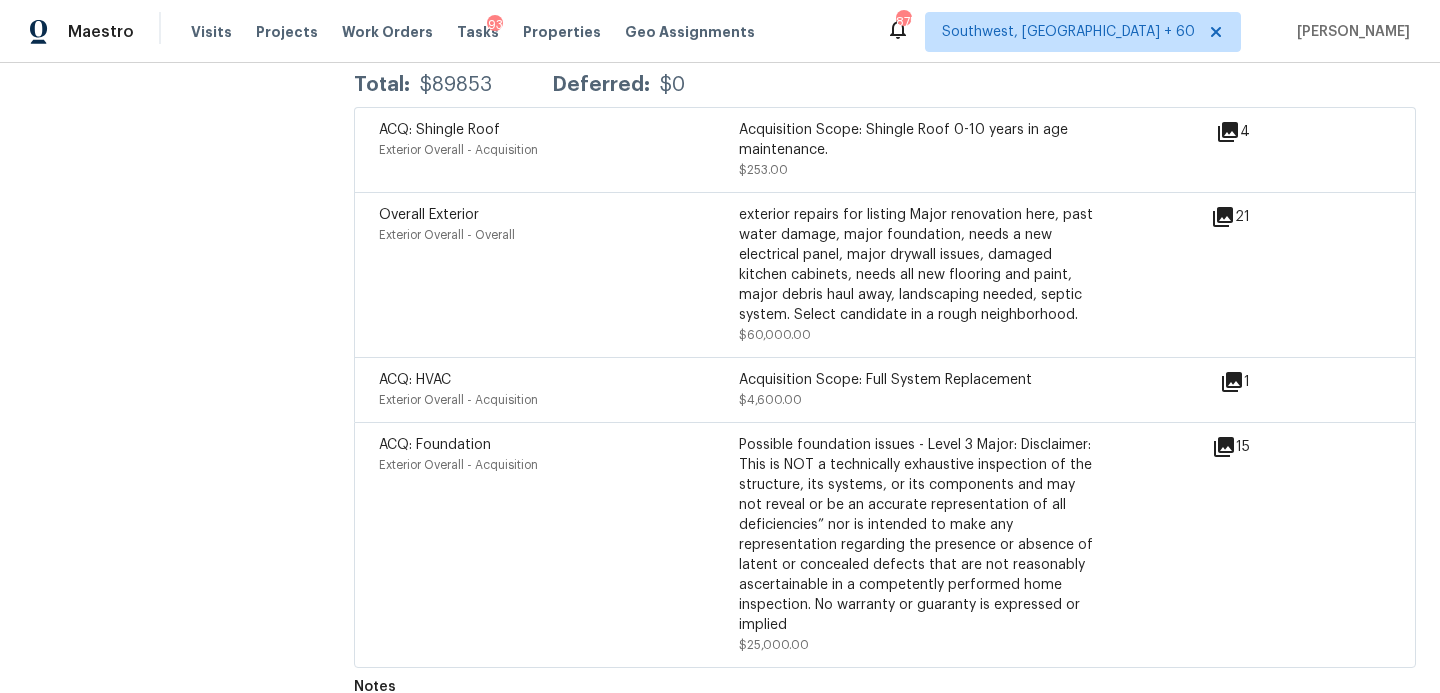 click 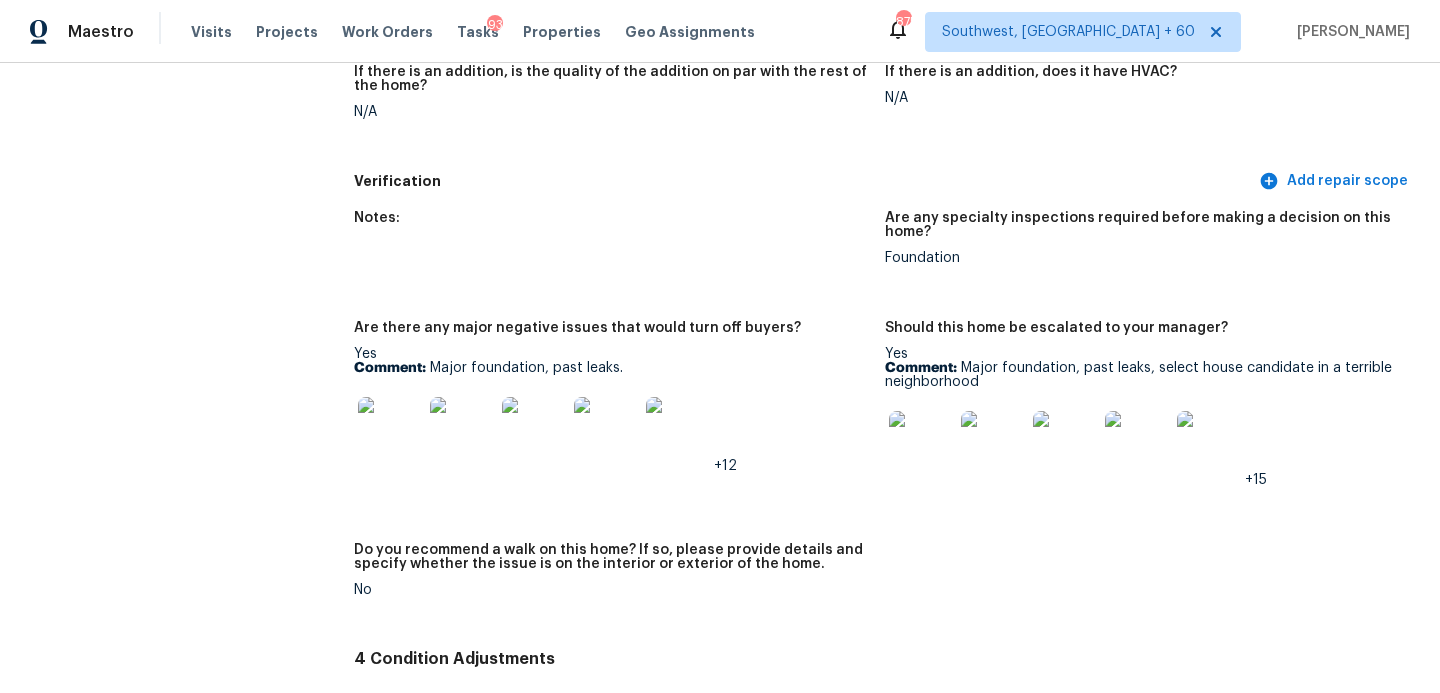 scroll, scrollTop: 4819, scrollLeft: 0, axis: vertical 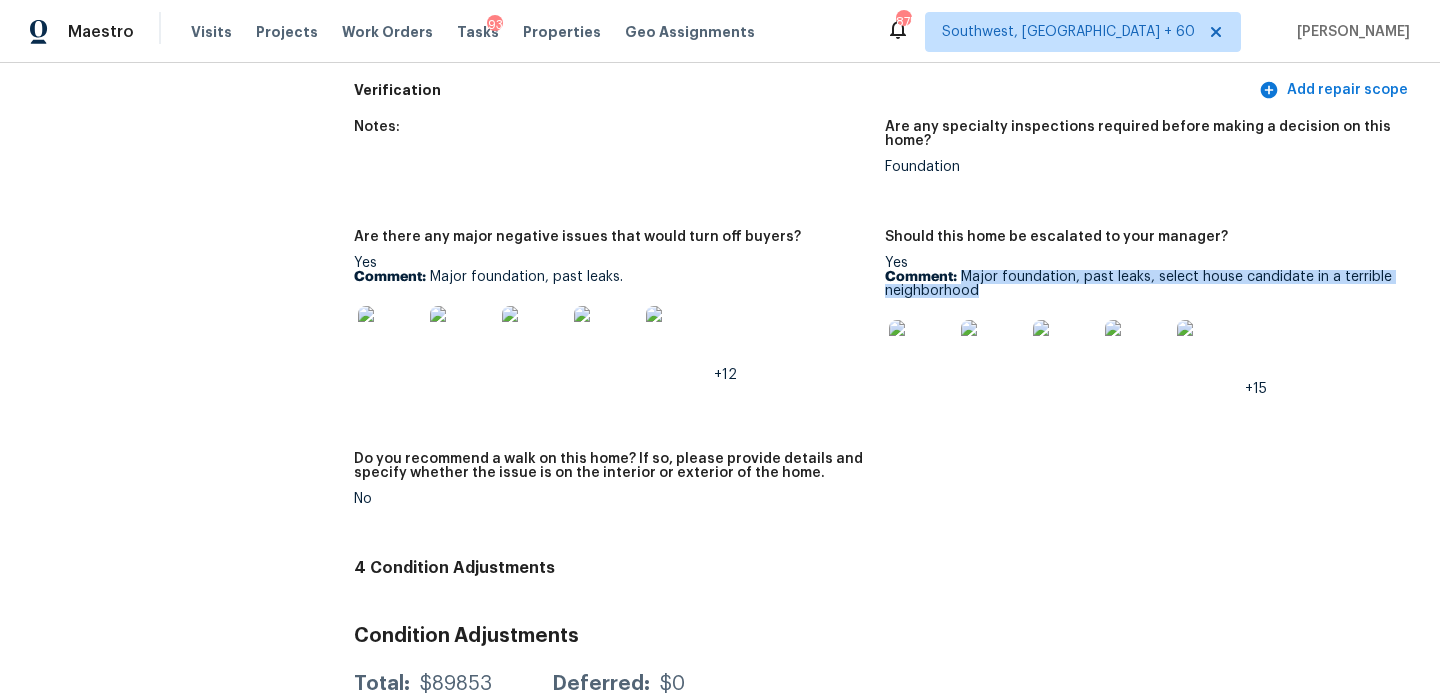 drag, startPoint x: 961, startPoint y: 249, endPoint x: 1025, endPoint y: 263, distance: 65.51336 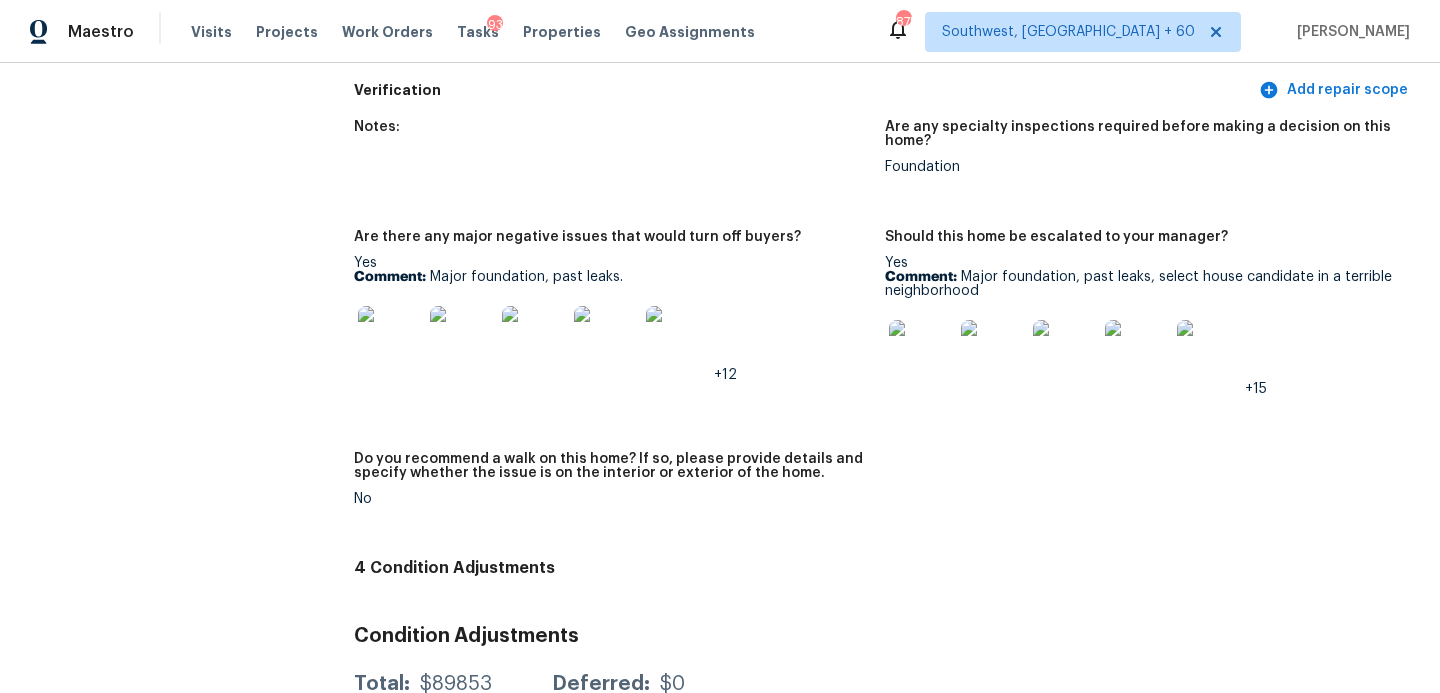 click on "Condition Adjustments" at bounding box center [885, 636] 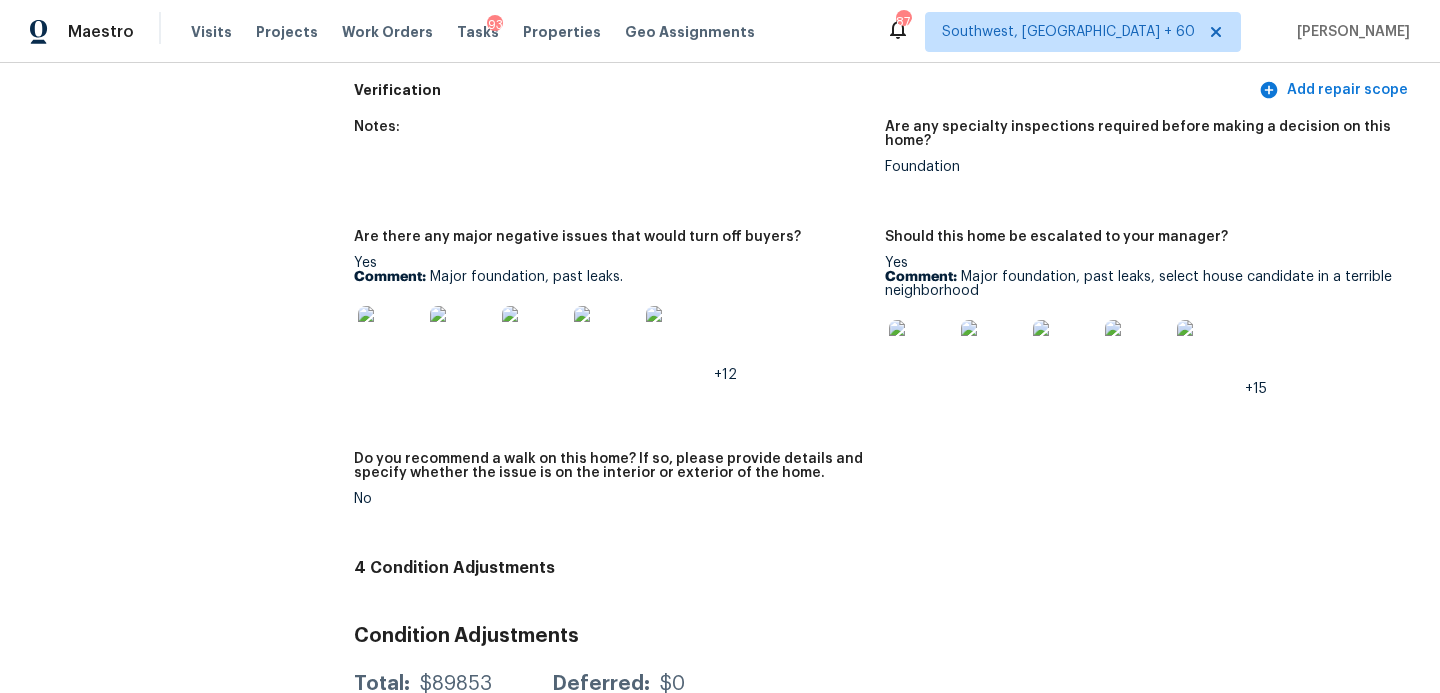 click on "Notes: Are any specialty inspections required before making a decision on this home? Foundation Are there any major negative issues that would turn off buyers? Yes Comment:   Major foundation, past leaks.  +12 Should this home be escalated to your manager? Yes Comment:   Major foundation, past leaks, select house candidate in a terrible neighborhood   +15 Do you recommend a walk on this home? If so, please provide details and specify whether the issue is on the interior or exterior of the home. No" at bounding box center [885, 329] 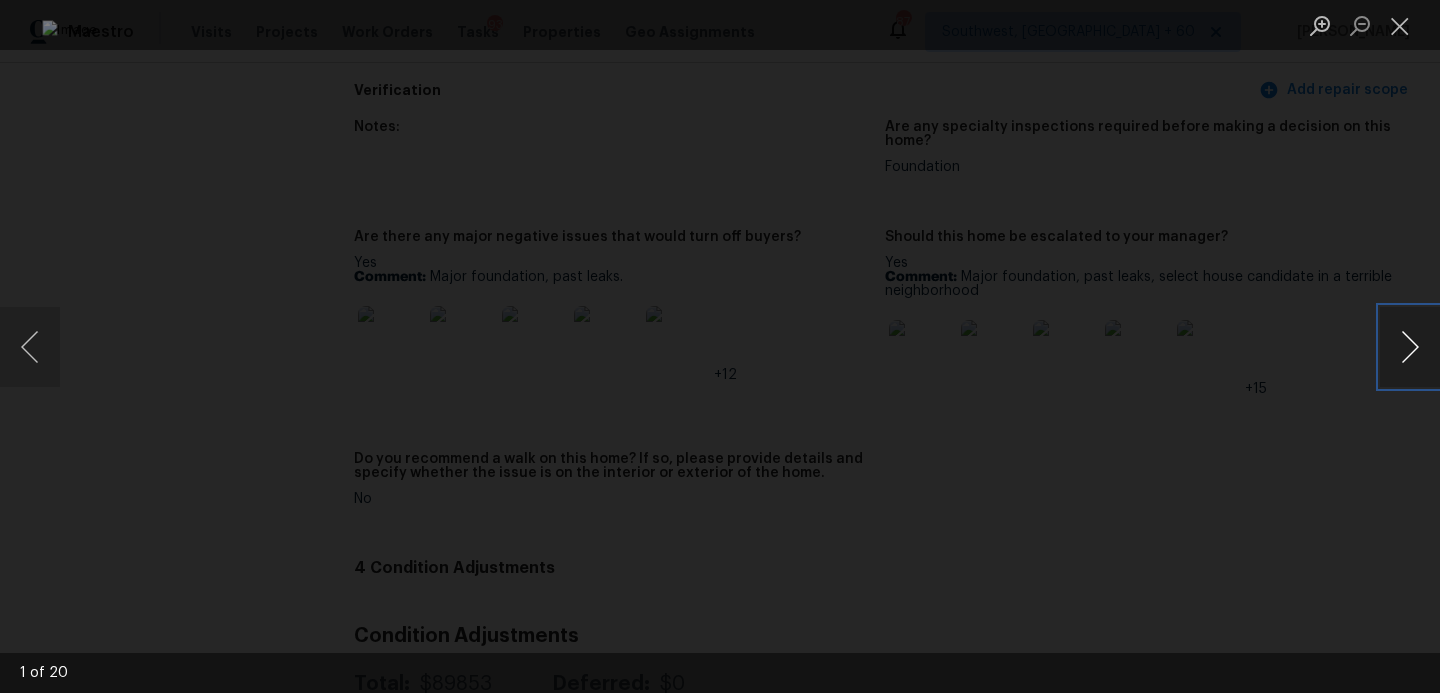 click at bounding box center [1410, 347] 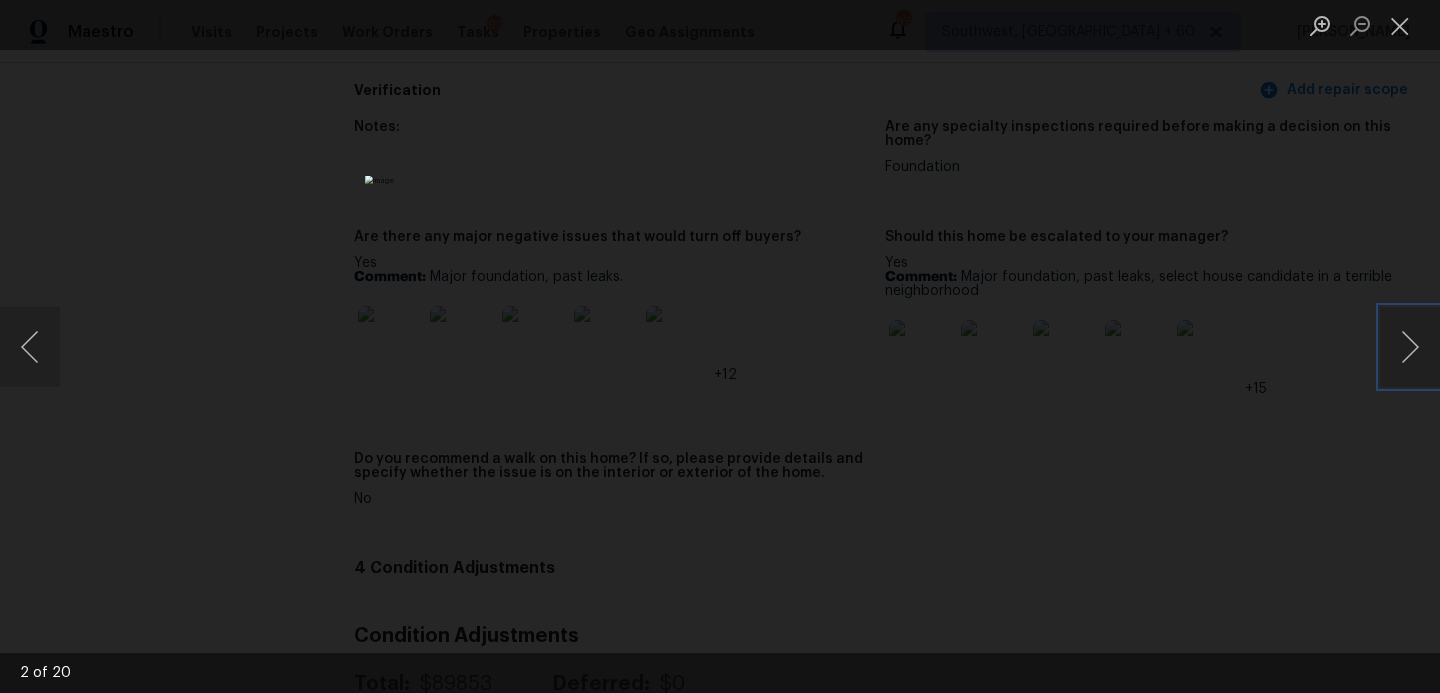 type 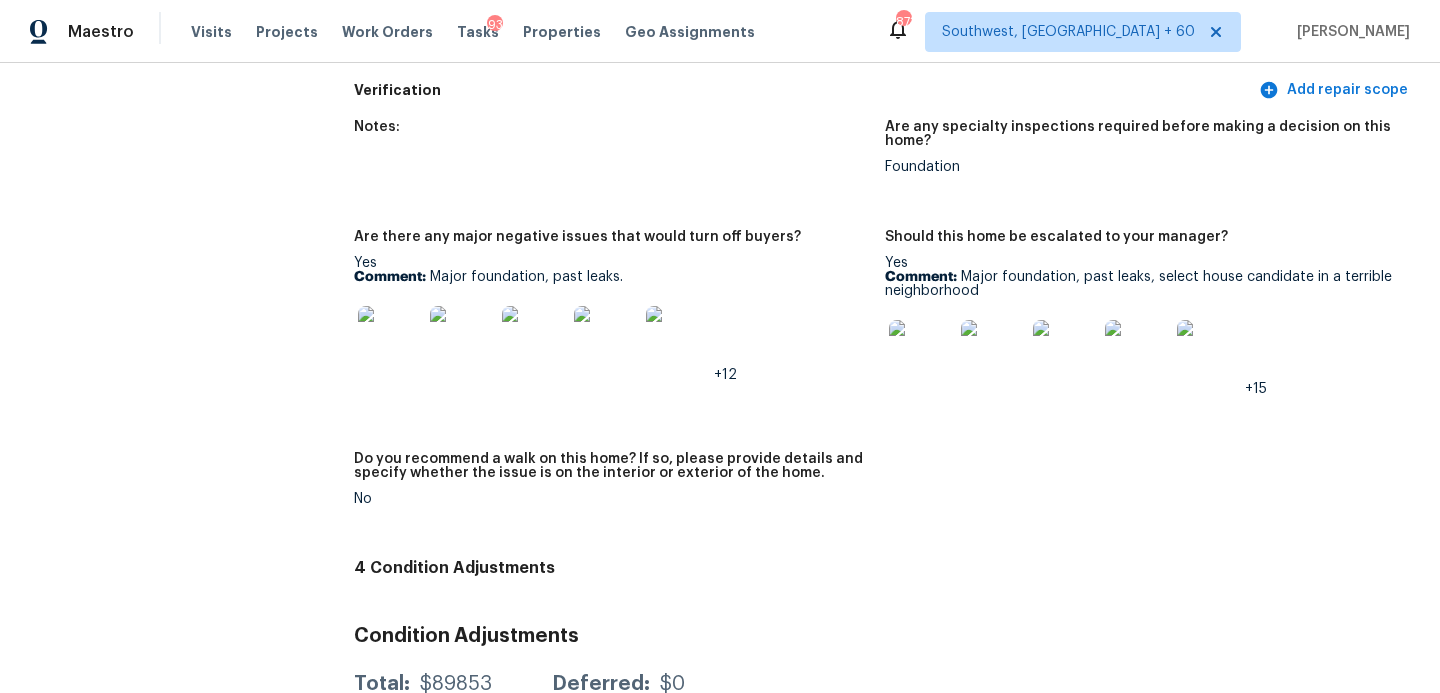 click on "Notes: Are any specialty inspections required before making a decision on this home? Foundation Are there any major negative issues that would turn off buyers? Yes Comment:   Major foundation, past leaks.  +12 Should this home be escalated to your manager? Yes Comment:   Major foundation, past leaks, select house candidate in a terrible neighborhood   +15 Do you recommend a walk on this home? If so, please provide details and specify whether the issue is on the interior or exterior of the home. No" at bounding box center (885, 329) 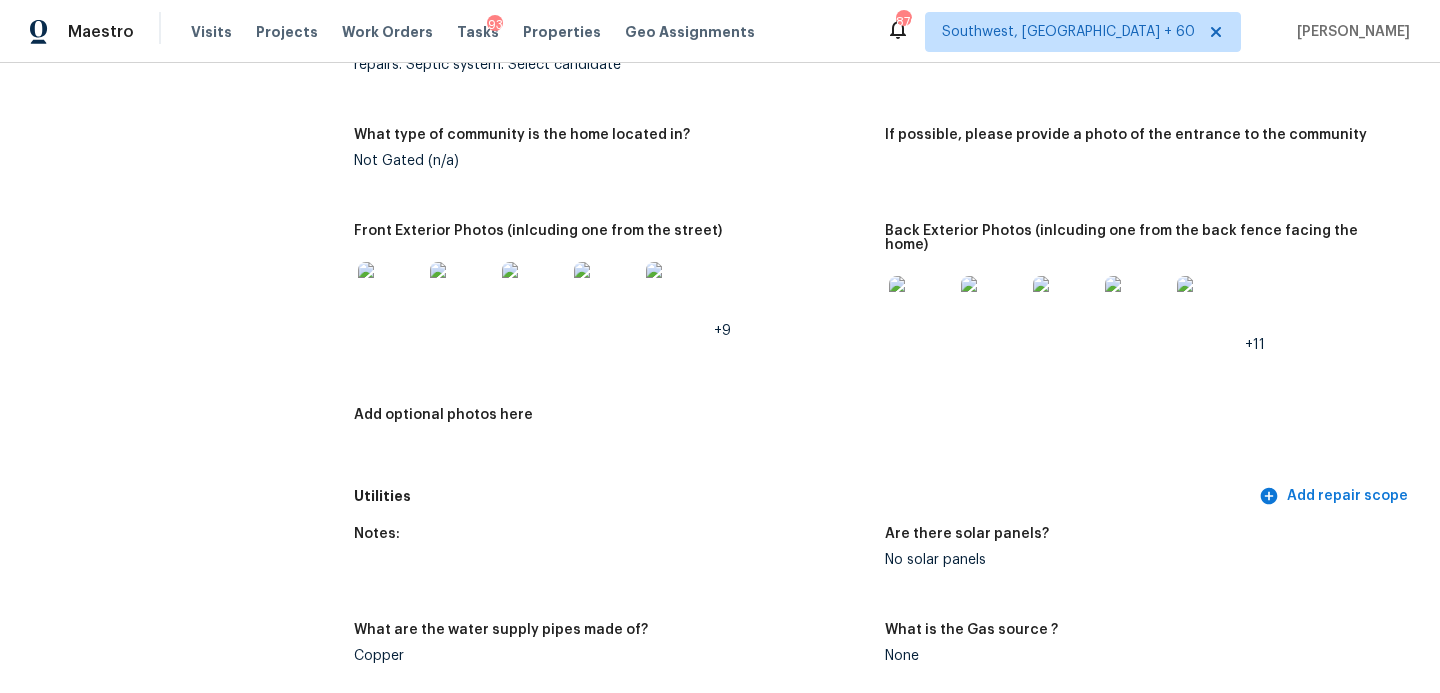 scroll, scrollTop: 0, scrollLeft: 0, axis: both 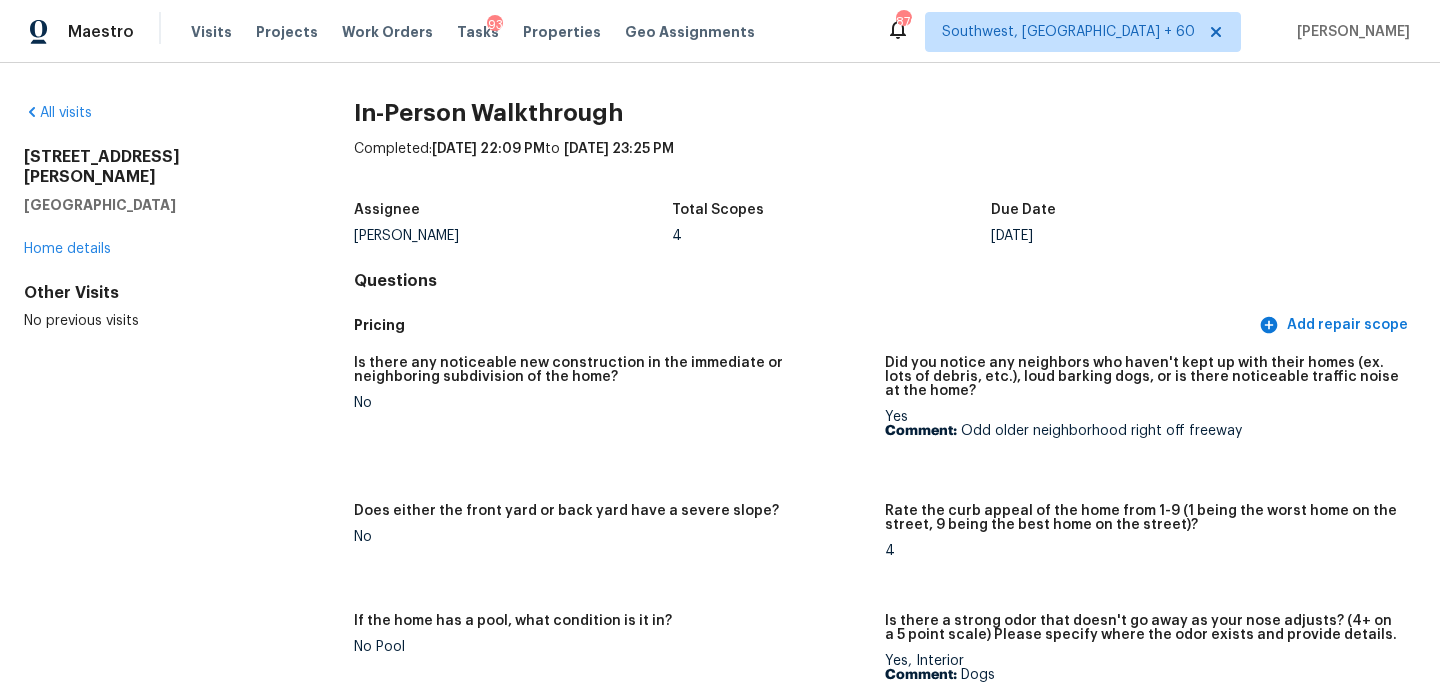 click on "All visits" at bounding box center [157, 113] 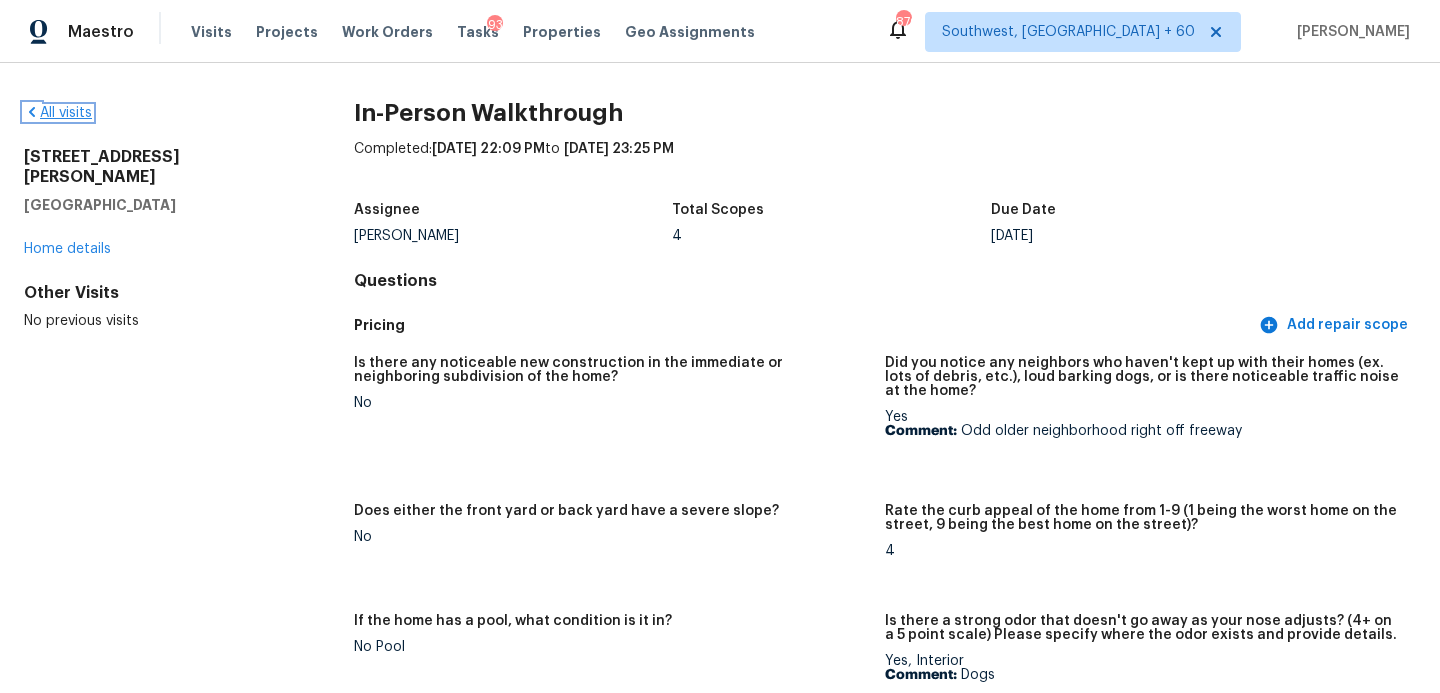 click on "All visits" at bounding box center (58, 113) 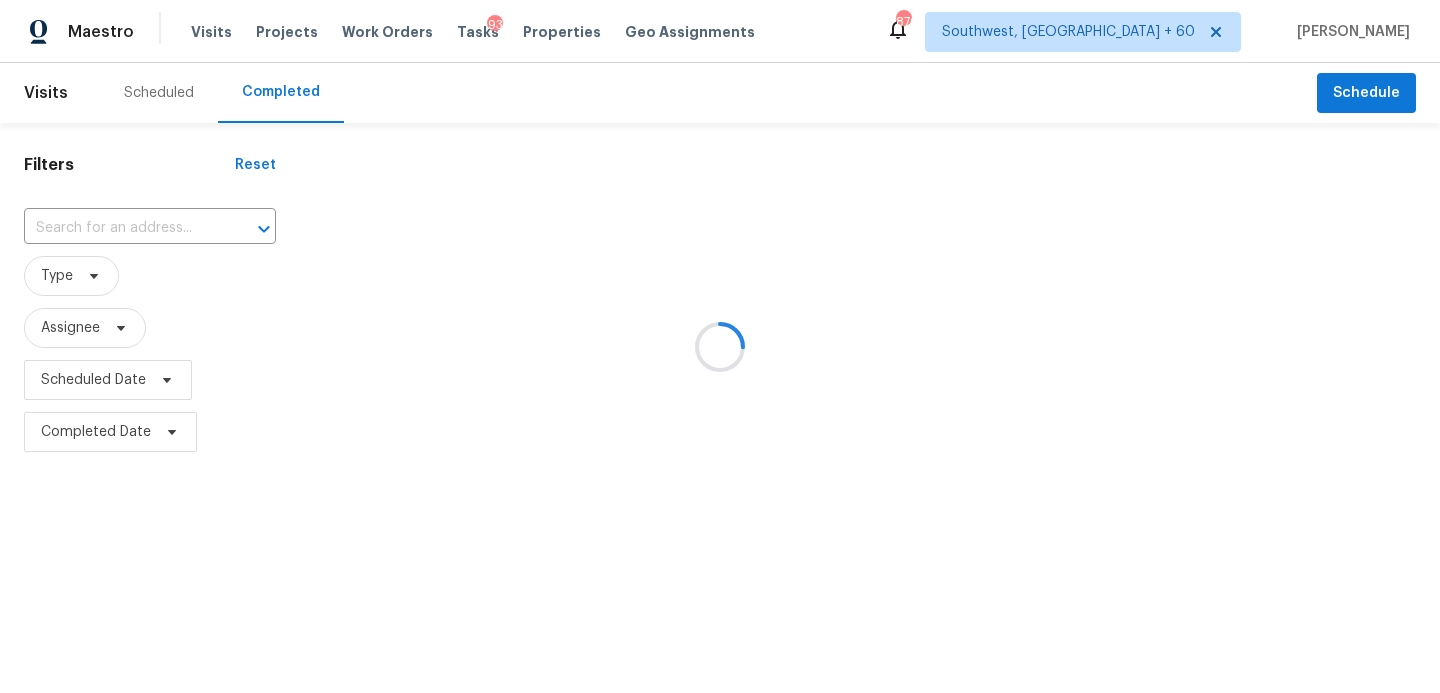 click at bounding box center [720, 346] 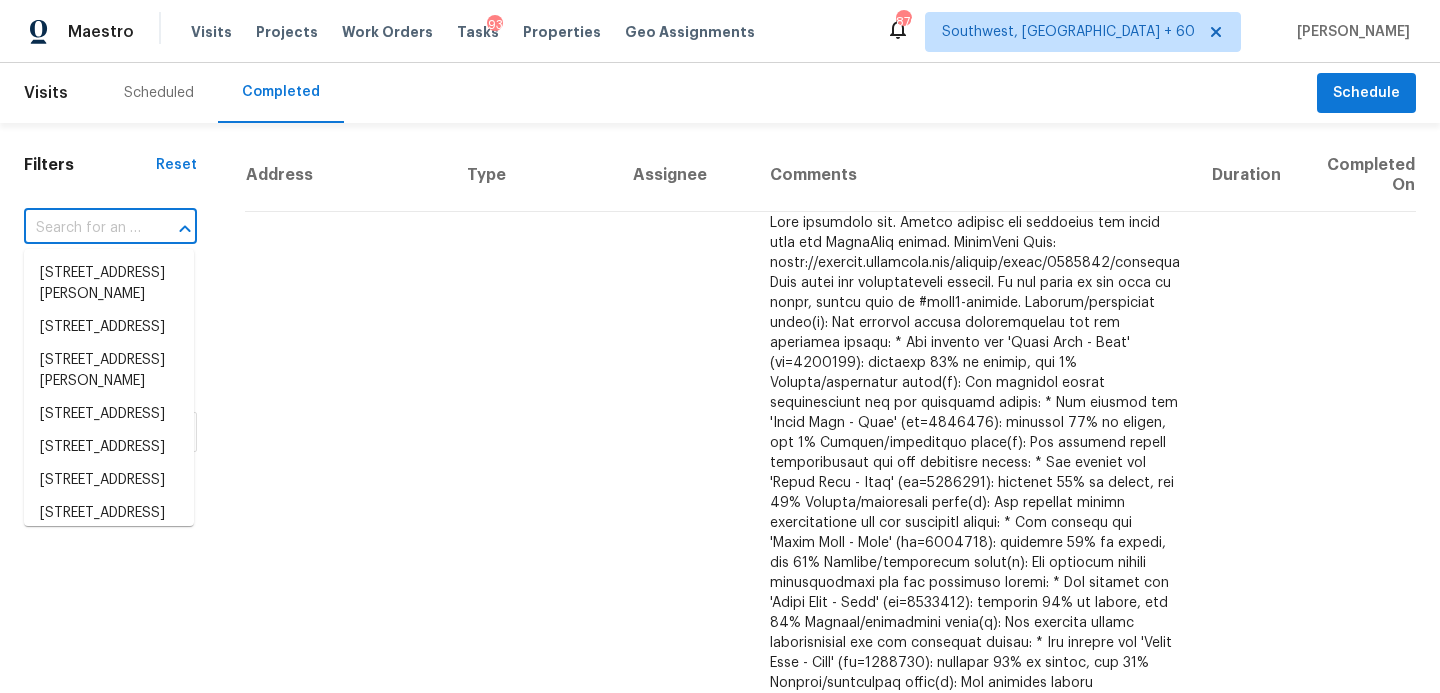 click at bounding box center [82, 228] 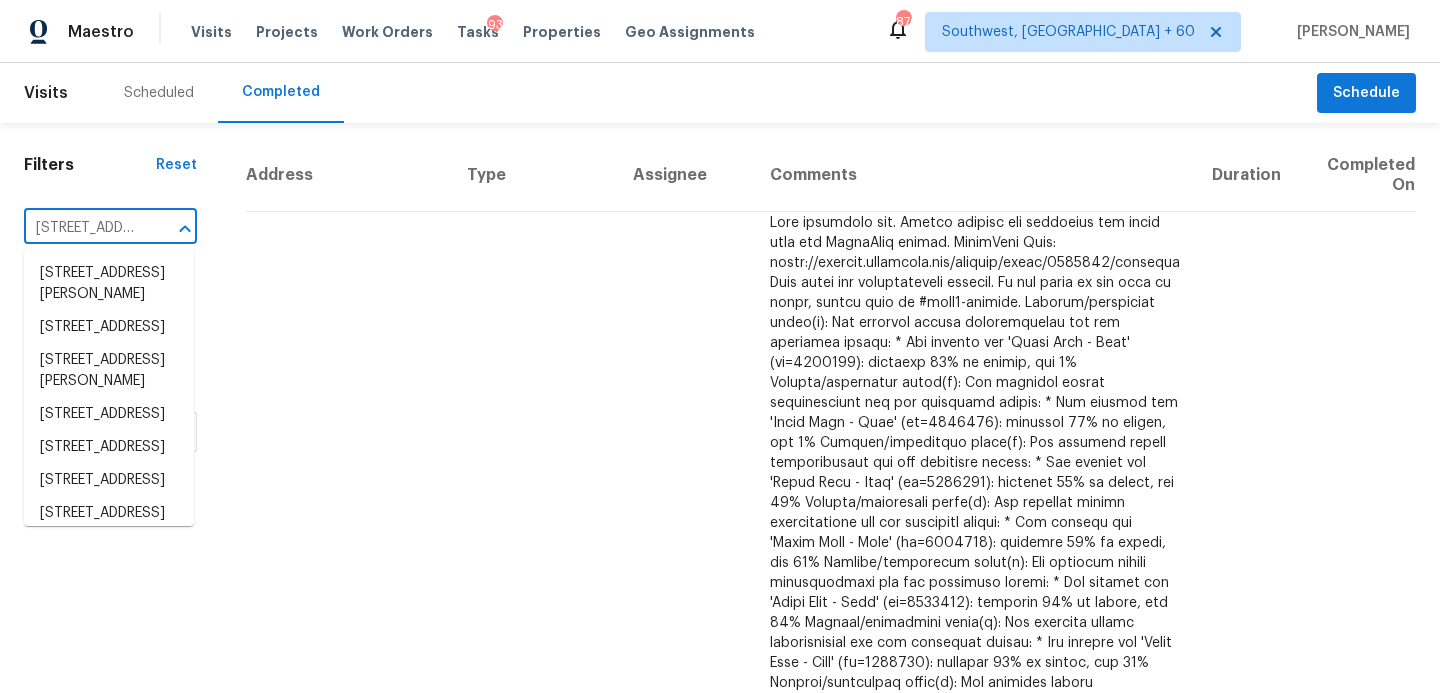 scroll, scrollTop: 0, scrollLeft: 169, axis: horizontal 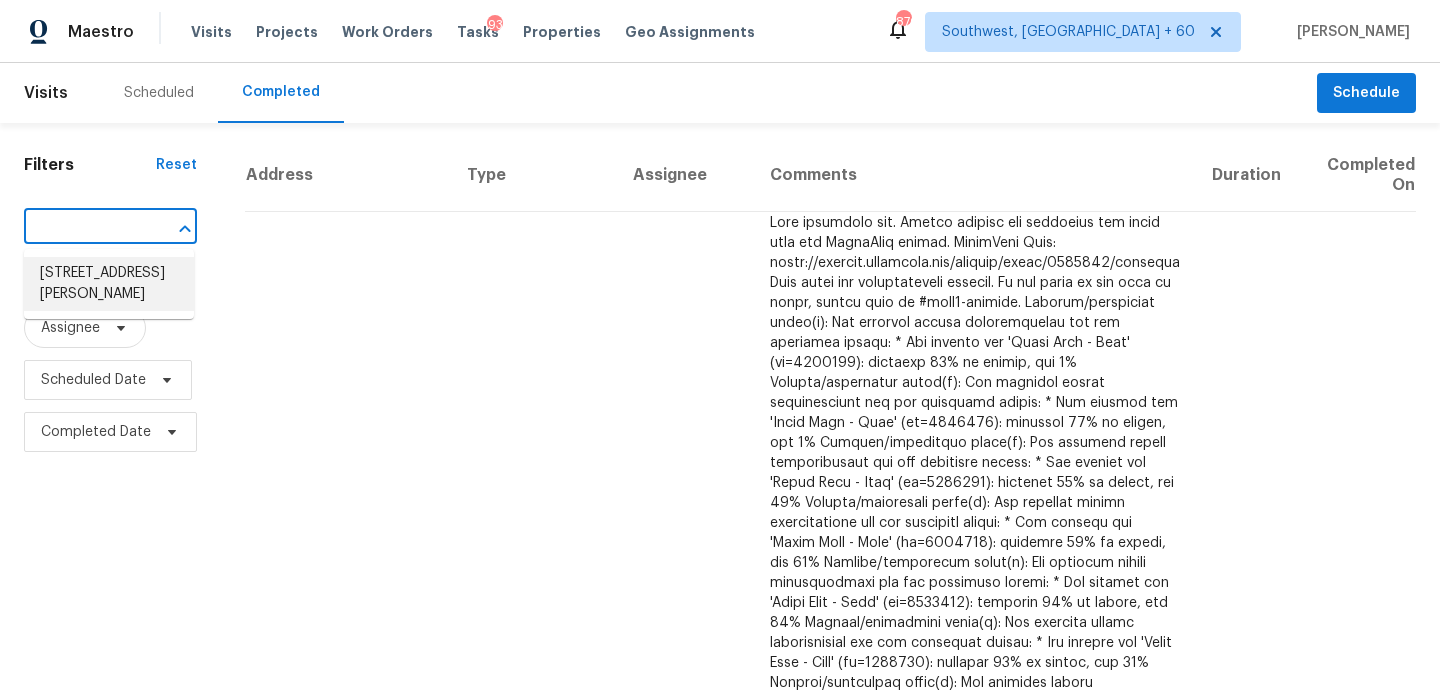 click on "[STREET_ADDRESS][PERSON_NAME]" at bounding box center [109, 284] 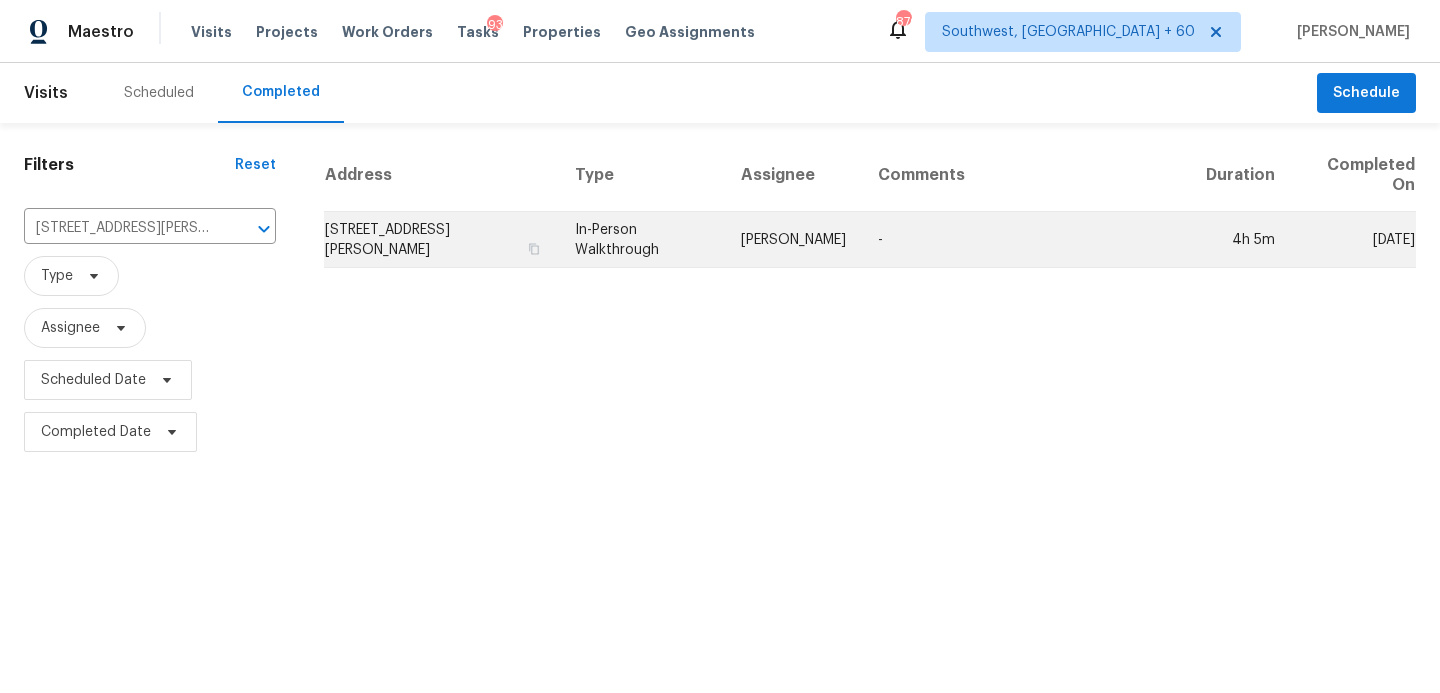 click on "-" at bounding box center [1026, 240] 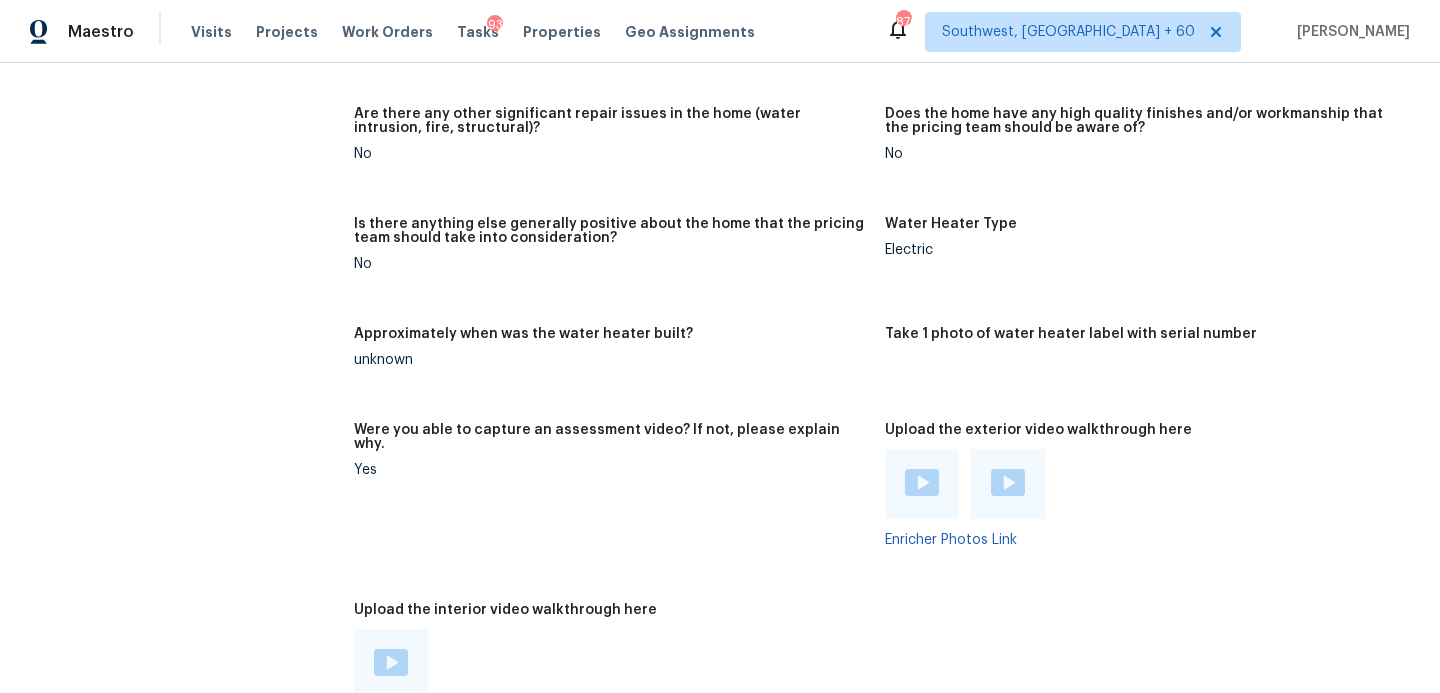 scroll, scrollTop: 3538, scrollLeft: 0, axis: vertical 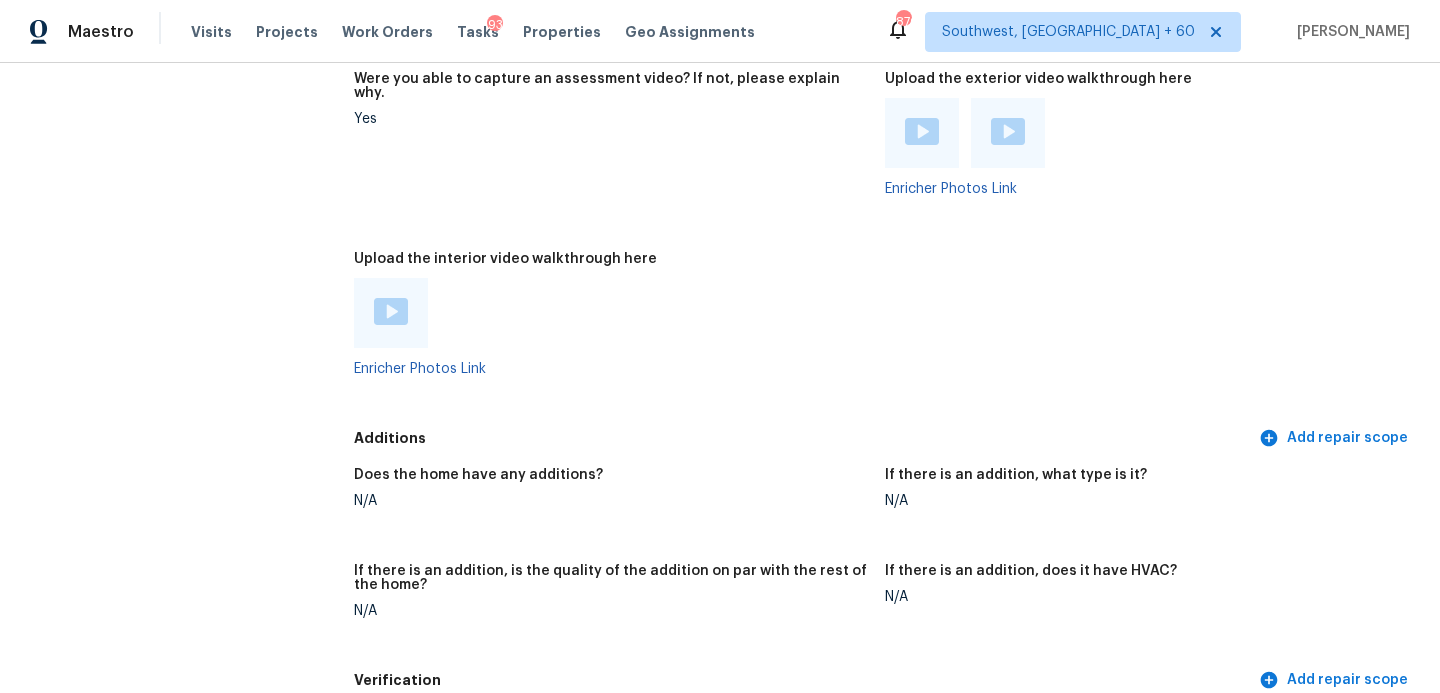 click at bounding box center (391, 311) 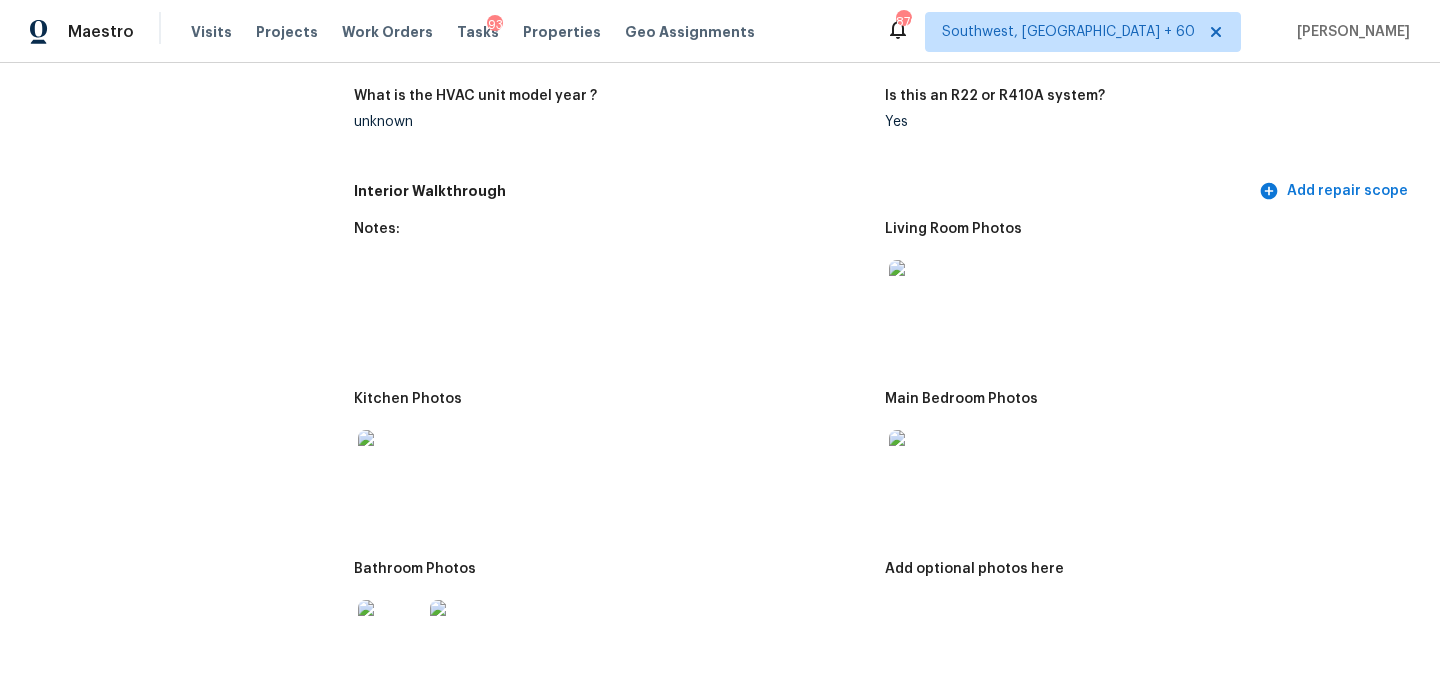 scroll, scrollTop: 1828, scrollLeft: 0, axis: vertical 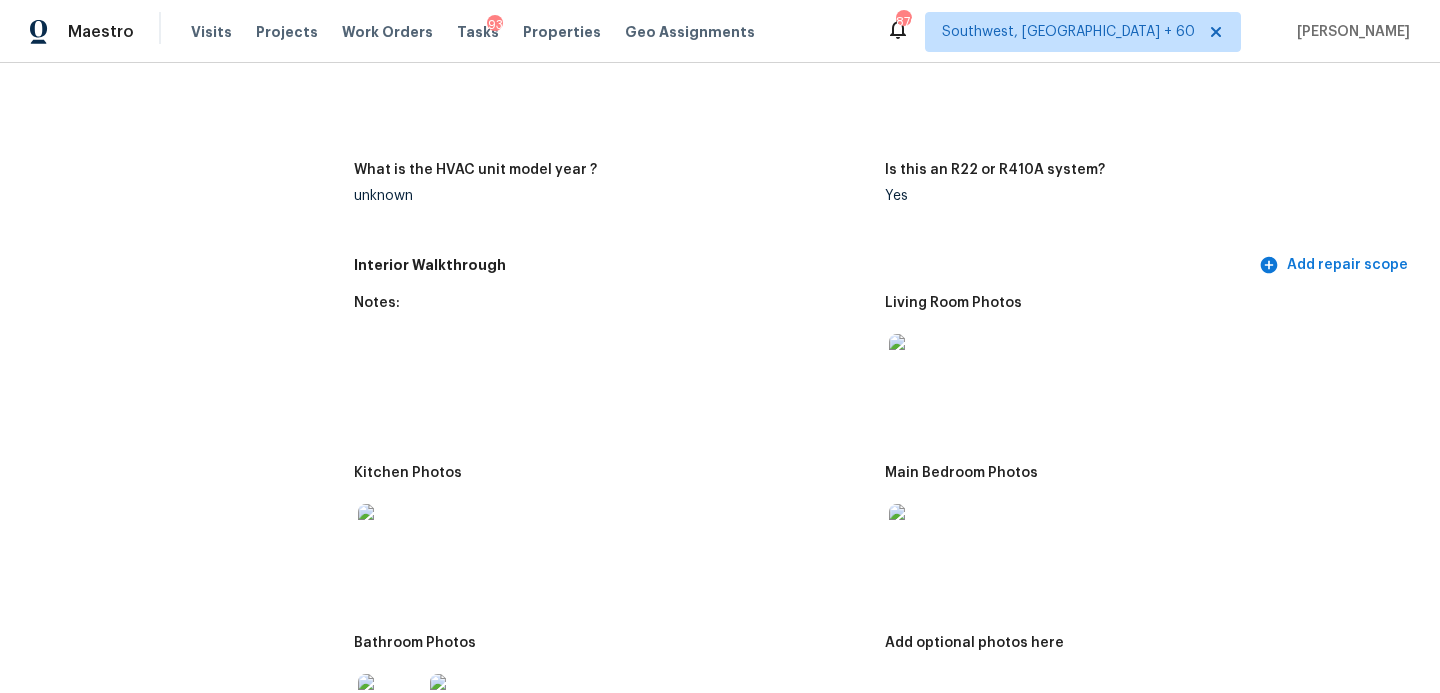 click at bounding box center [921, 366] 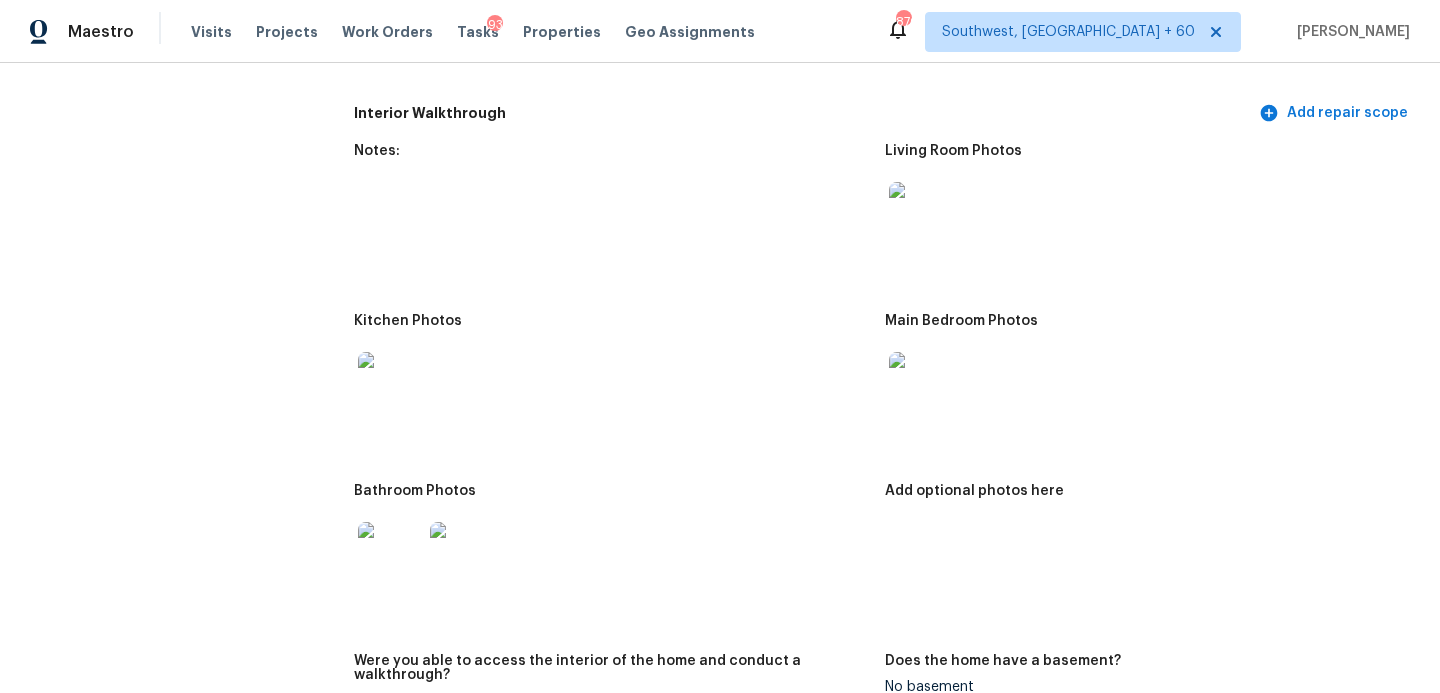 scroll, scrollTop: 2107, scrollLeft: 0, axis: vertical 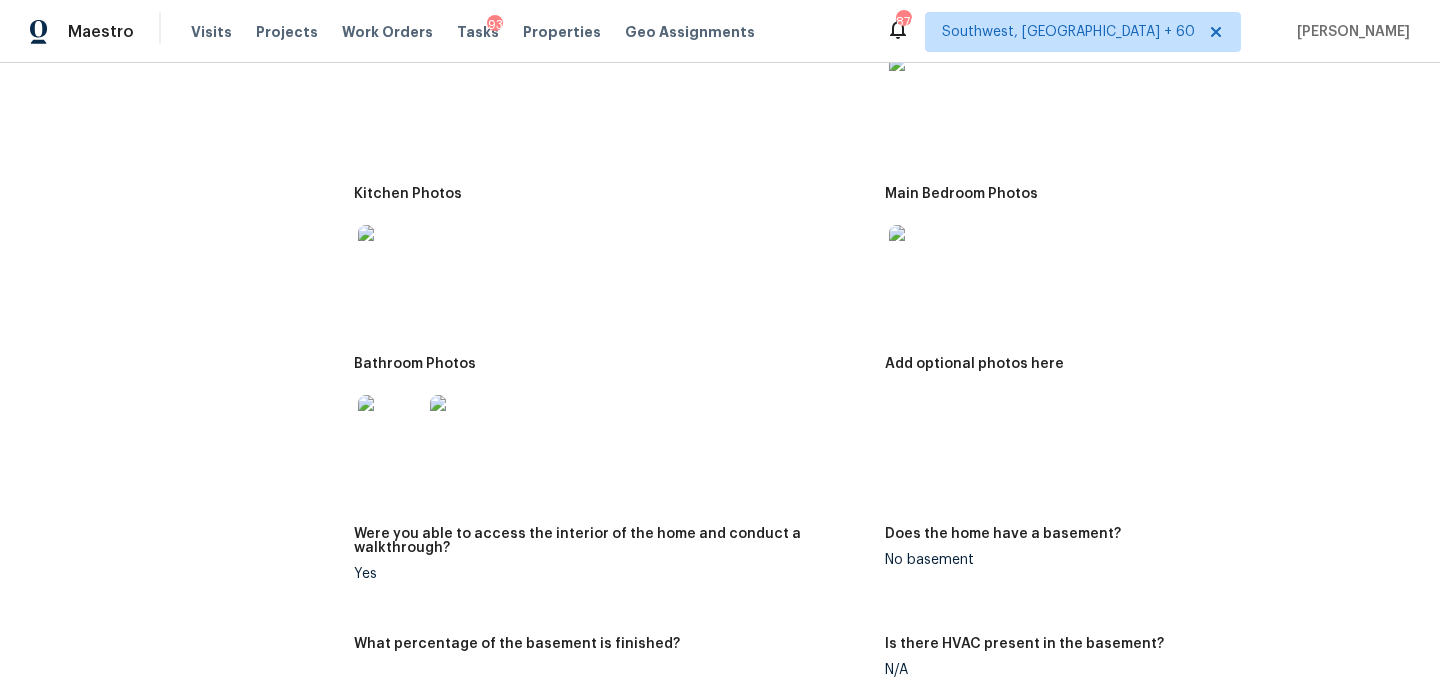 click at bounding box center [390, 257] 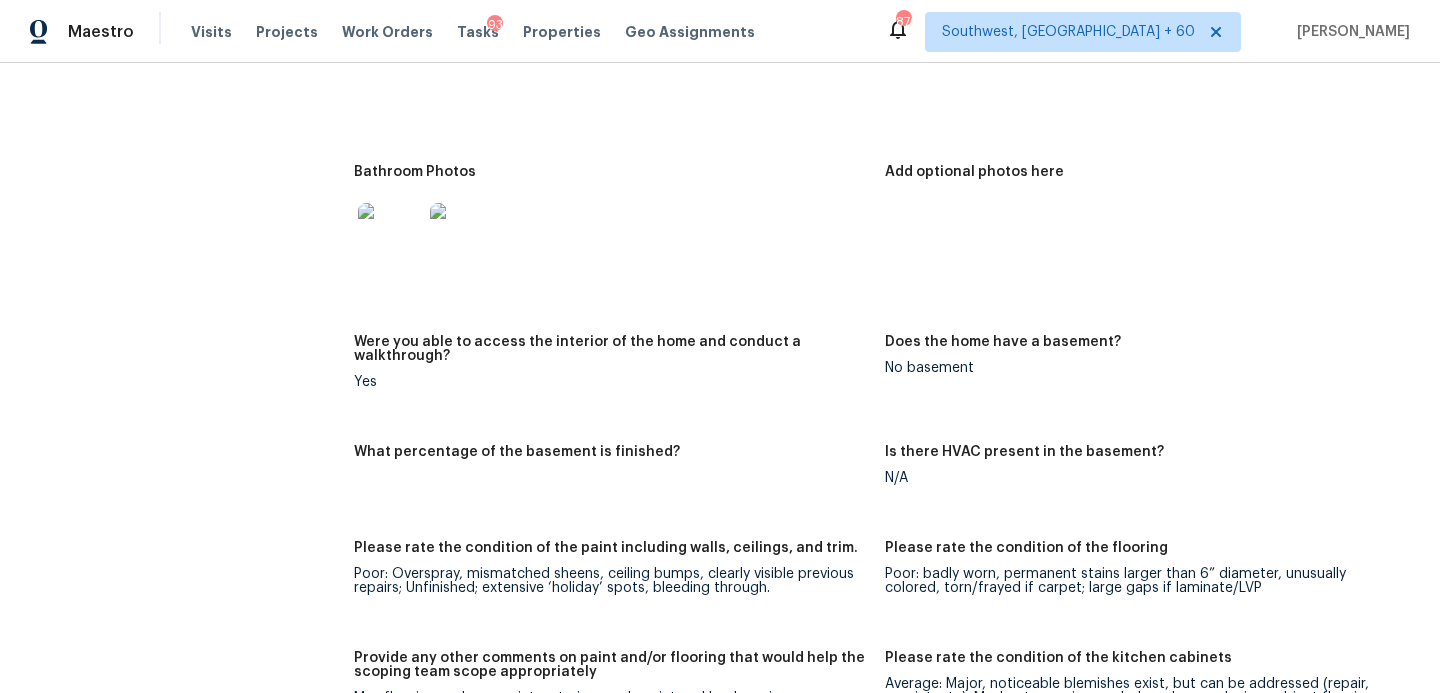 scroll, scrollTop: 2252, scrollLeft: 0, axis: vertical 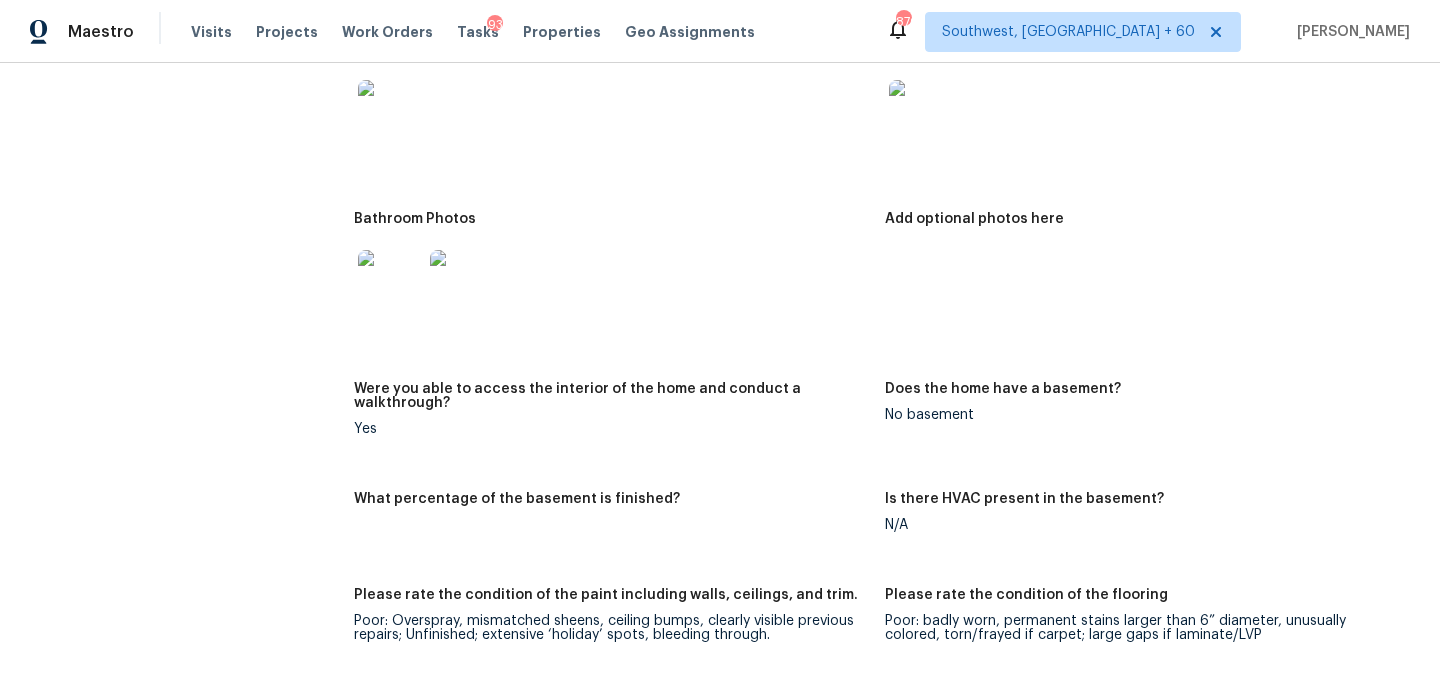 click at bounding box center (462, 282) 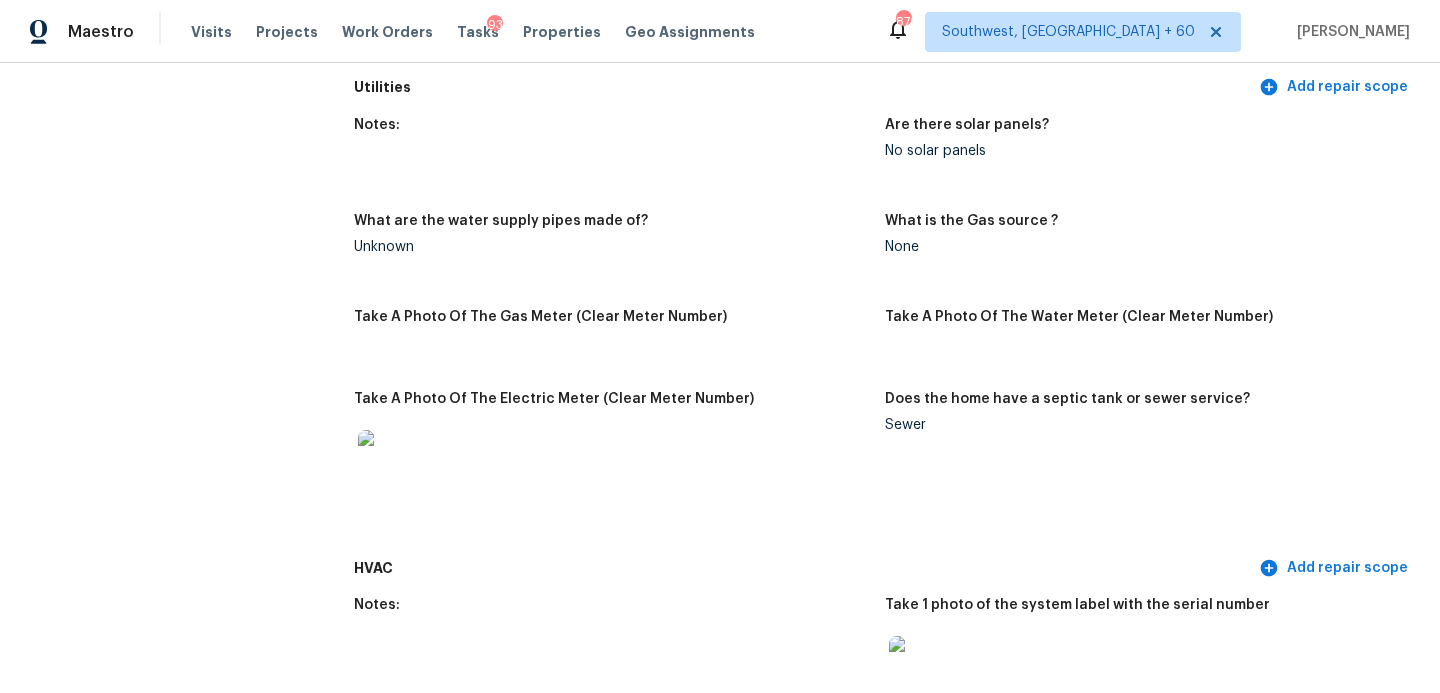 scroll, scrollTop: 1105, scrollLeft: 0, axis: vertical 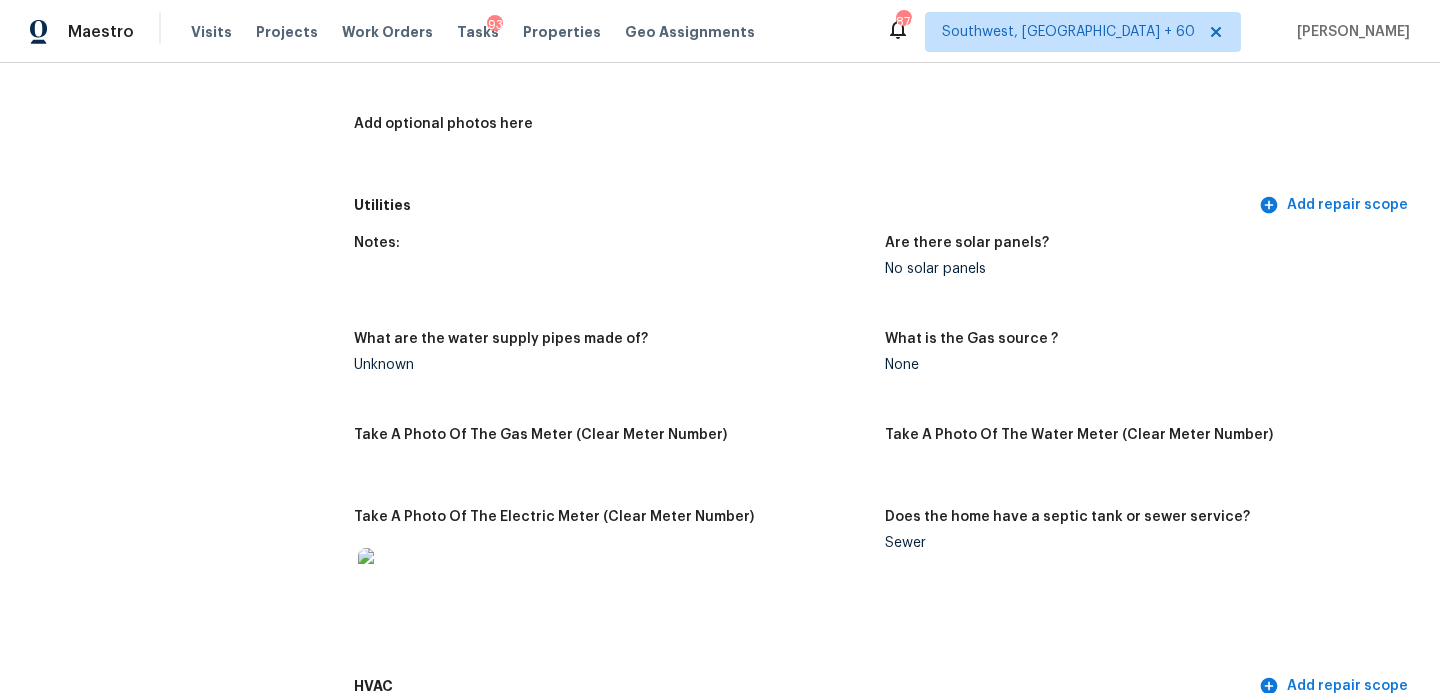 click on "Notes:" at bounding box center (619, 272) 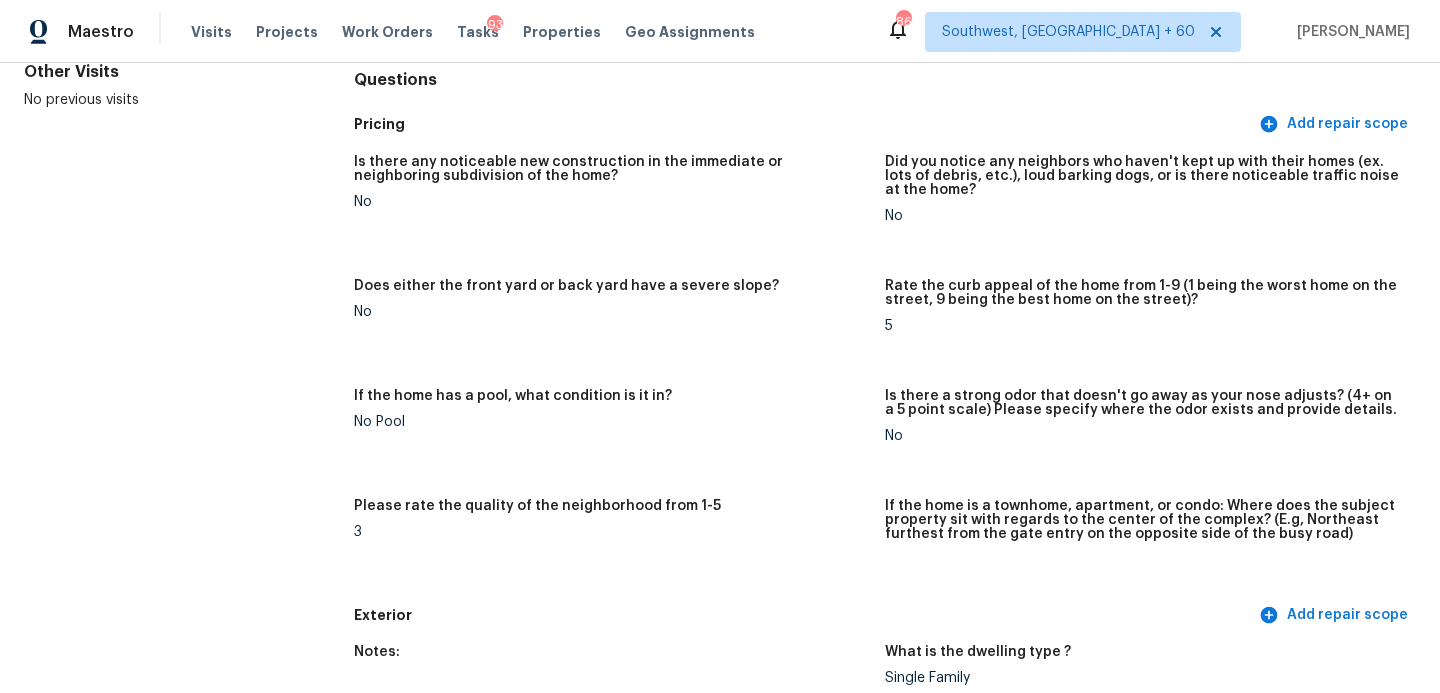 scroll, scrollTop: 0, scrollLeft: 0, axis: both 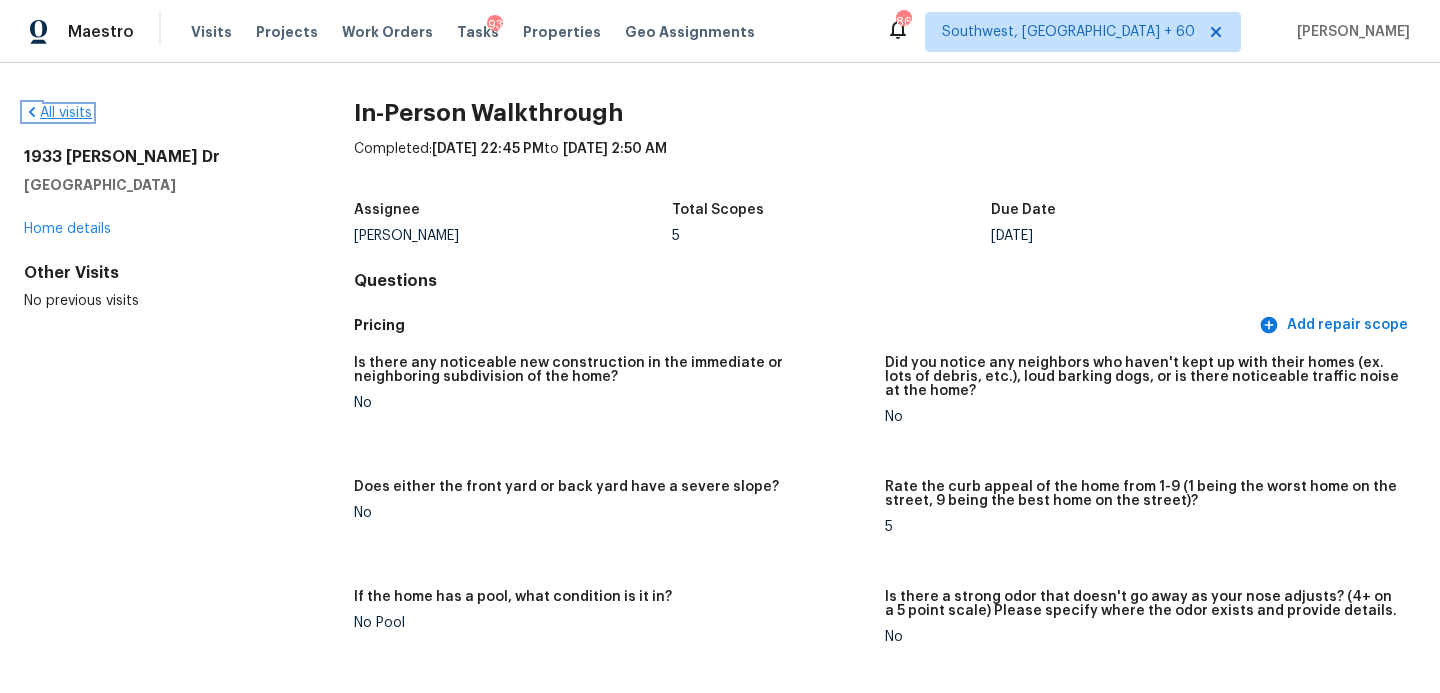 click on "All visits" at bounding box center [58, 113] 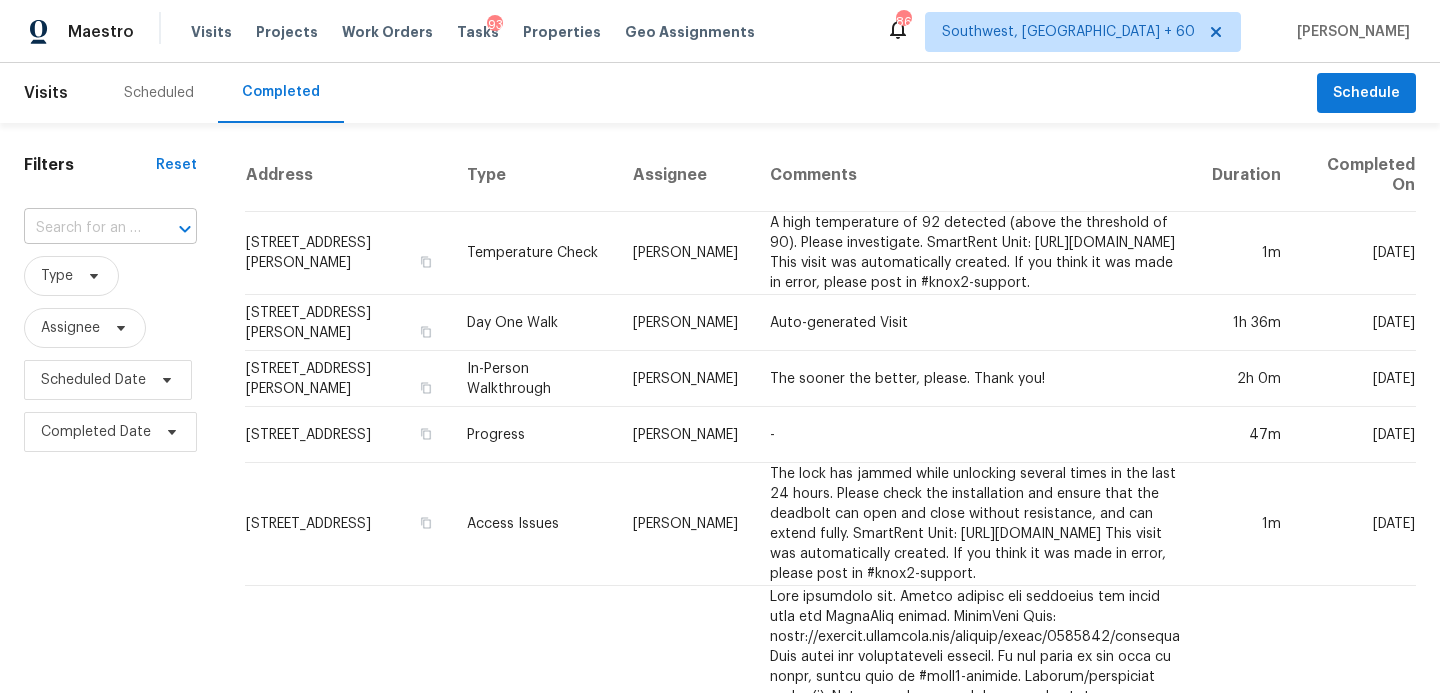 click at bounding box center (82, 228) 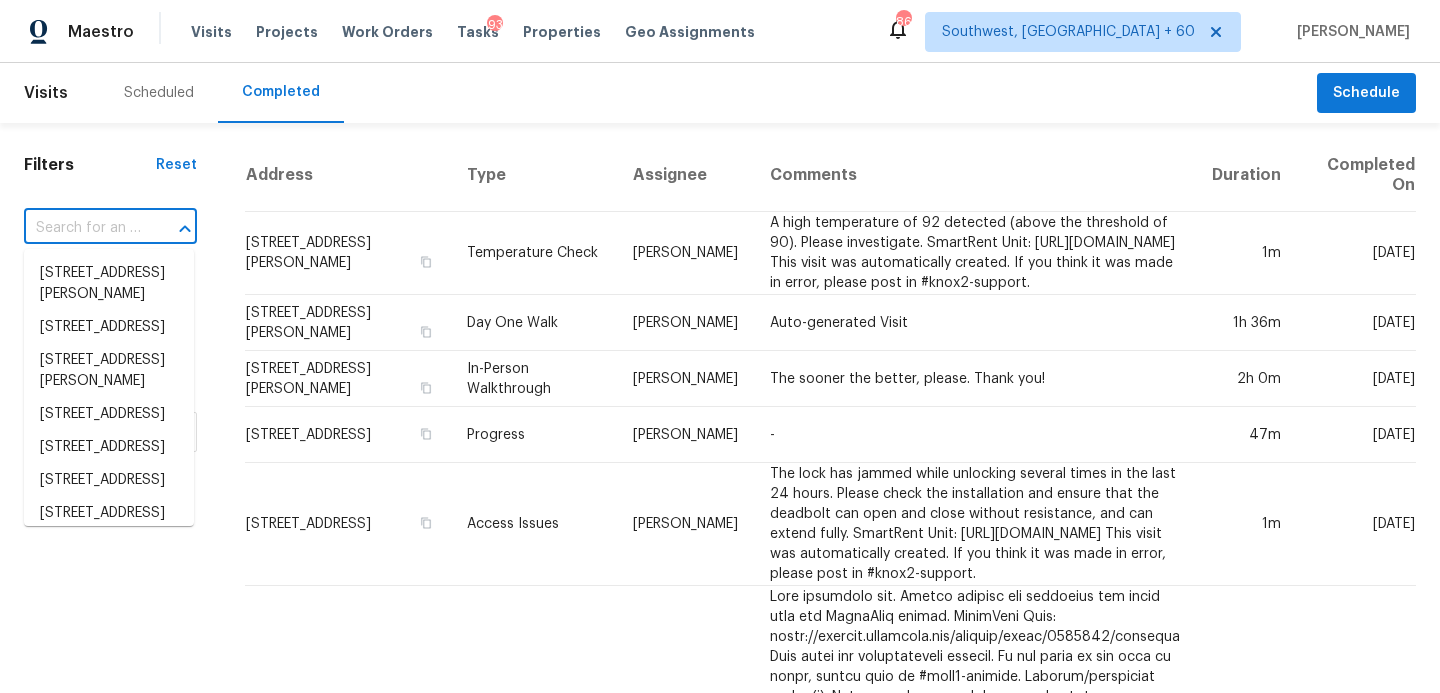 paste on "[STREET_ADDRESS][PERSON_NAME]" 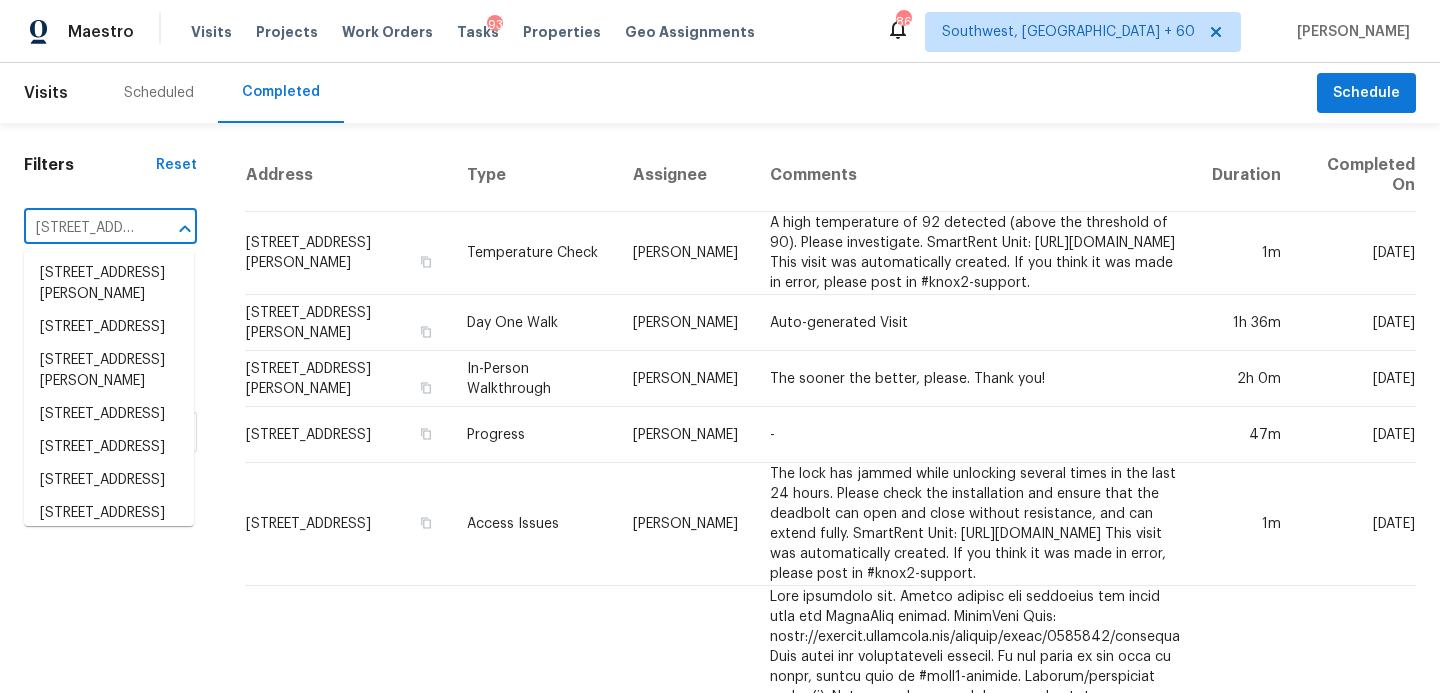 scroll, scrollTop: 0, scrollLeft: 167, axis: horizontal 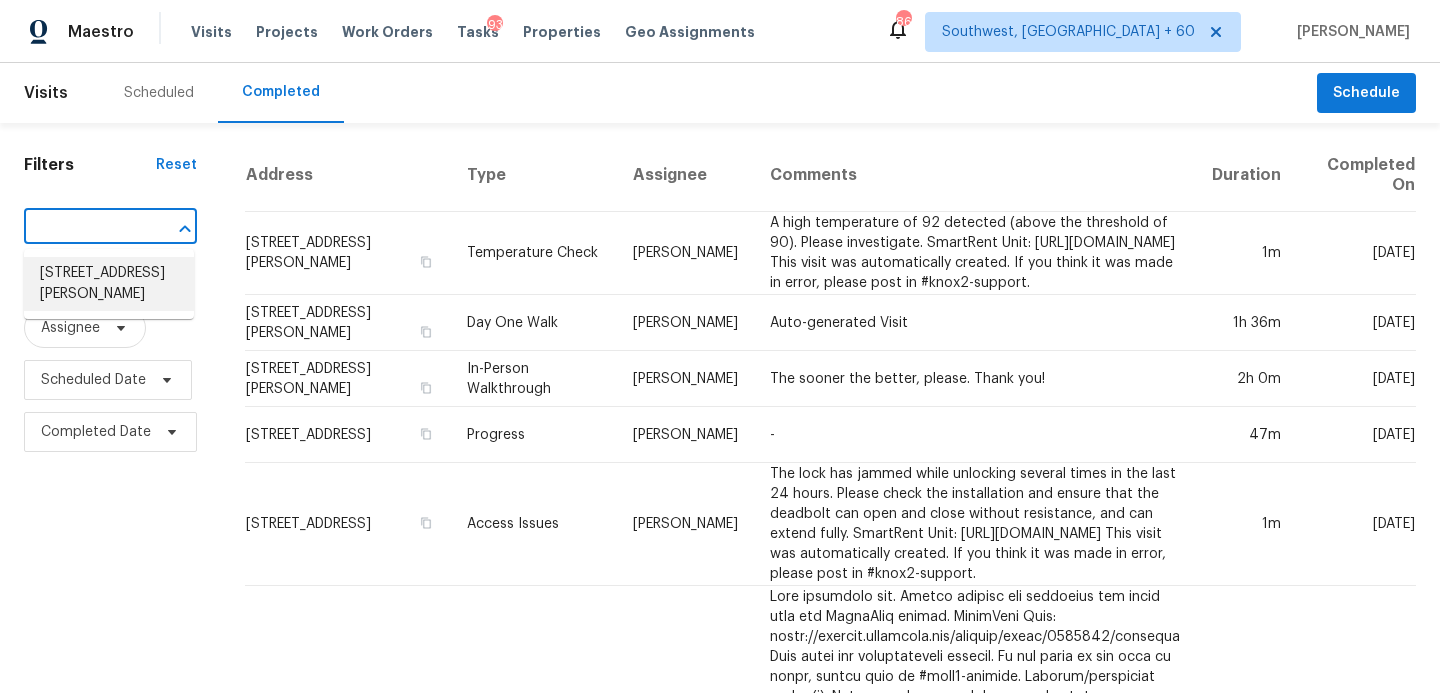 click on "[STREET_ADDRESS][PERSON_NAME]" at bounding box center (109, 284) 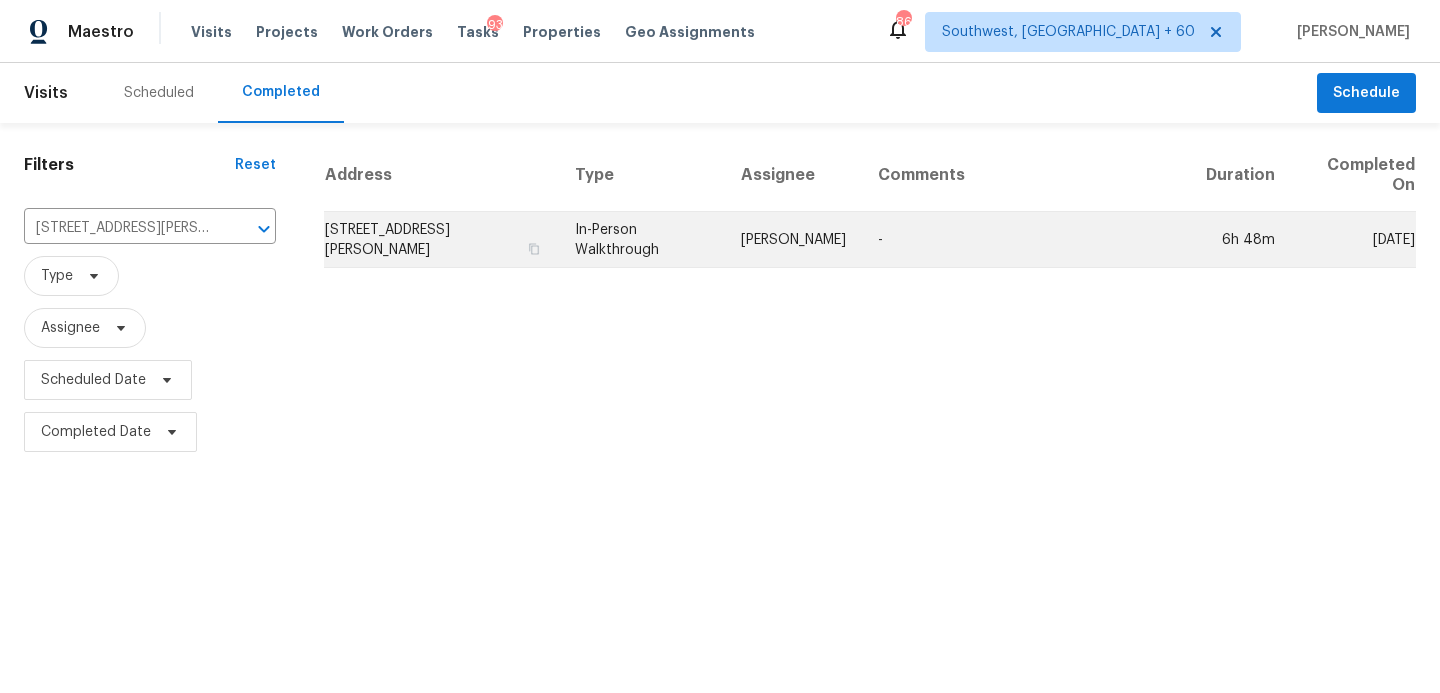 click on "[PERSON_NAME]" at bounding box center (793, 240) 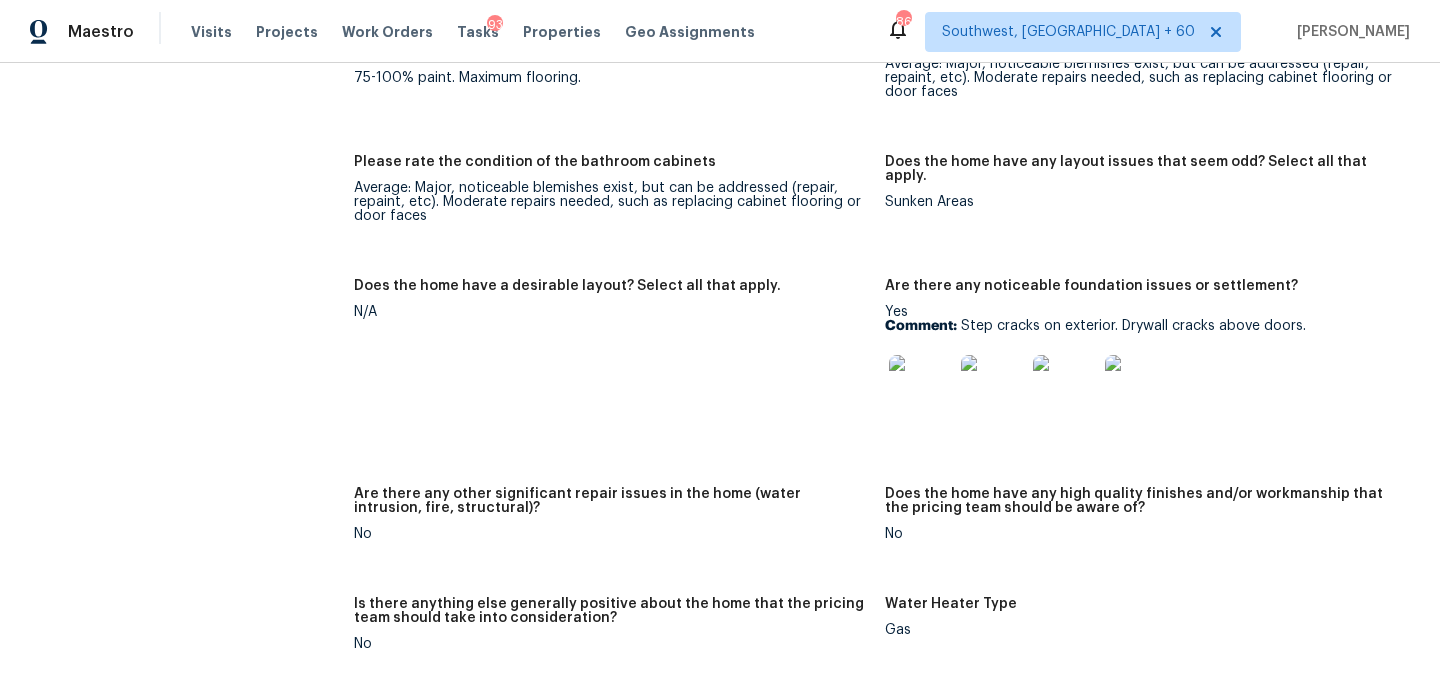 scroll, scrollTop: 4360, scrollLeft: 0, axis: vertical 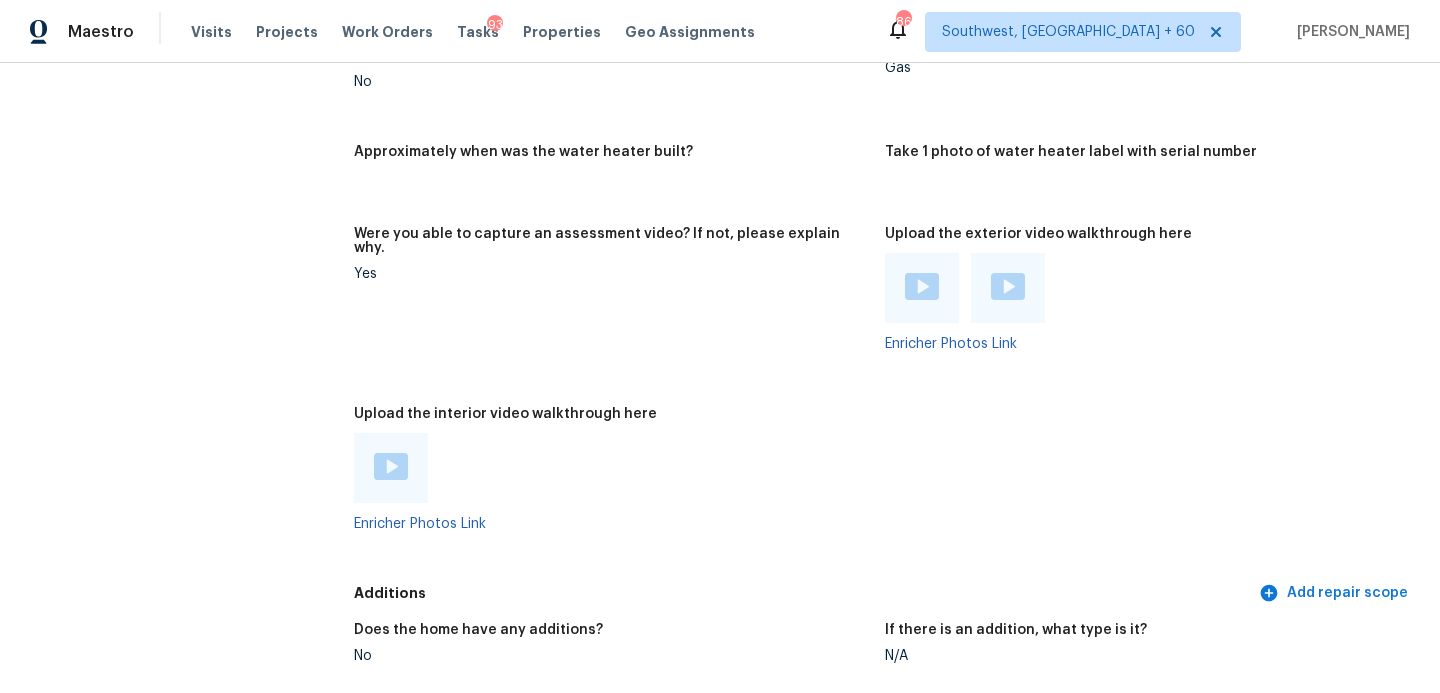 click at bounding box center [391, 468] 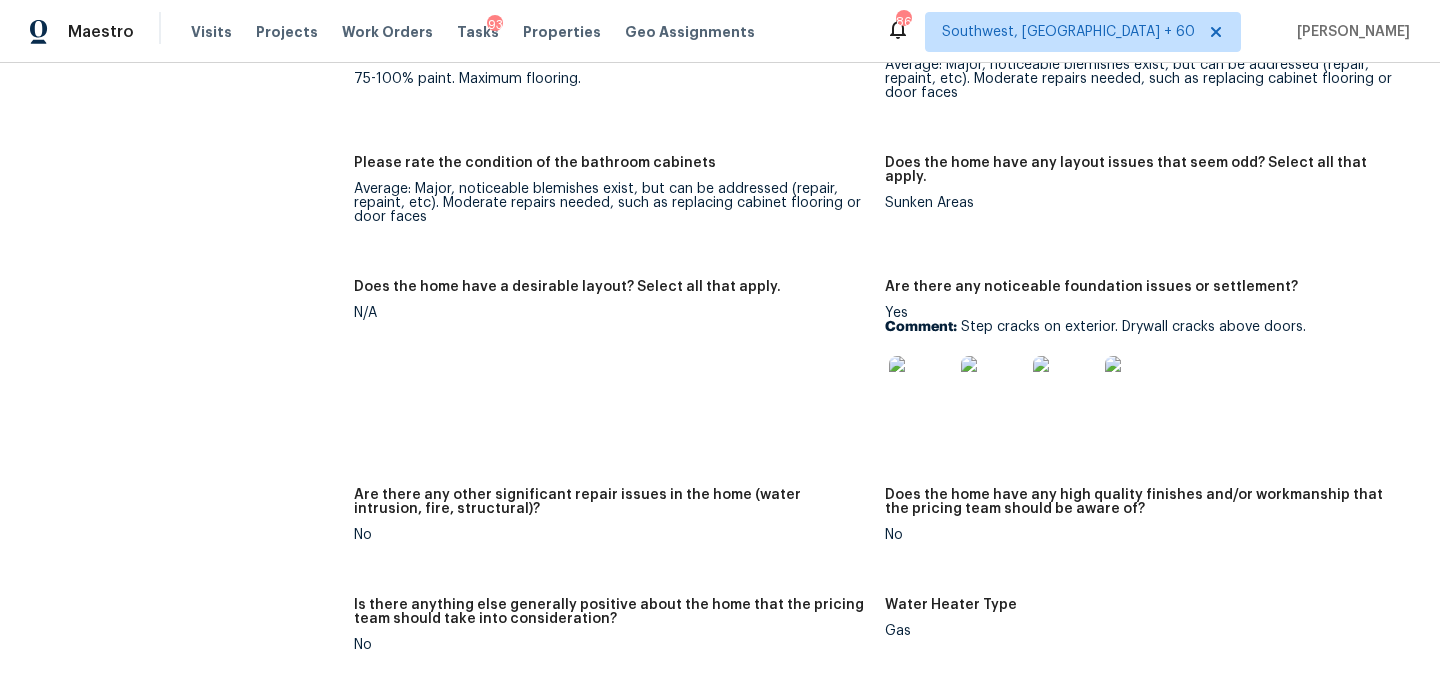 scroll, scrollTop: 3738, scrollLeft: 0, axis: vertical 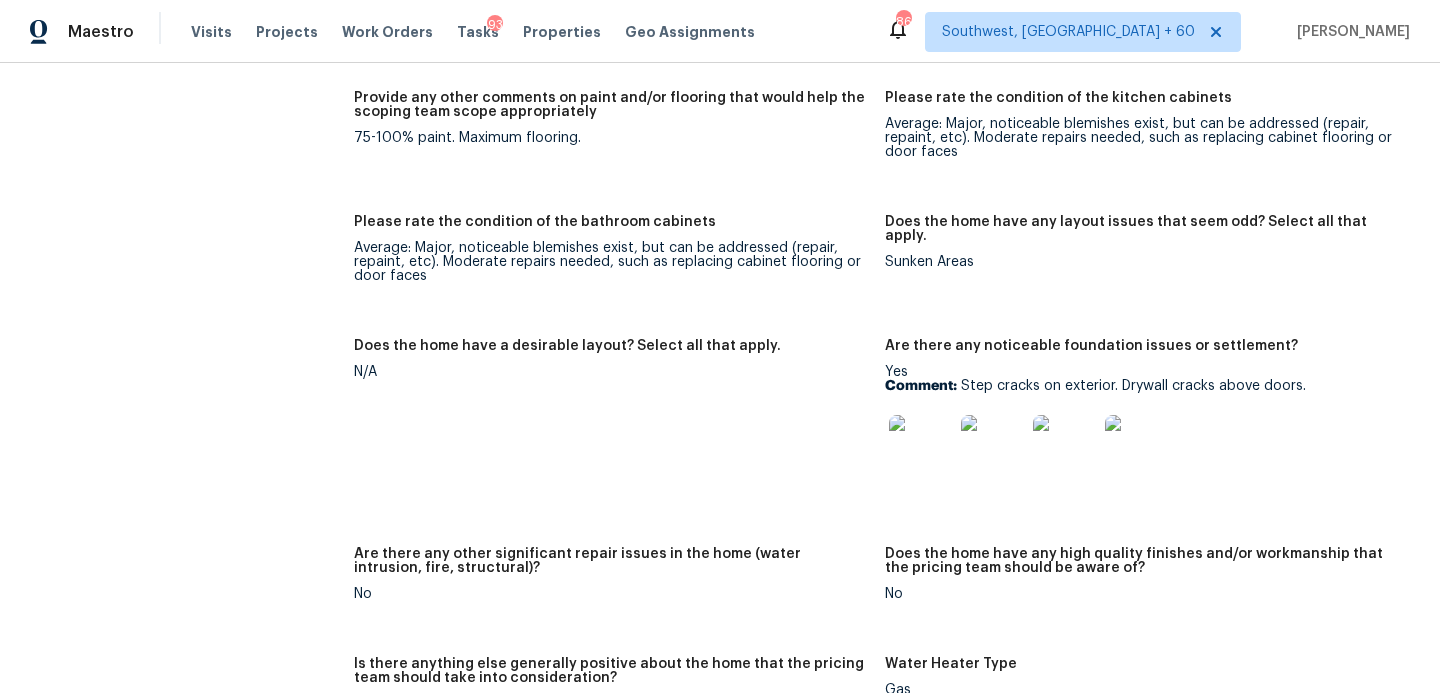 click at bounding box center (921, 447) 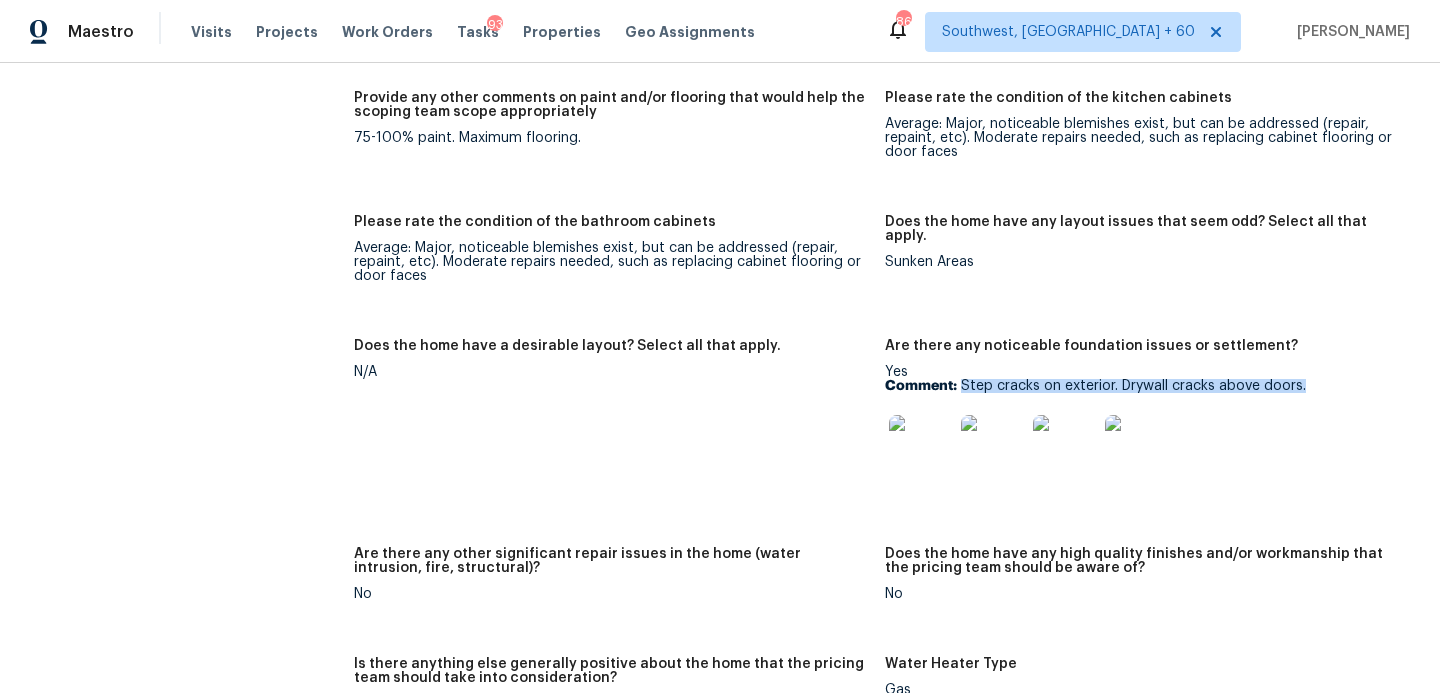 drag, startPoint x: 962, startPoint y: 359, endPoint x: 1321, endPoint y: 359, distance: 359 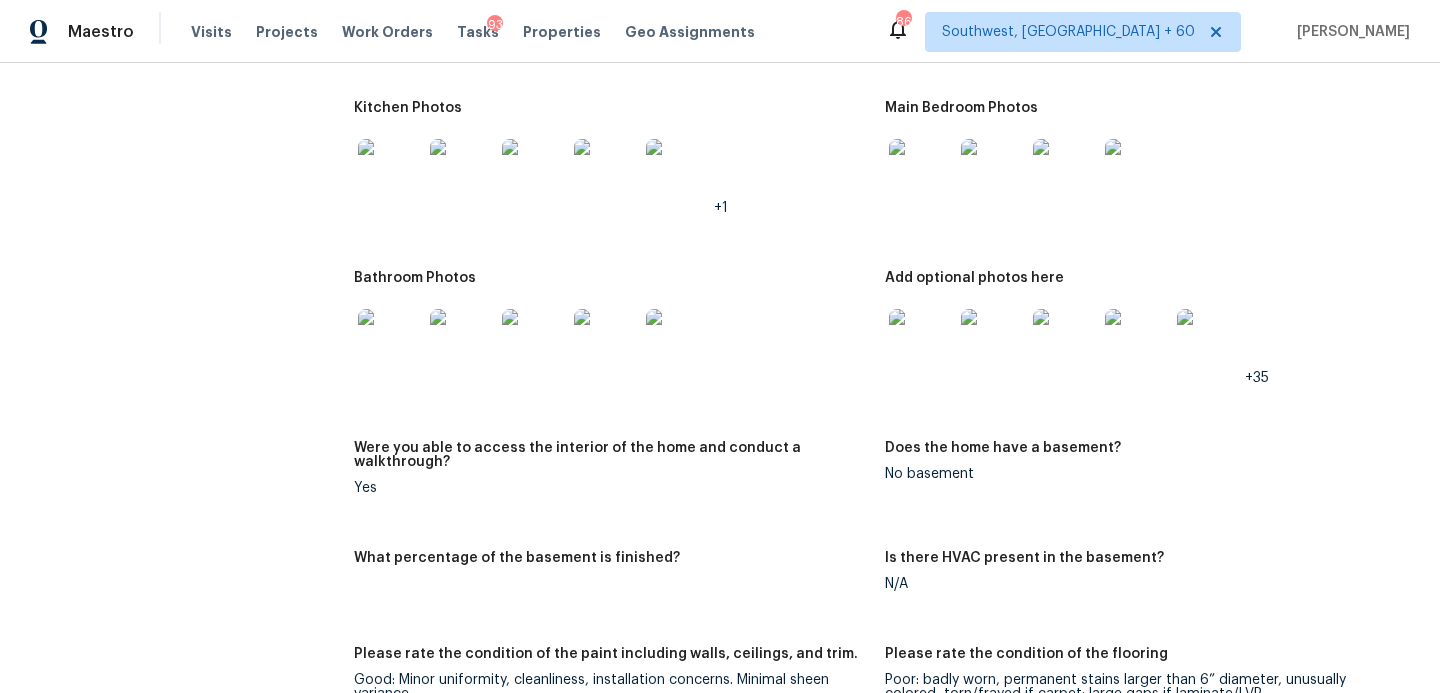 scroll, scrollTop: 2974, scrollLeft: 0, axis: vertical 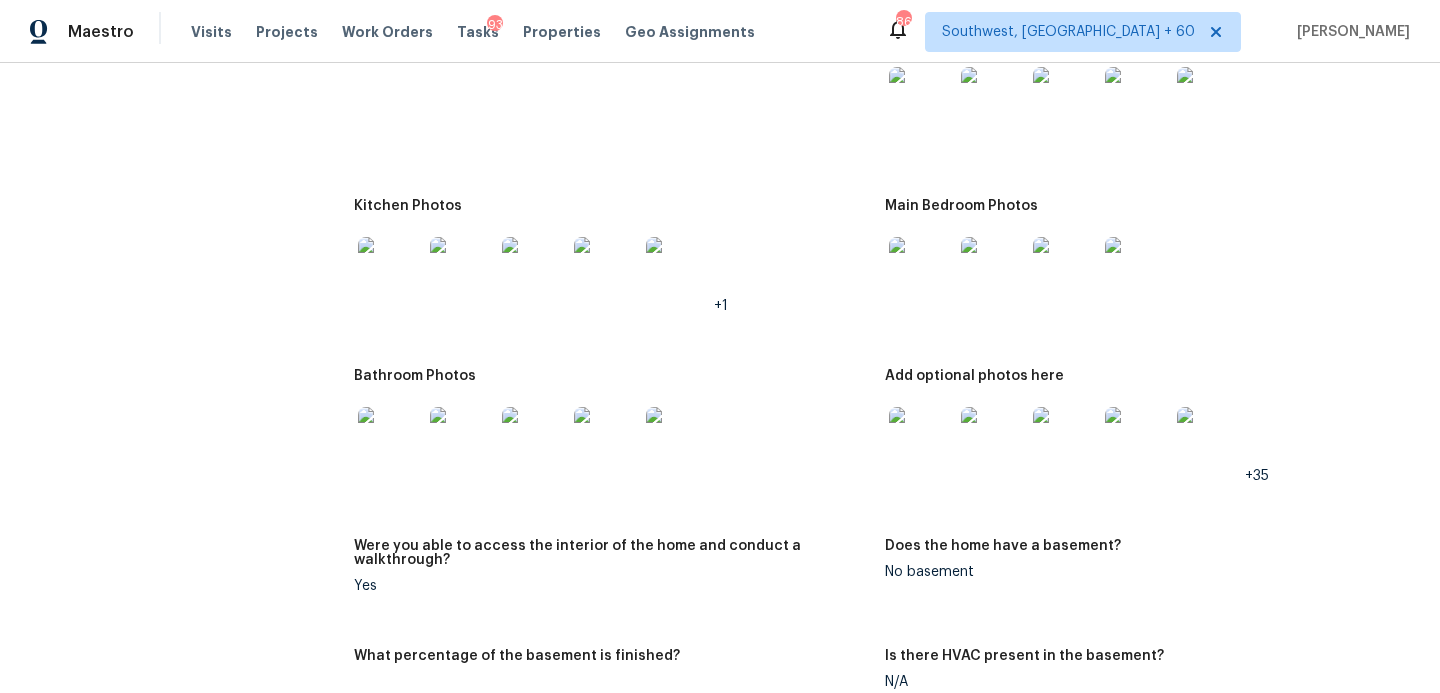click on "Kitchen Photos  +1" at bounding box center [619, 272] 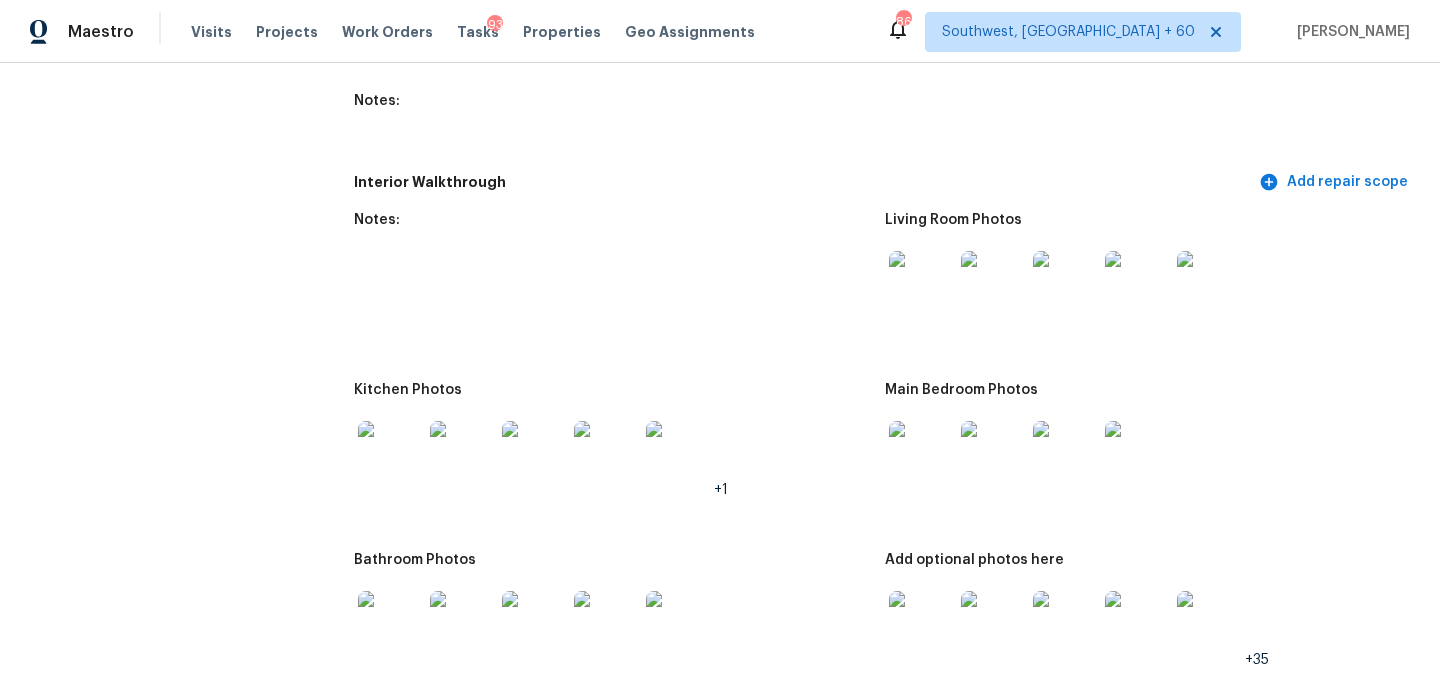 click on "Notes:" at bounding box center (619, 286) 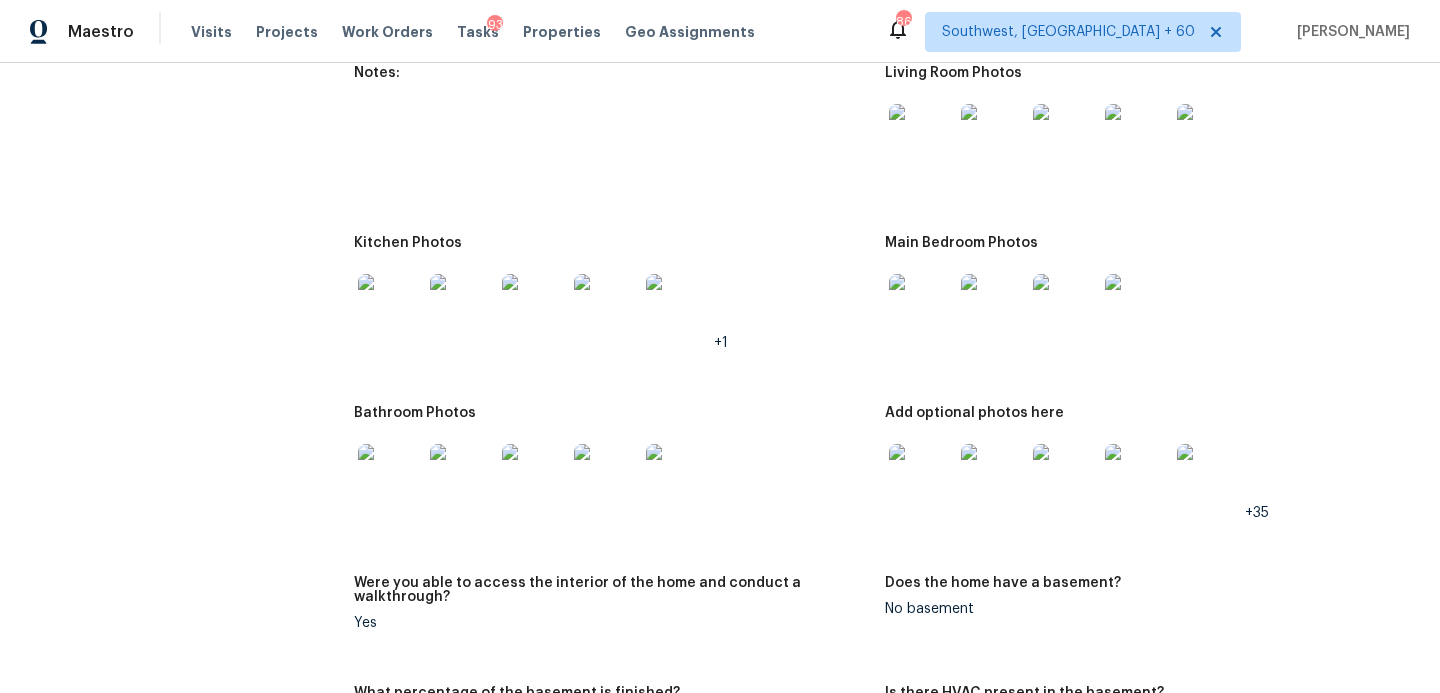 click at bounding box center [390, 476] 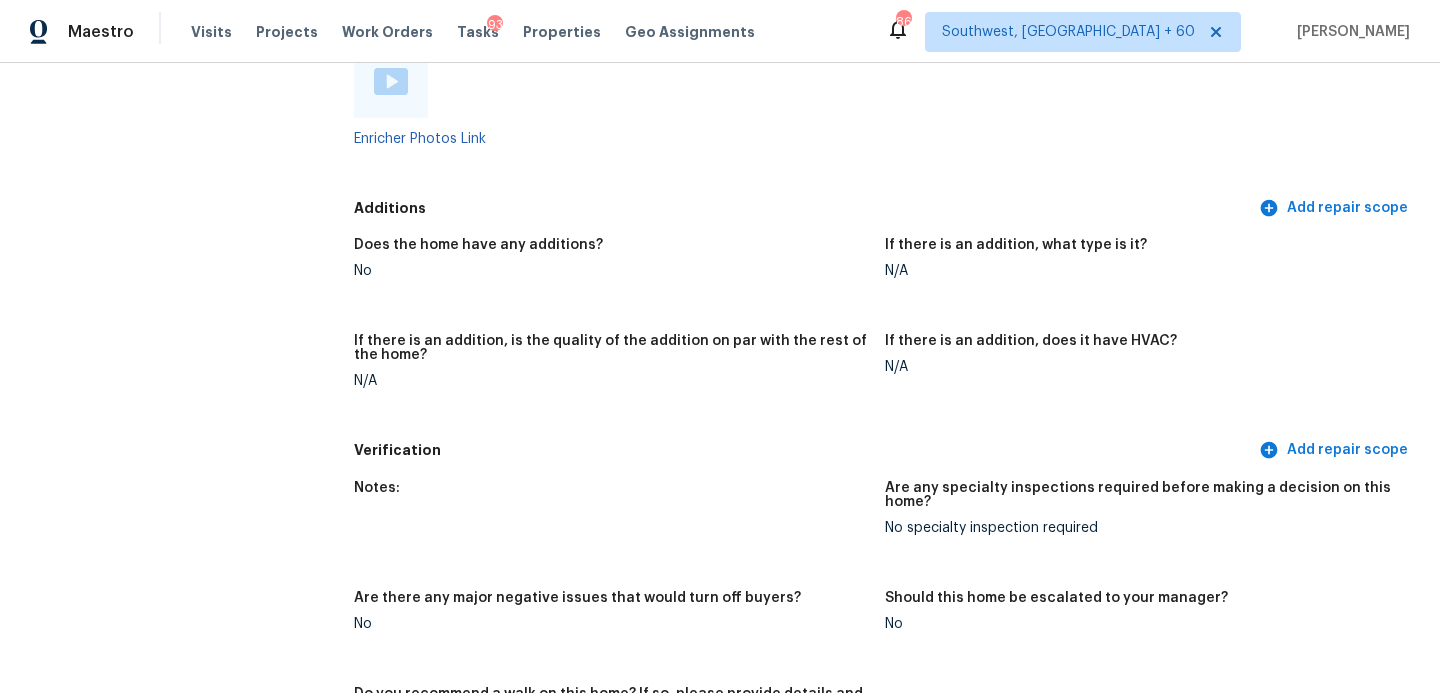 scroll, scrollTop: 4938, scrollLeft: 0, axis: vertical 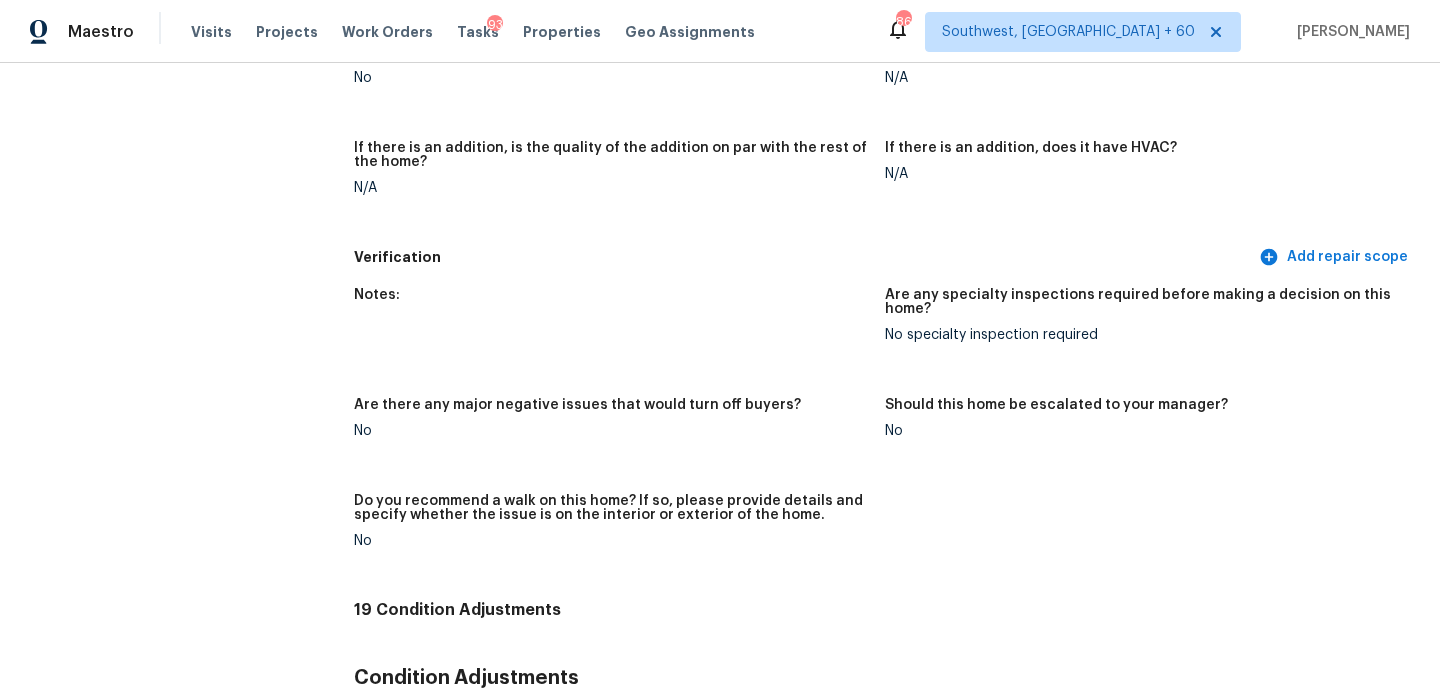 click on "If there is an addition, is the quality of the addition on par with the rest of the home?" at bounding box center [611, 161] 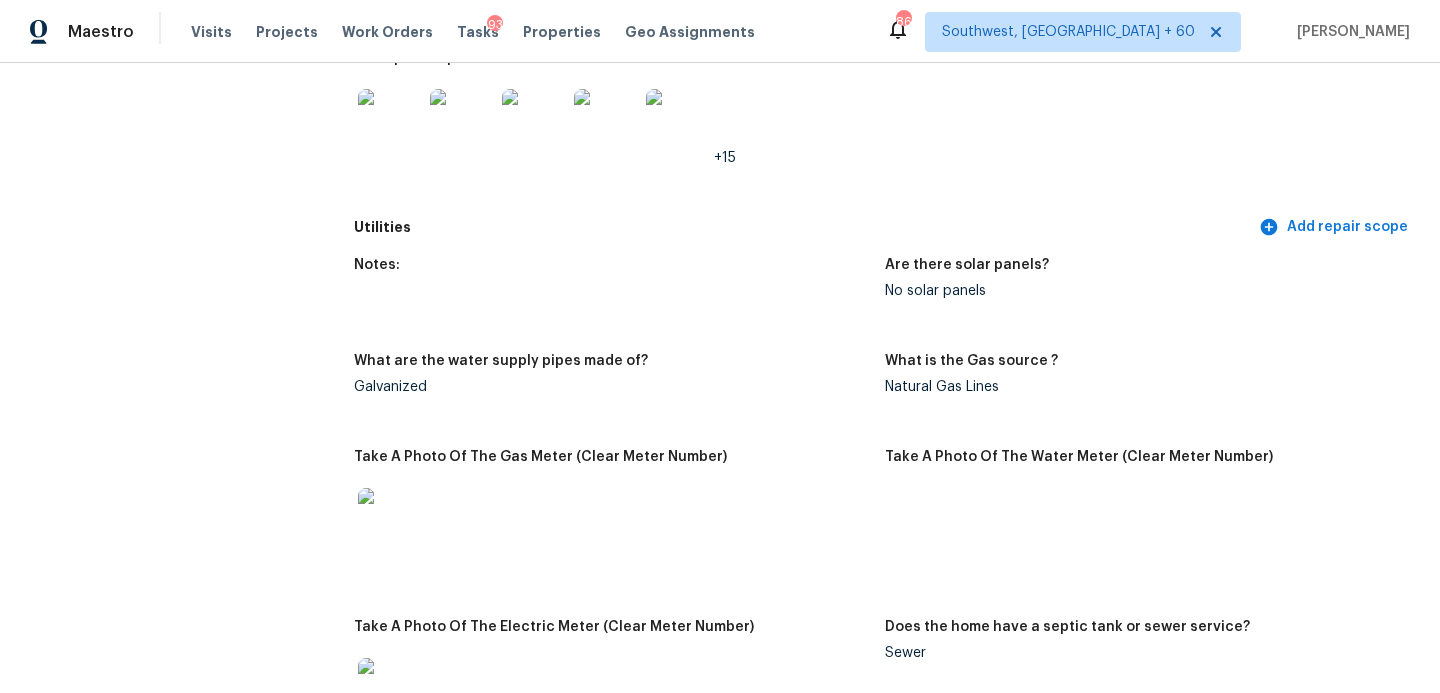 scroll, scrollTop: 0, scrollLeft: 0, axis: both 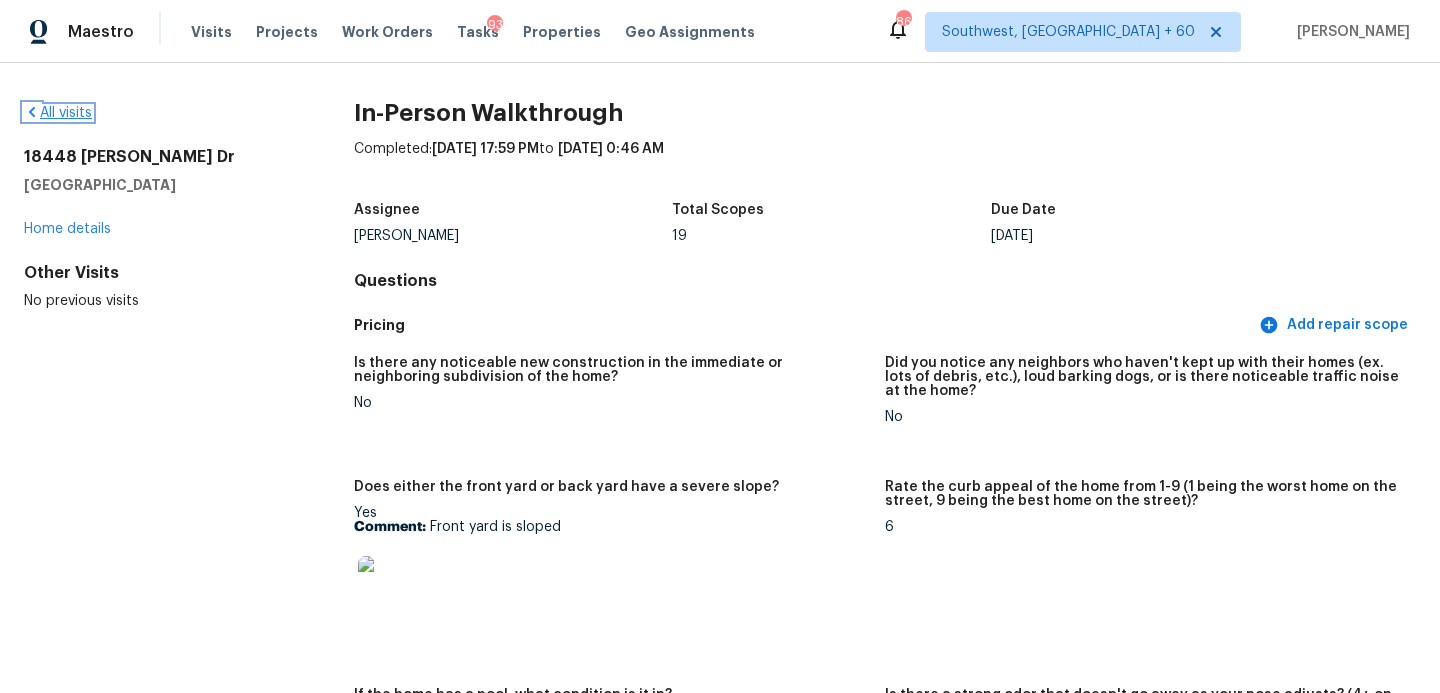 click on "All visits" at bounding box center (58, 113) 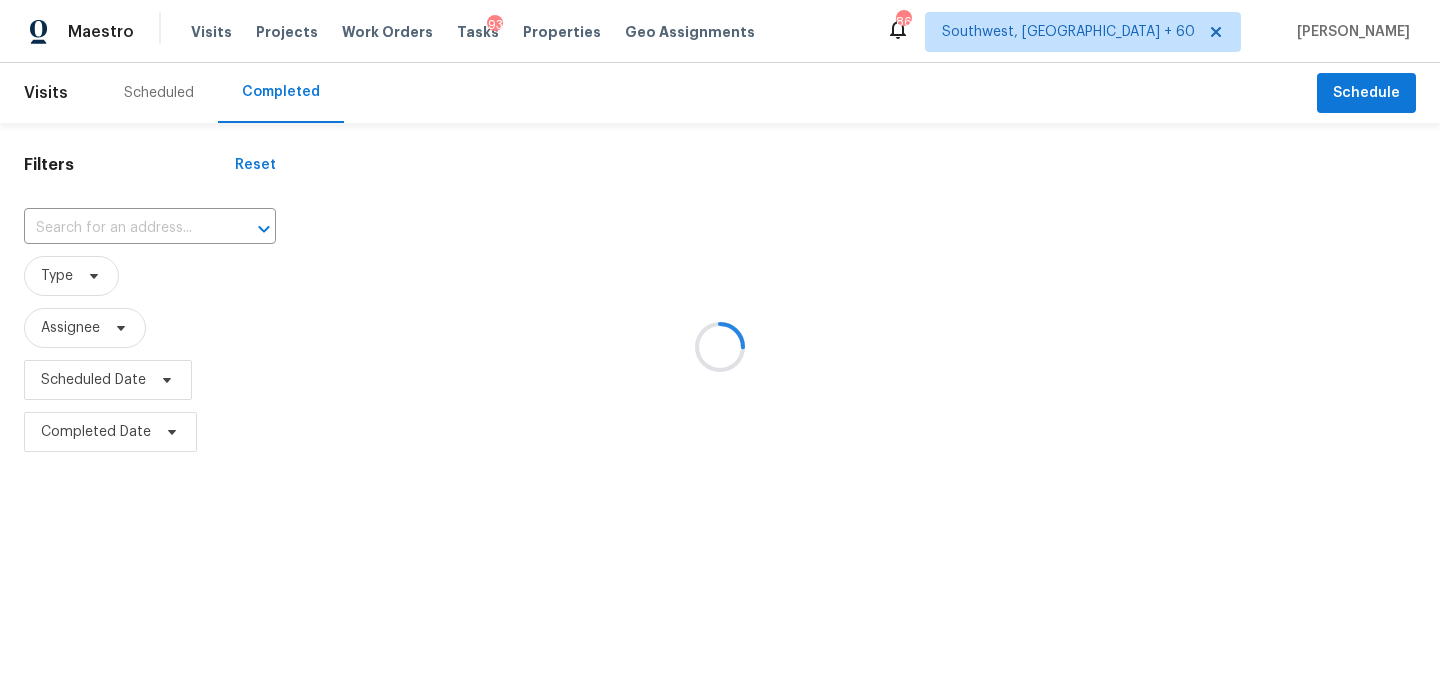 click at bounding box center [720, 346] 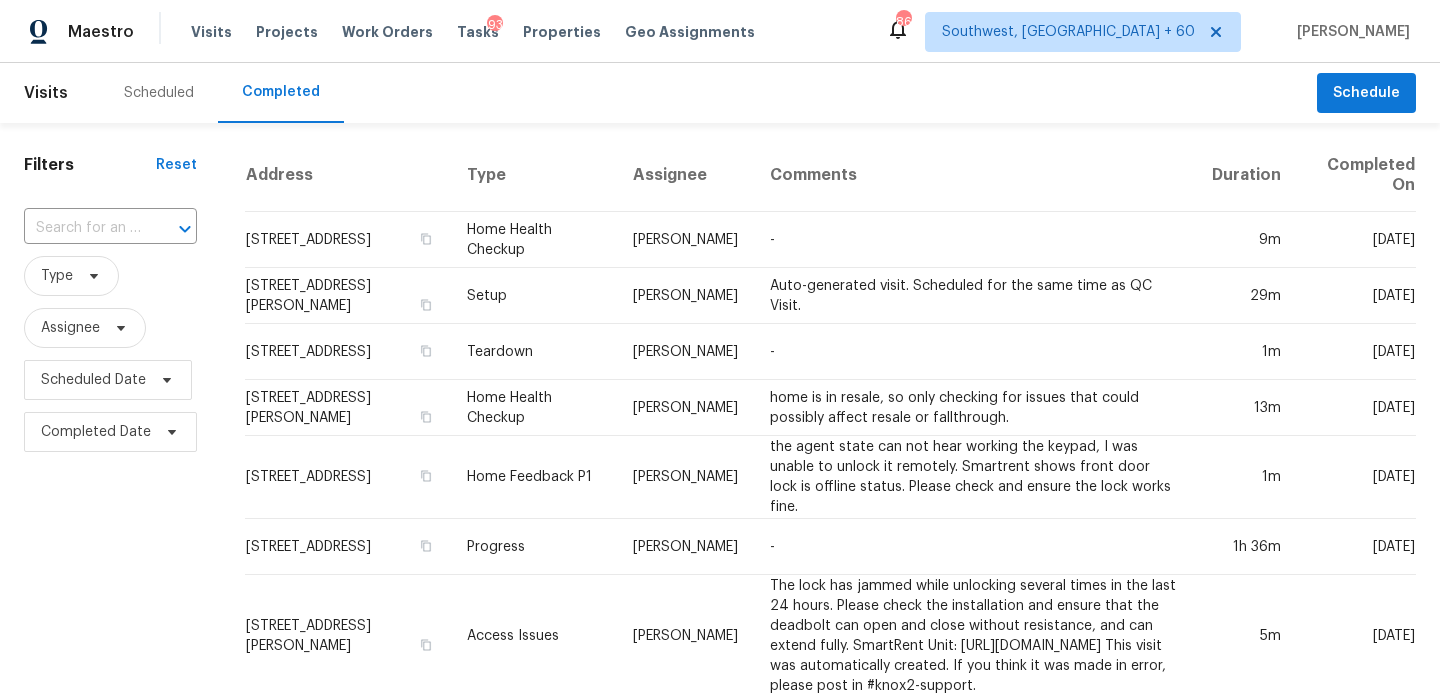 click at bounding box center [82, 228] 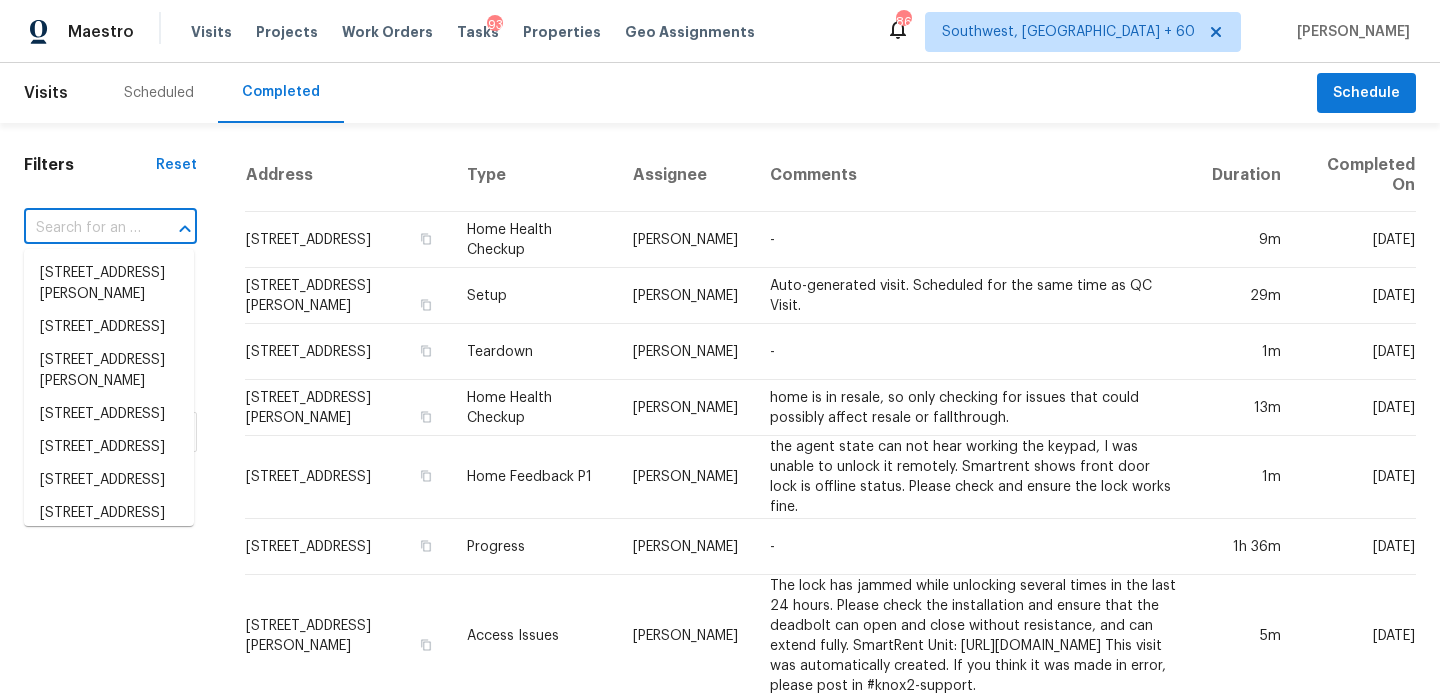 paste on "[STREET_ADDRESS]" 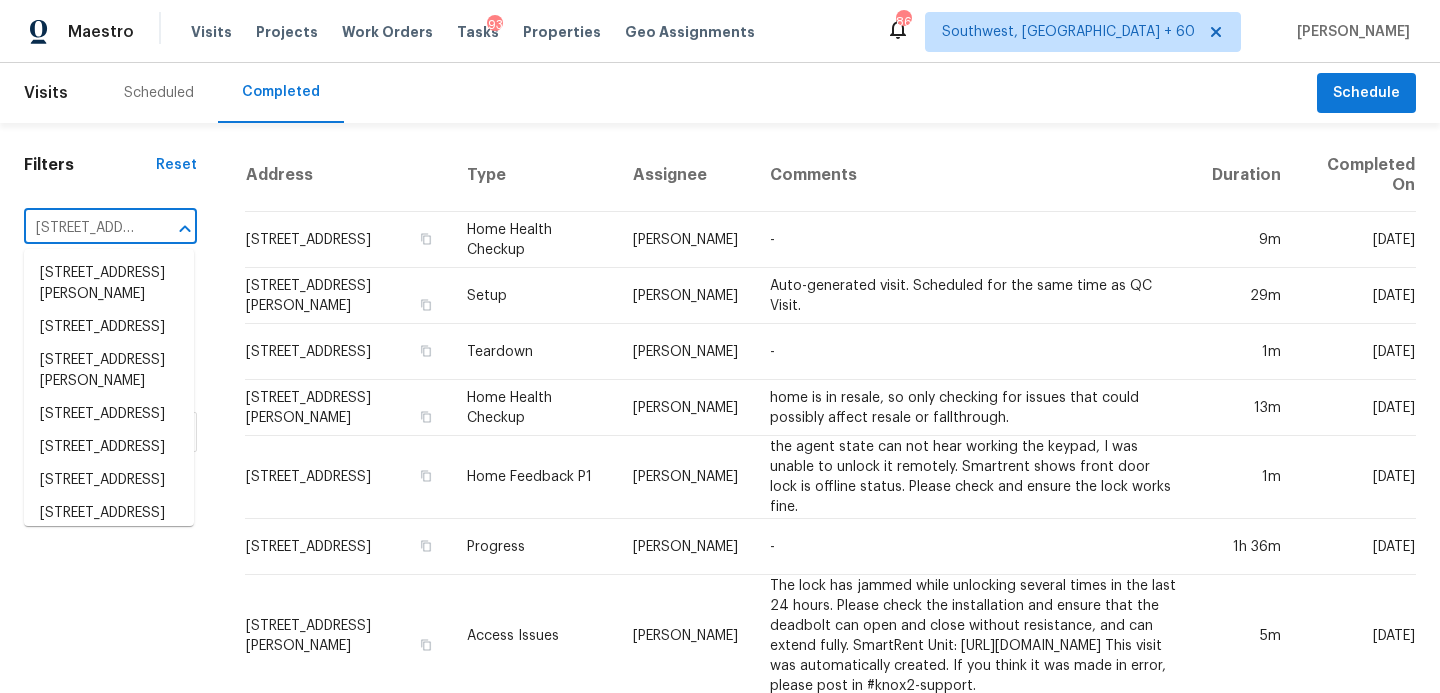 scroll, scrollTop: 0, scrollLeft: 156, axis: horizontal 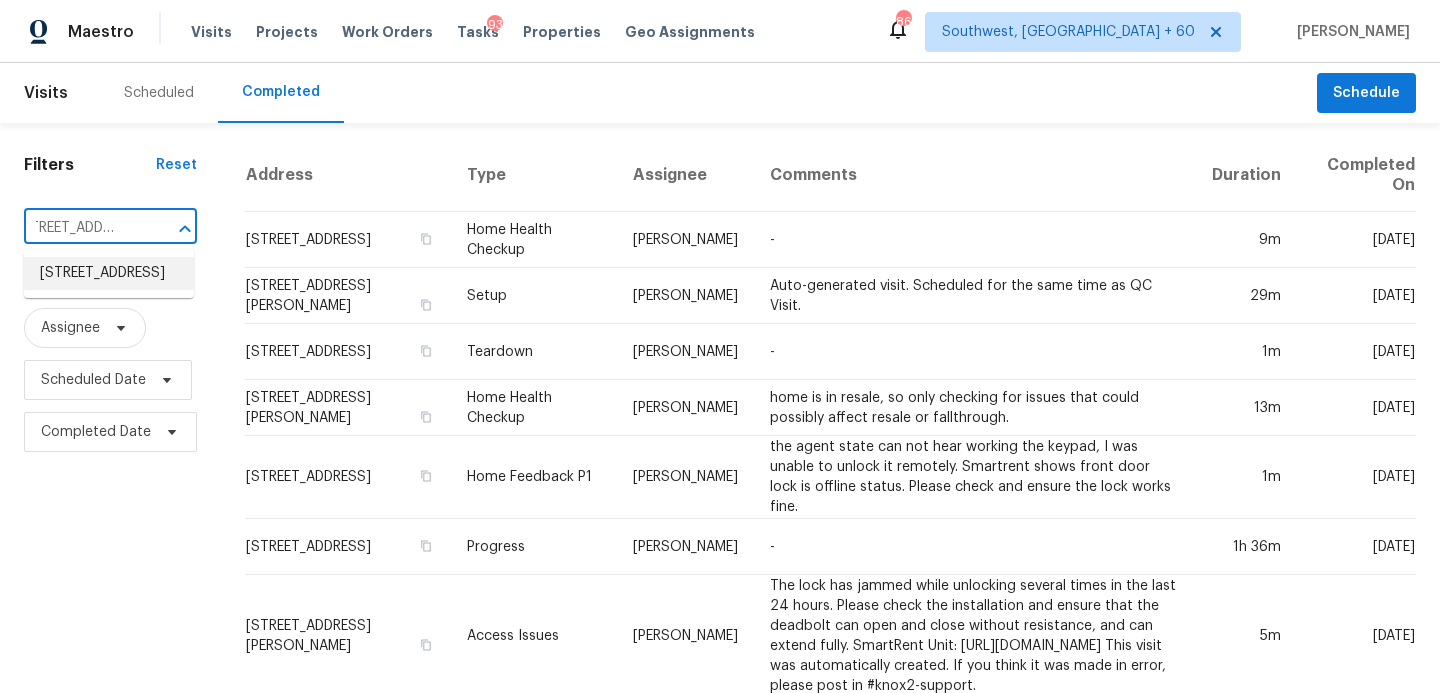 click on "[STREET_ADDRESS]" at bounding box center (109, 273) 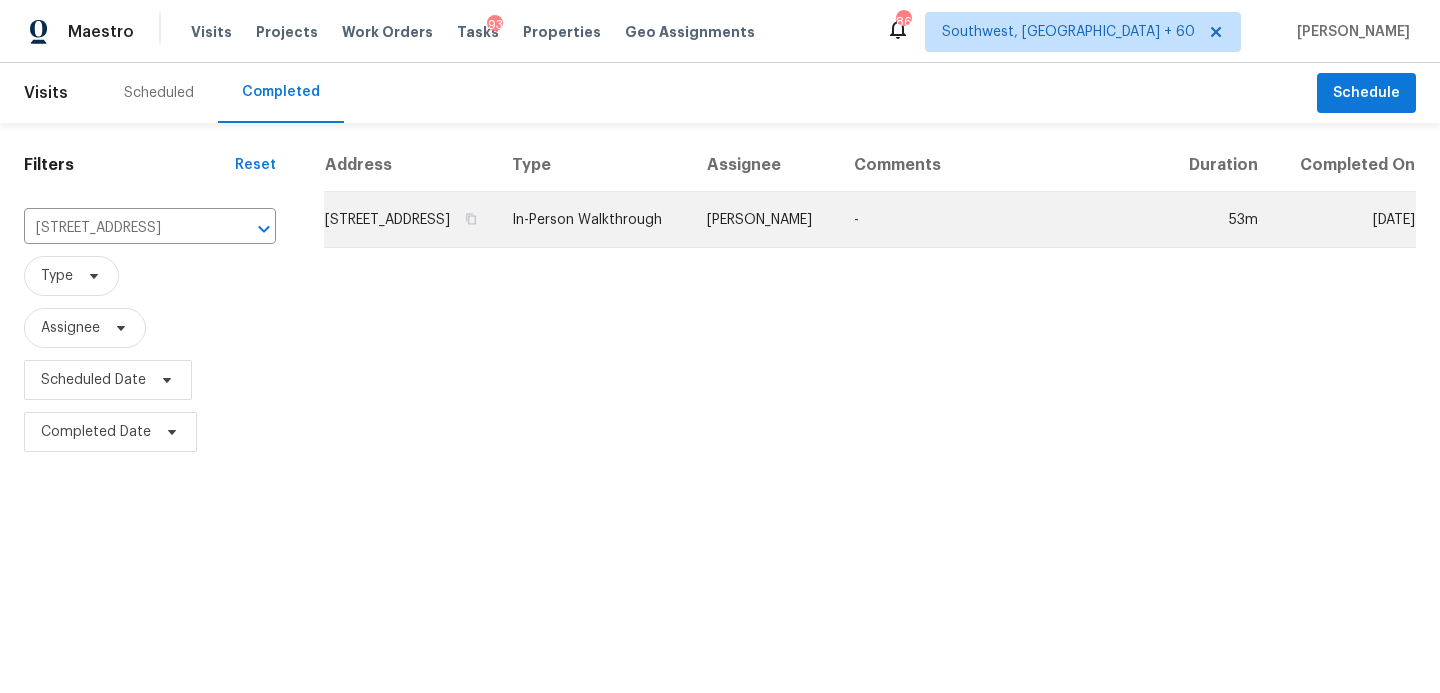 click on "[PERSON_NAME]" at bounding box center [764, 220] 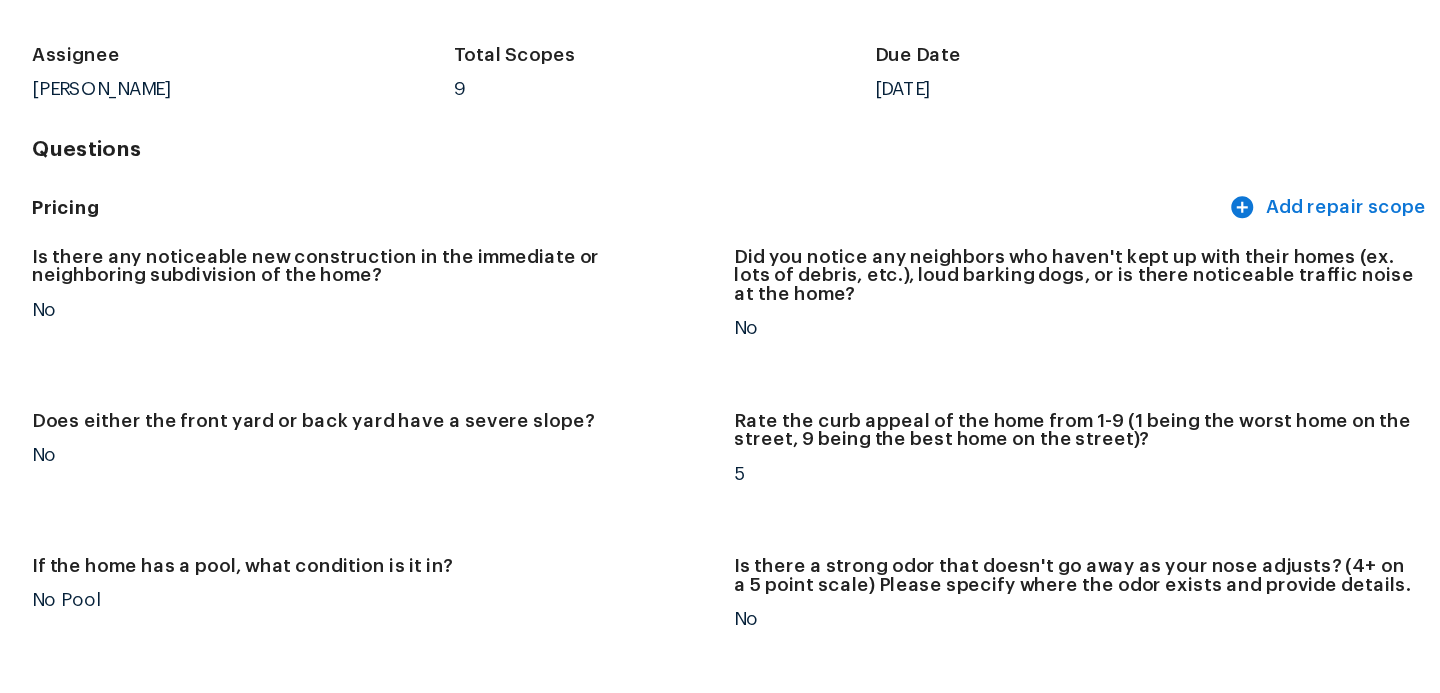scroll, scrollTop: 0, scrollLeft: 0, axis: both 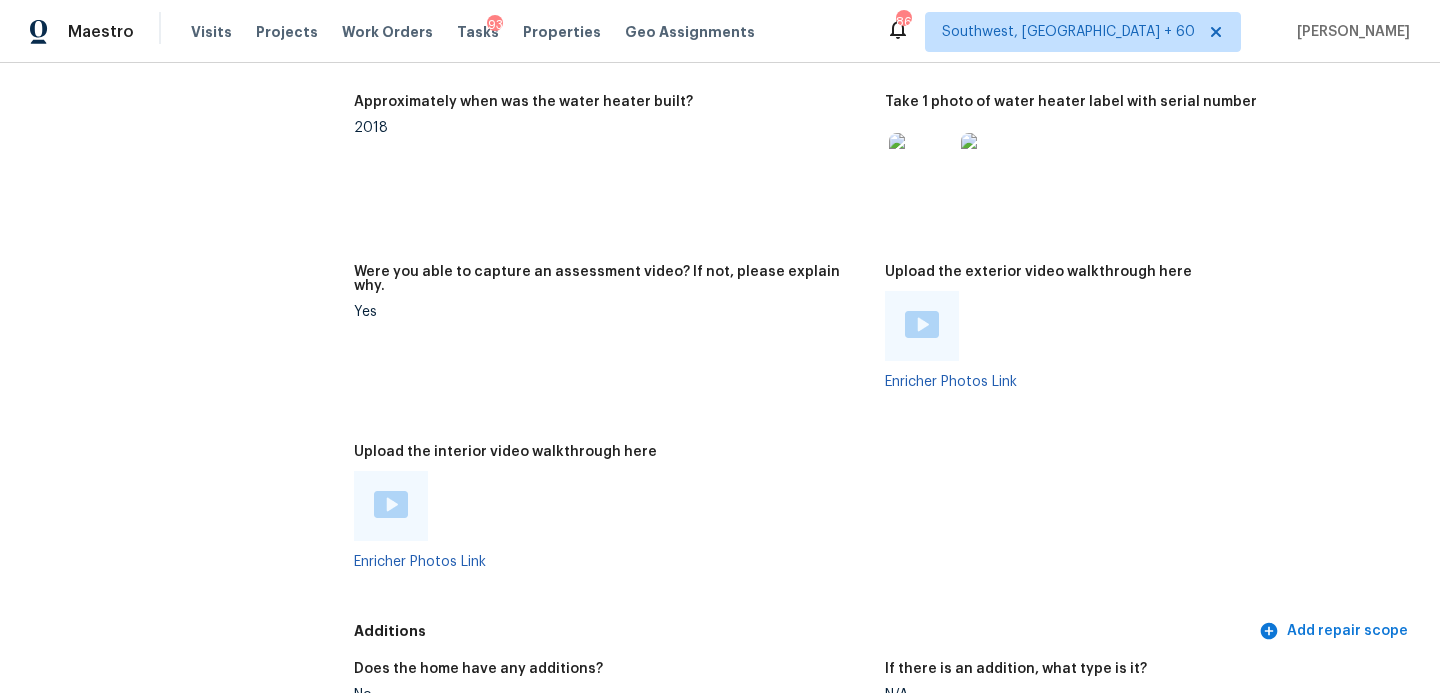 click at bounding box center (391, 504) 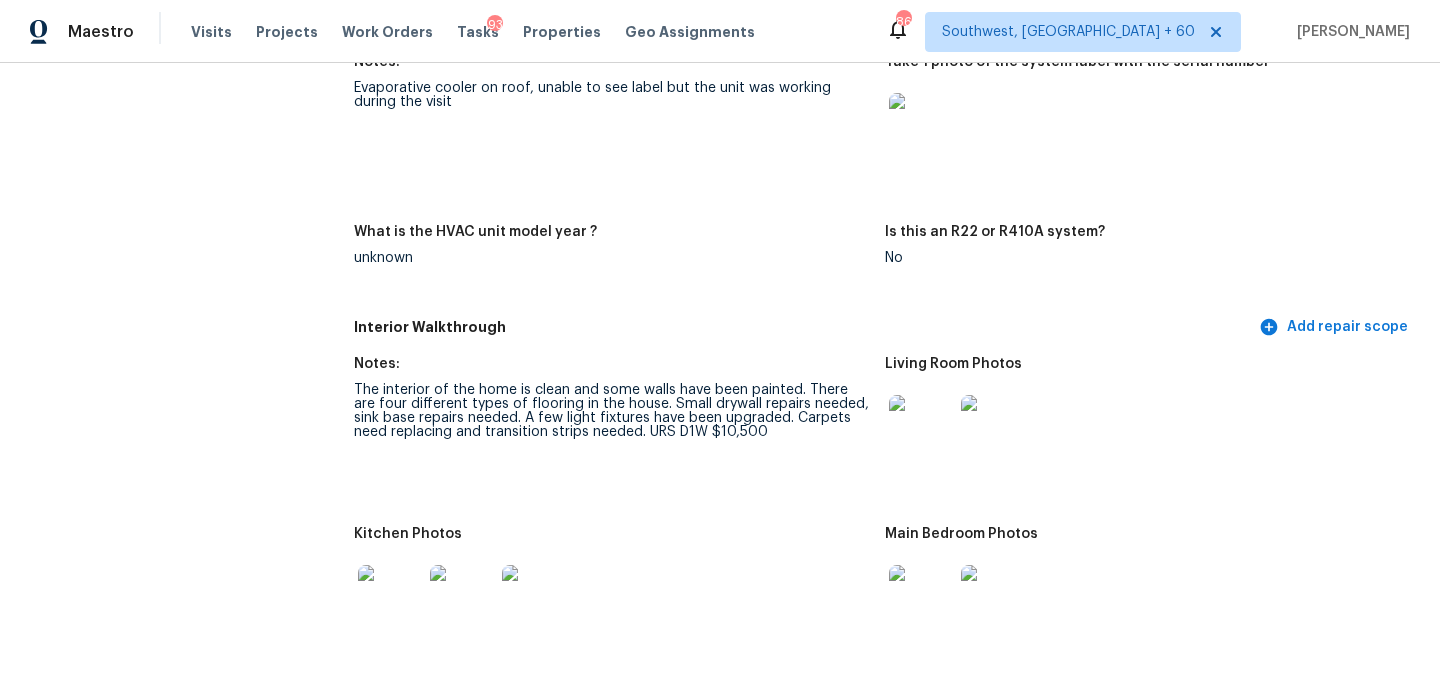 scroll, scrollTop: 2415, scrollLeft: 0, axis: vertical 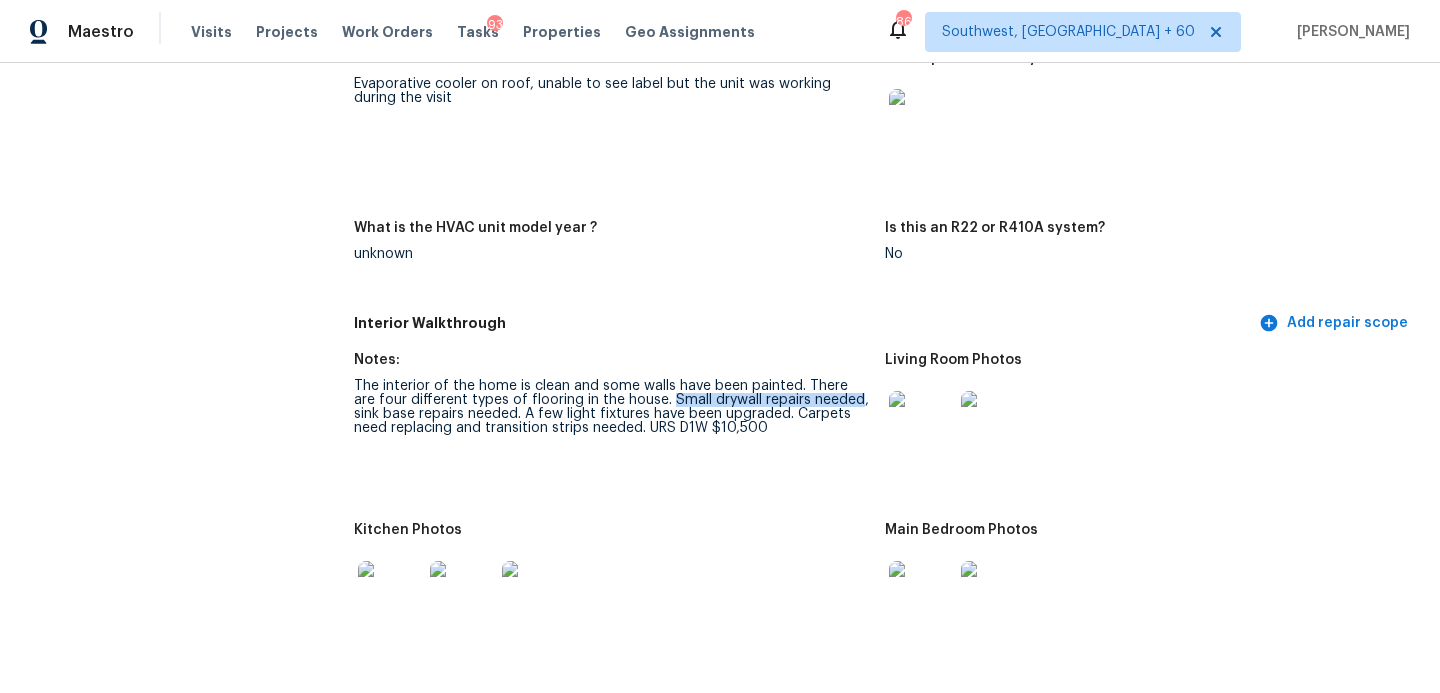 drag, startPoint x: 644, startPoint y: 385, endPoint x: 827, endPoint y: 386, distance: 183.00273 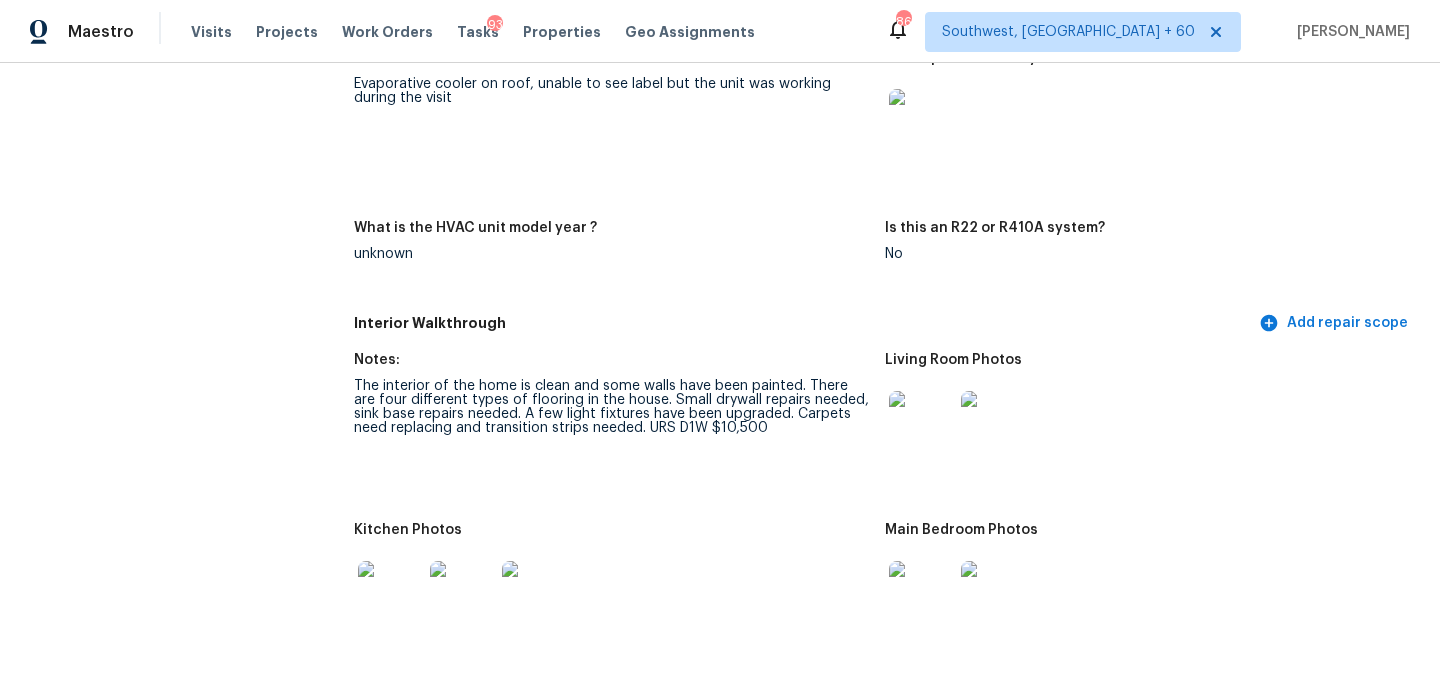 click on "Notes: The interior of the home is clean and some walls have been painted. There are four different types of flooring in the house. Small drywall repairs needed, sink base repairs needed. A few light fixtures have been upgraded. Carpets need replacing and transition strips needed.
URS D1W $10,500" at bounding box center (619, 426) 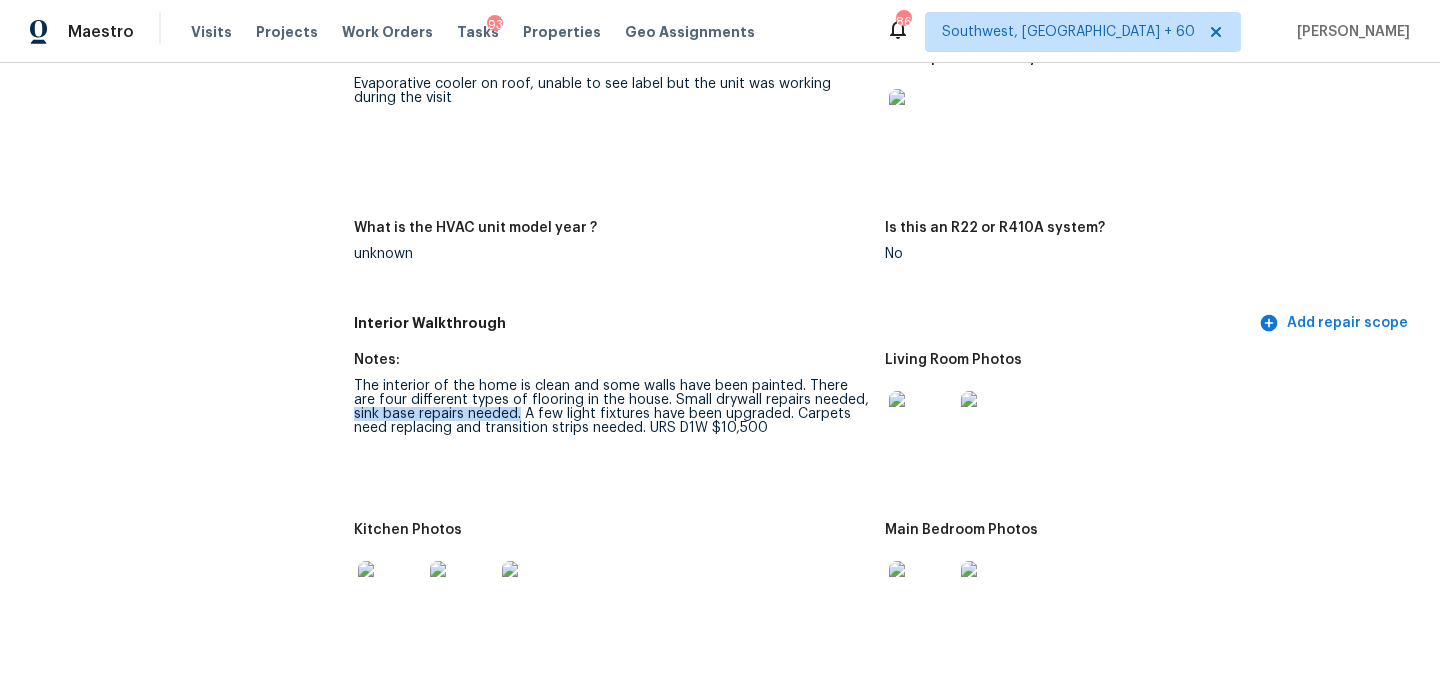 drag, startPoint x: 840, startPoint y: 386, endPoint x: 490, endPoint y: 401, distance: 350.3213 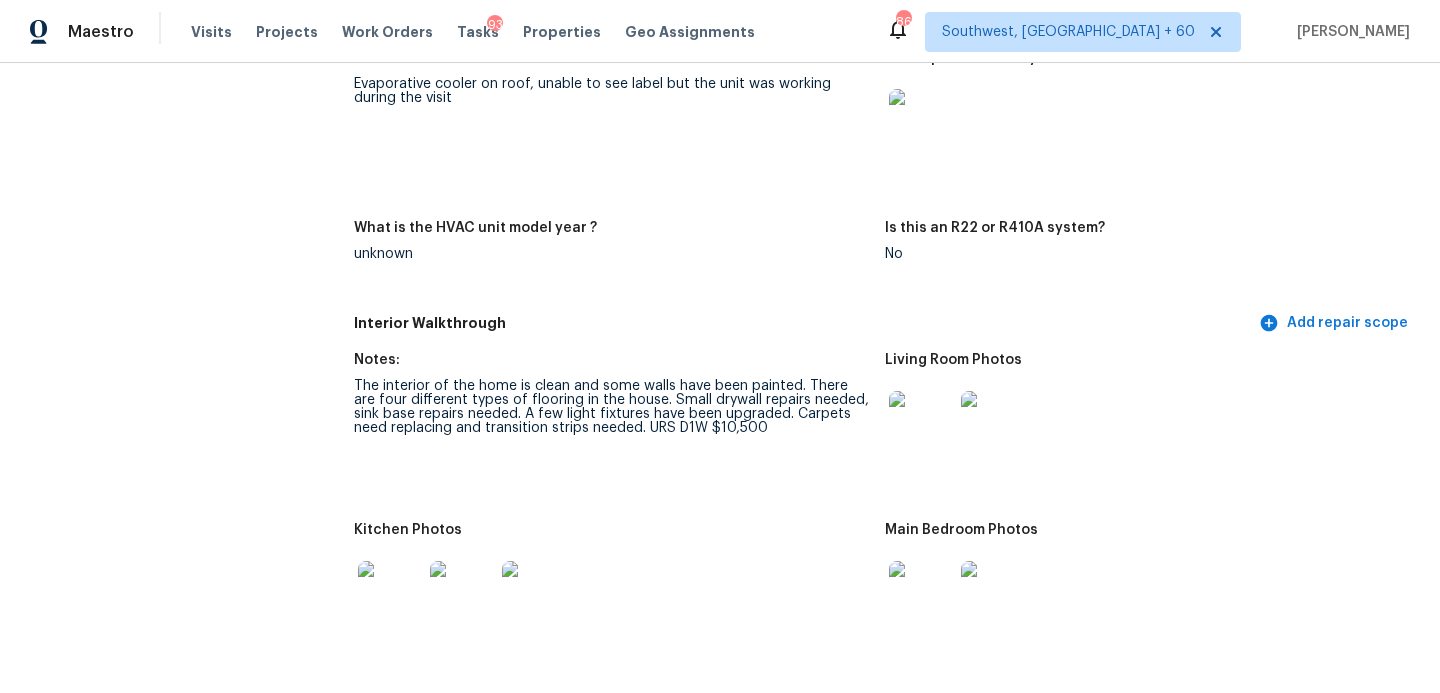 click on "The interior of the home is clean and some walls have been painted. There are four different types of flooring in the house. Small drywall repairs needed, sink base repairs needed. A few light fixtures have been upgraded. Carpets need replacing and transition strips needed.
URS D1W $10,500" at bounding box center [611, 407] 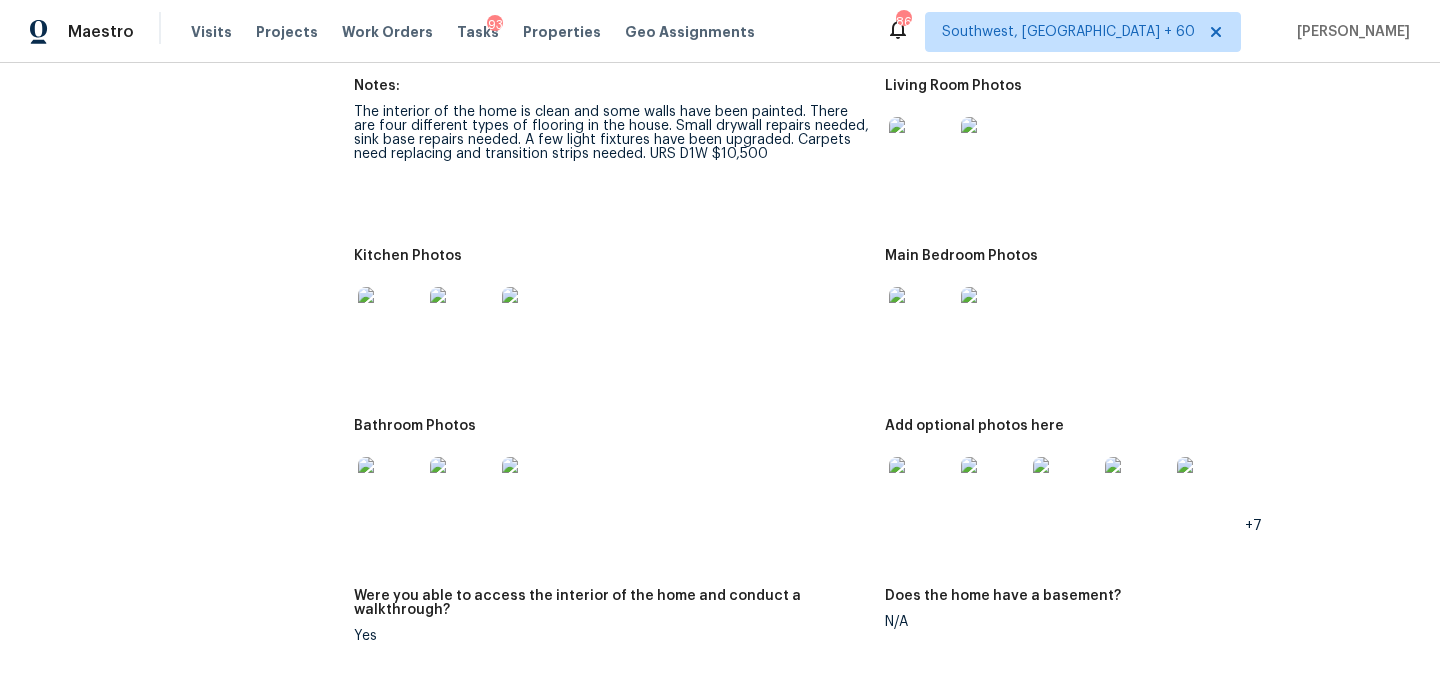 scroll, scrollTop: 2570, scrollLeft: 0, axis: vertical 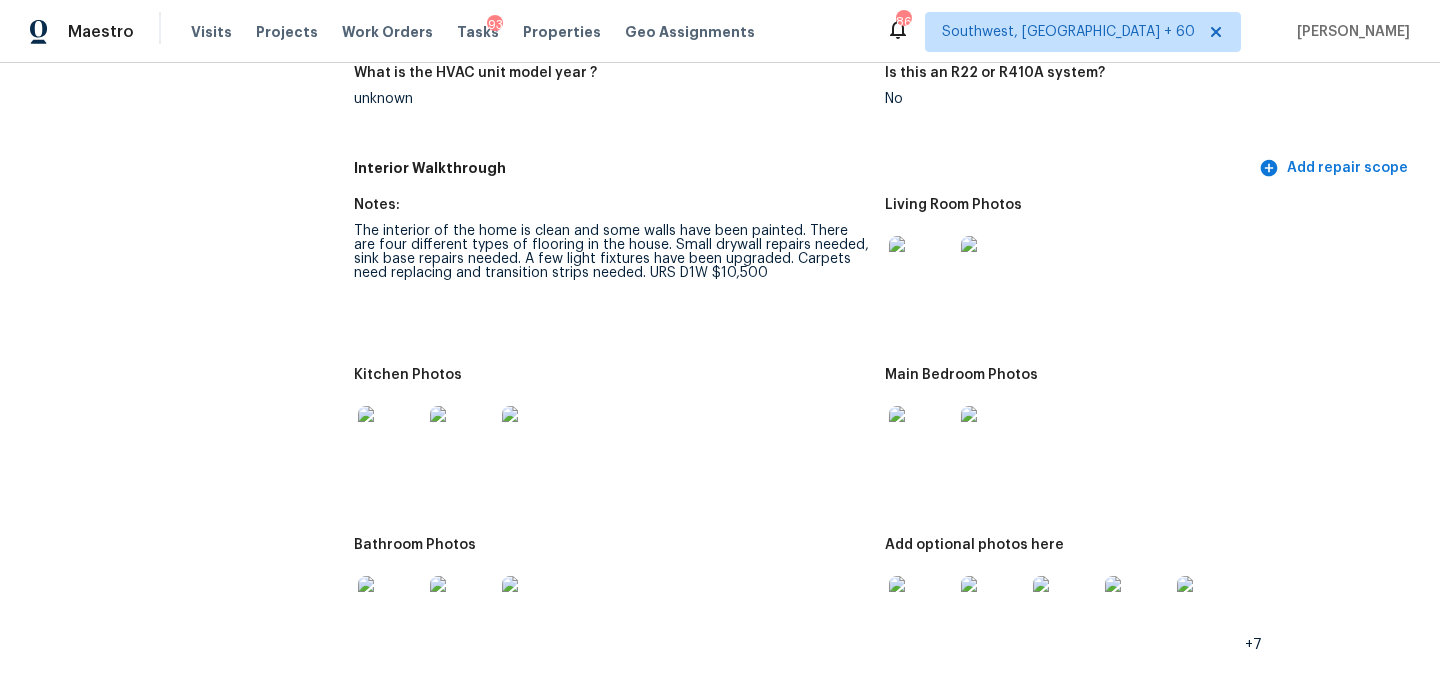 click at bounding box center [921, 268] 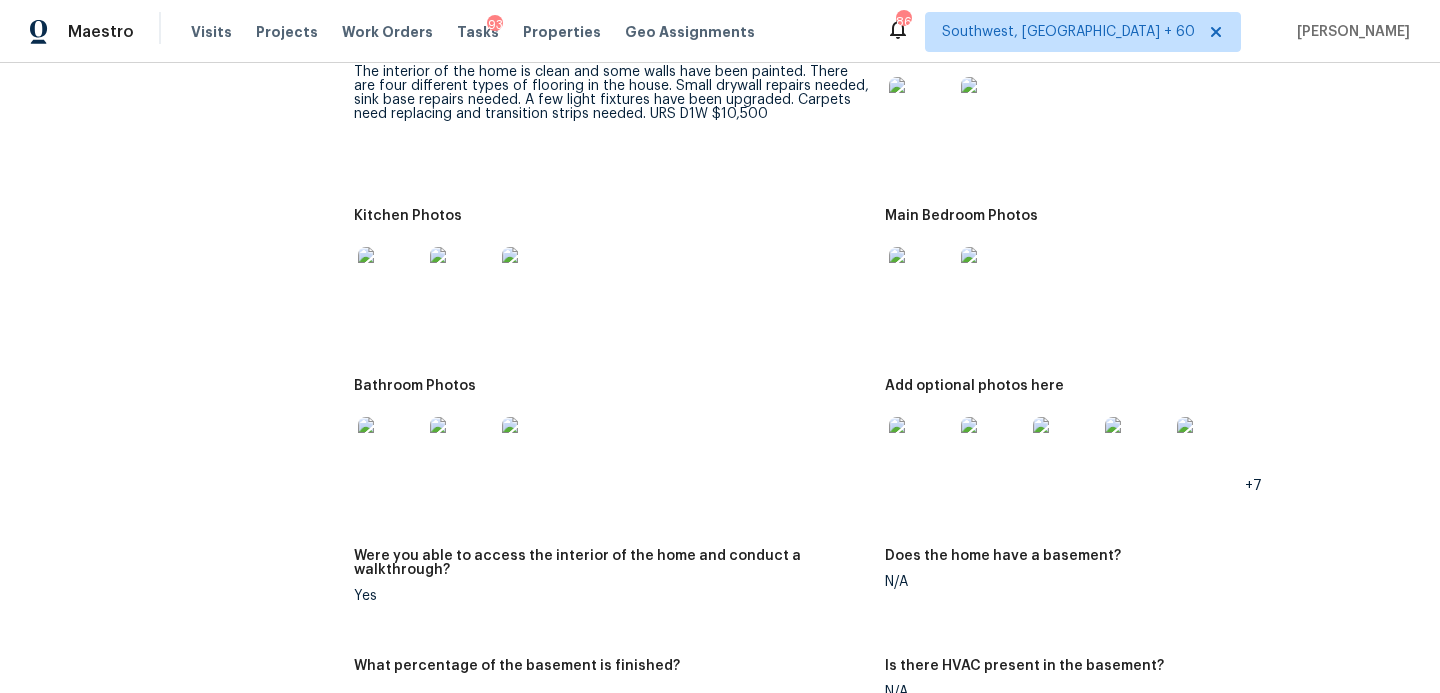 click at bounding box center (921, 449) 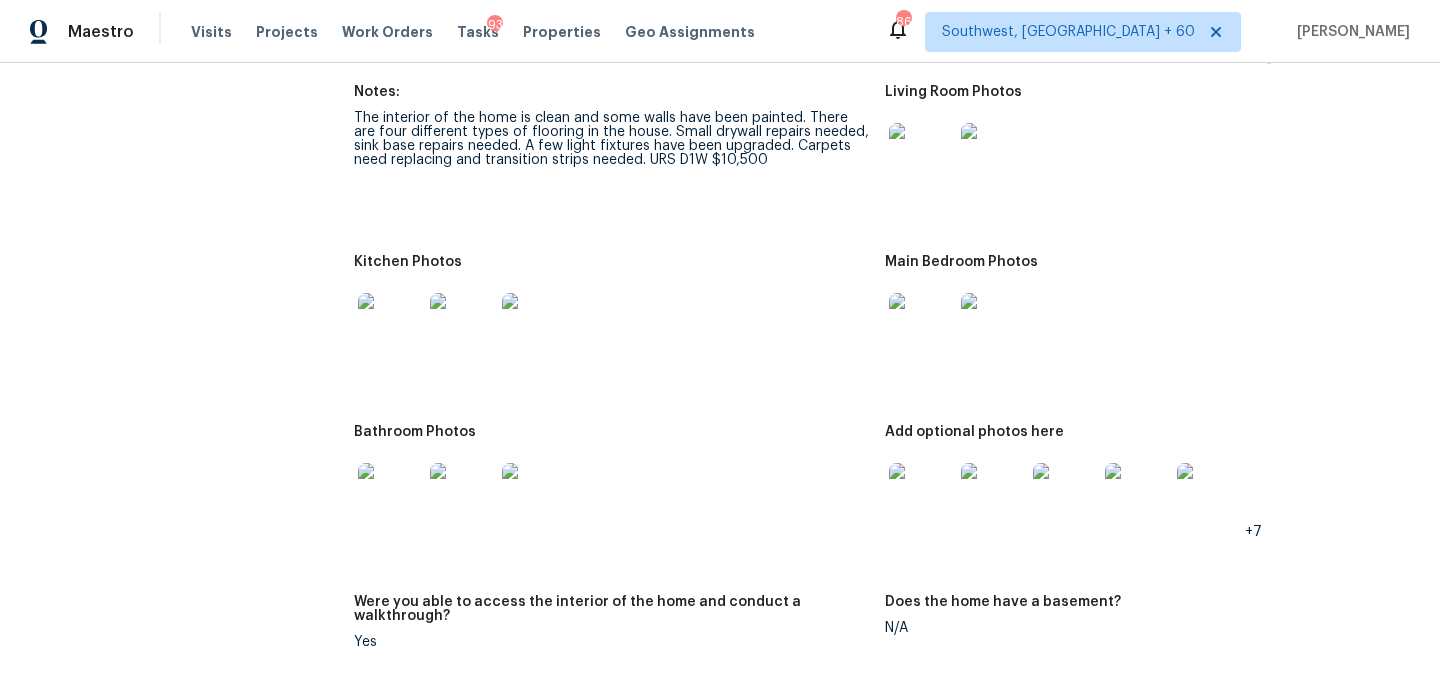 scroll, scrollTop: 2624, scrollLeft: 0, axis: vertical 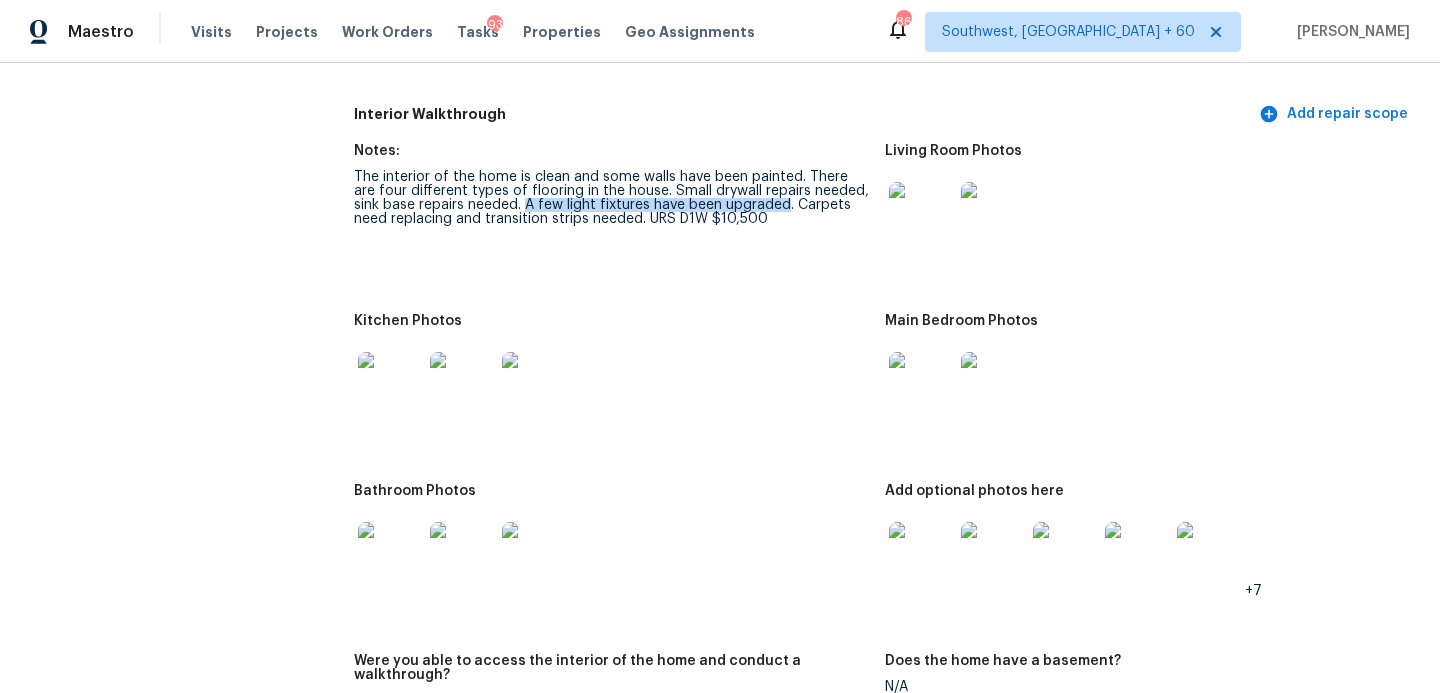 drag, startPoint x: 496, startPoint y: 191, endPoint x: 757, endPoint y: 196, distance: 261.04788 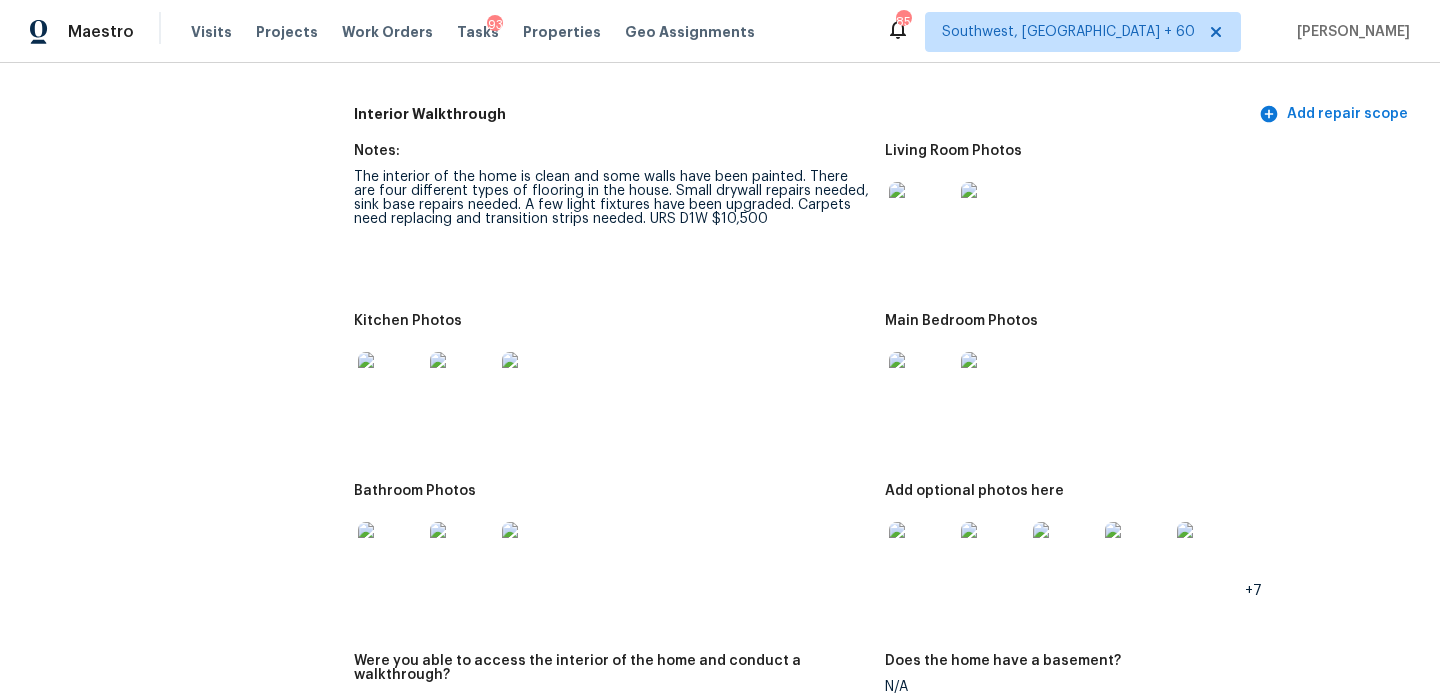 click at bounding box center (611, 384) 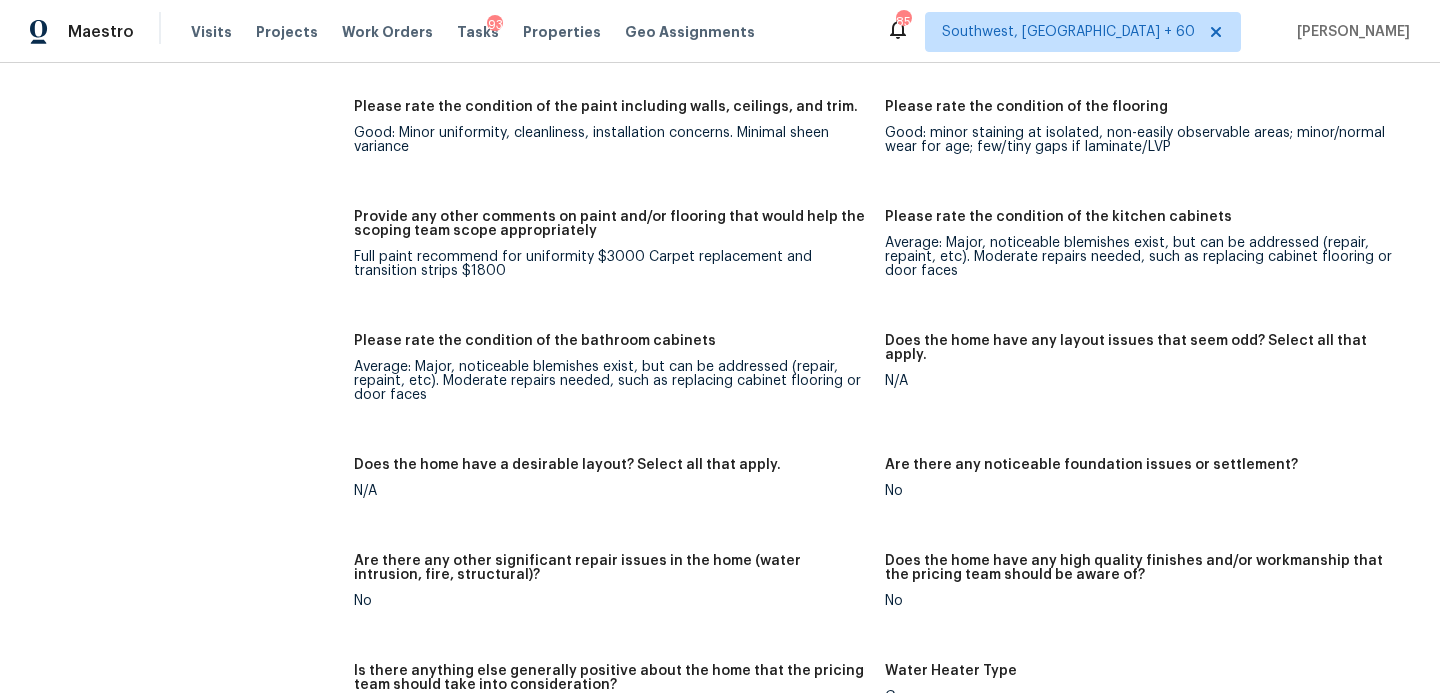 scroll, scrollTop: 3383, scrollLeft: 0, axis: vertical 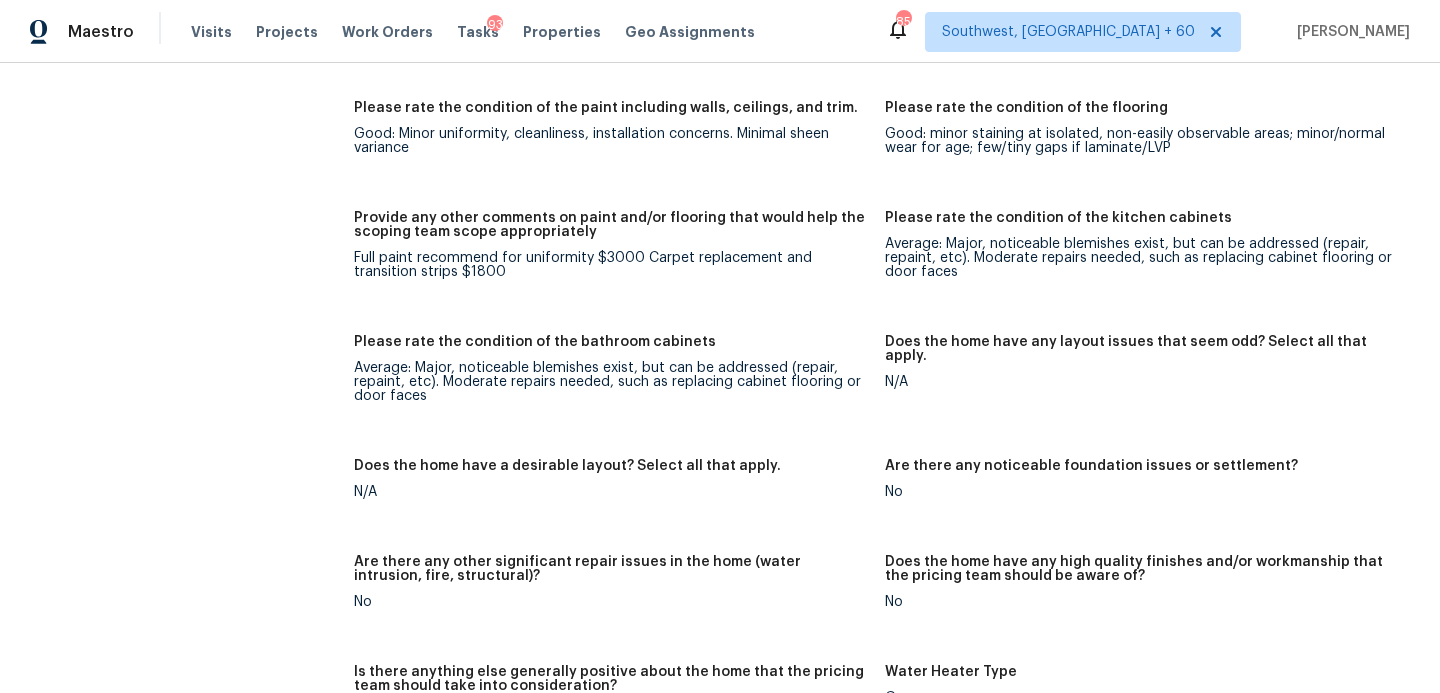 click on "Notes: The interior of the home is clean and some walls have been painted. There are four different types of flooring in the house. Small drywall repairs needed, sink base repairs needed. A few light fixtures have been upgraded. Carpets need replacing and transition strips needed.
URS D1W $10,500 Living Room Photos Kitchen Photos Main Bedroom Photos Bathroom Photos Add optional photos here  +7 Were you able to access the interior of the home and conduct a walkthrough? Yes Does the home have a basement? N/A What percentage of the basement is finished? Is there HVAC present in the basement? N/A Please rate the condition of the paint including walls, ceilings, and trim. Good: Minor uniformity, cleanliness, installation concerns. Minimal sheen variance Please rate the condition of the flooring Good: minor staining at isolated, non-easily observable areas; minor/normal wear for age; few/tiny gaps if laminate/LVP Full paint recommend for uniformity $3000
Carpet replacement and transition strips $1800 N/A N/A No No" at bounding box center [885, 333] 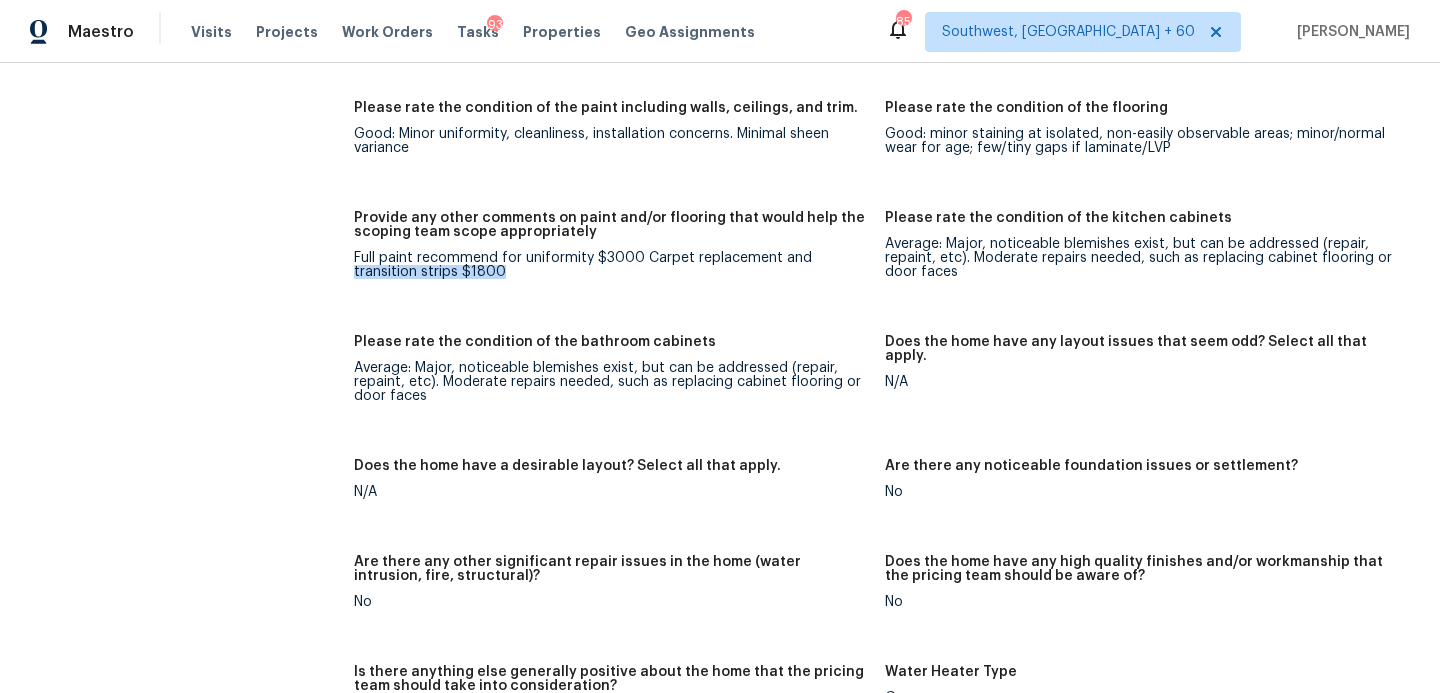 drag, startPoint x: 807, startPoint y: 229, endPoint x: 537, endPoint y: 255, distance: 271.24896 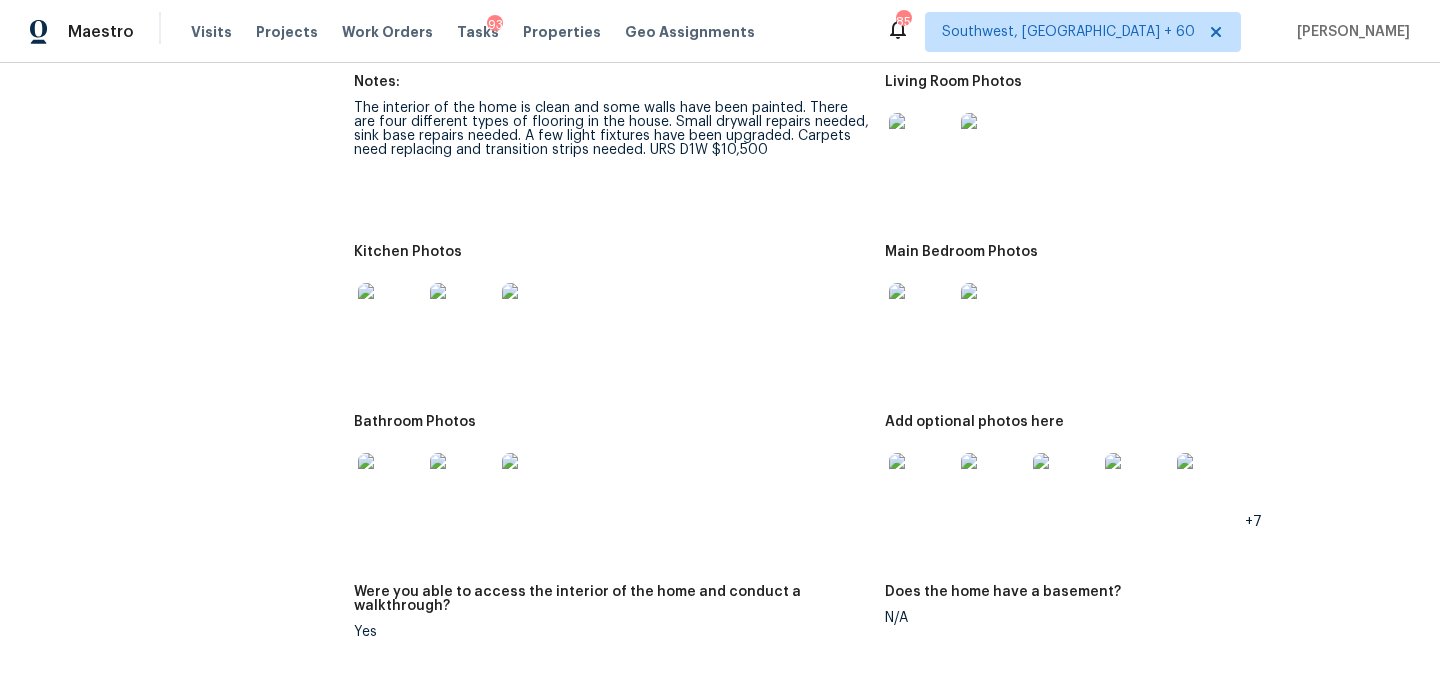 scroll, scrollTop: 2828, scrollLeft: 0, axis: vertical 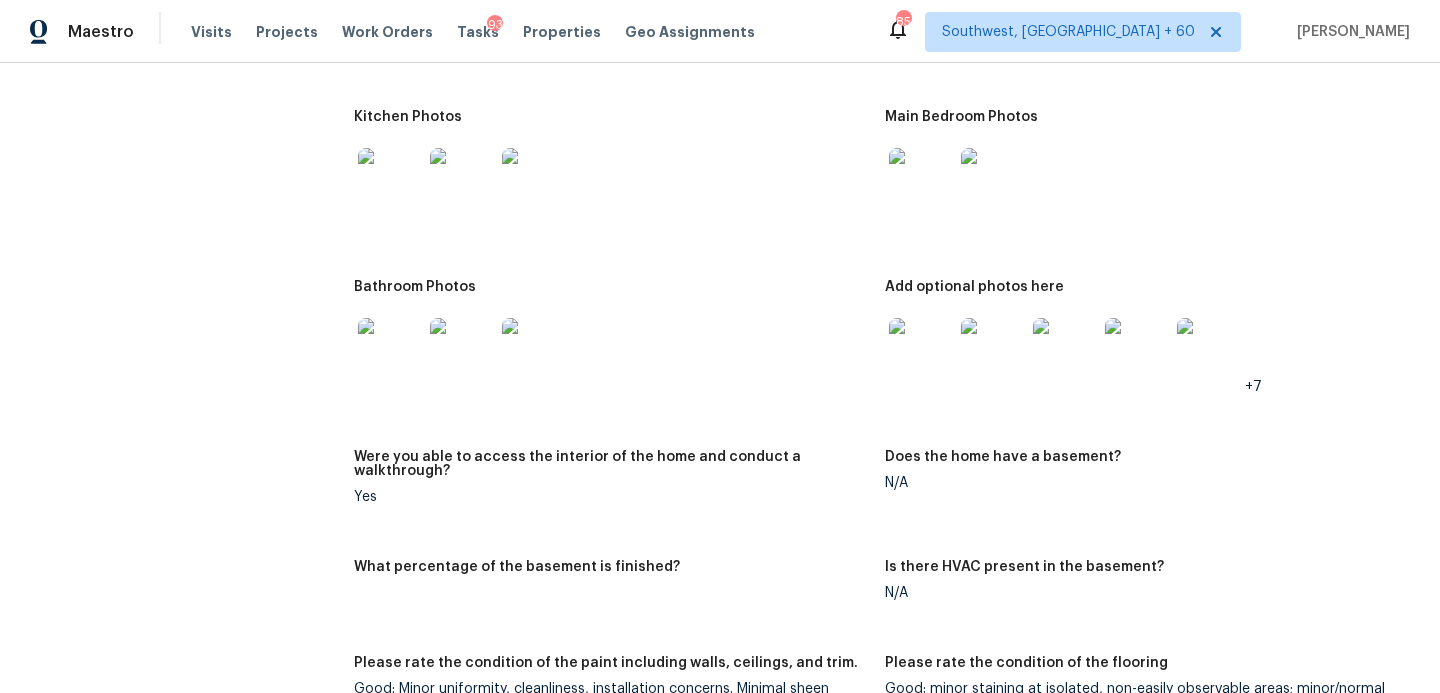 click at bounding box center (390, 350) 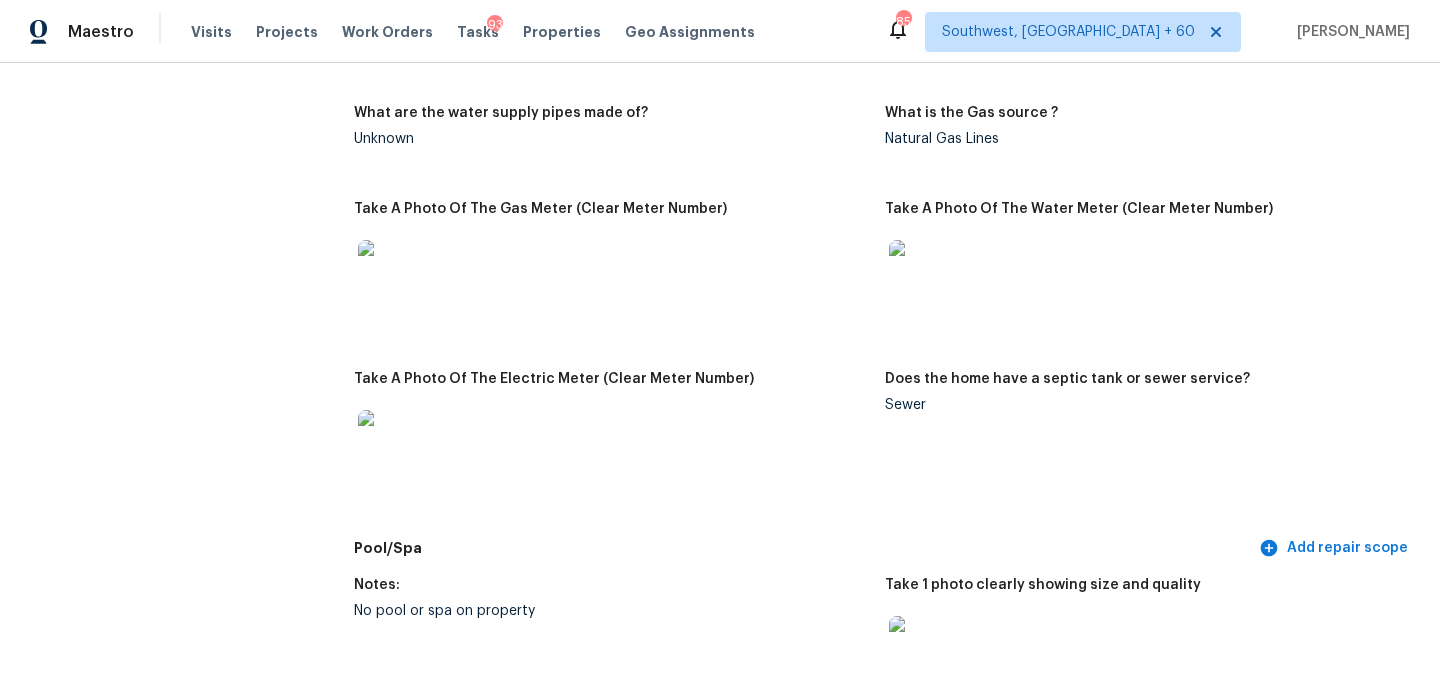 scroll, scrollTop: 1490, scrollLeft: 0, axis: vertical 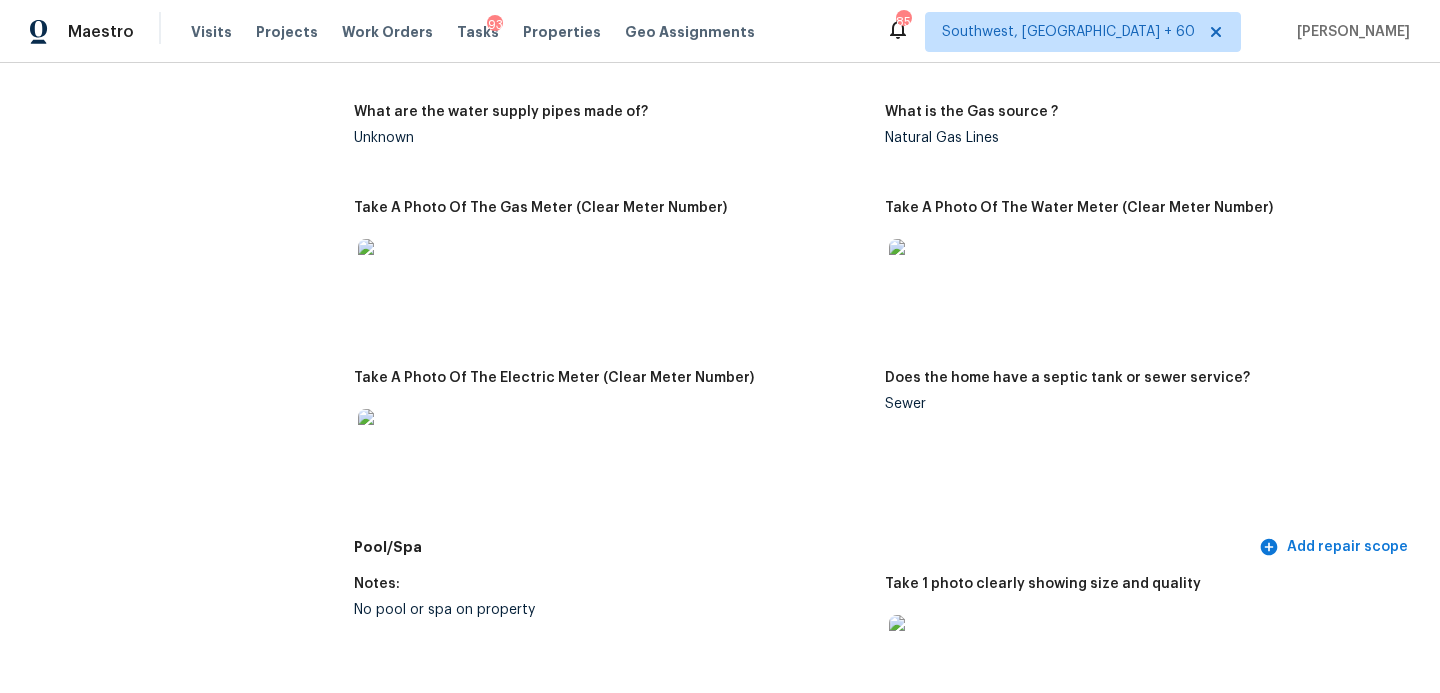 click at bounding box center (611, 271) 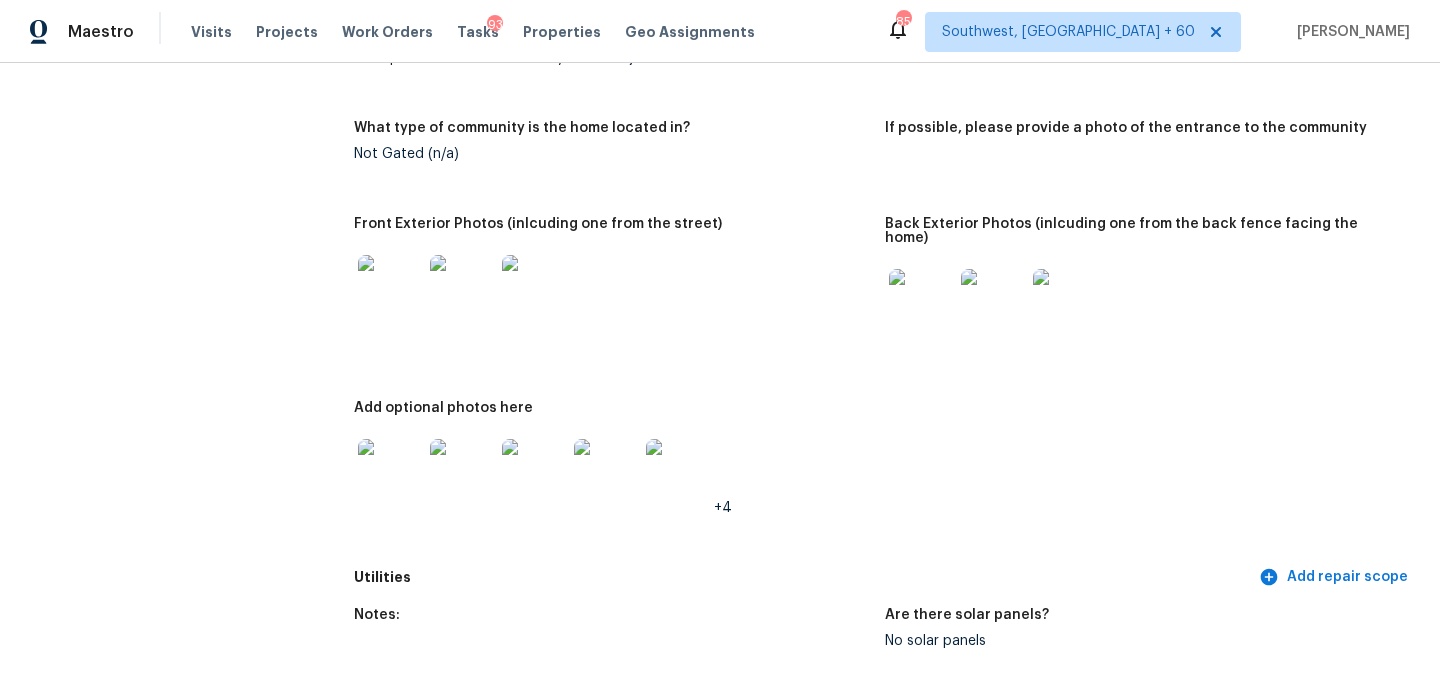 scroll, scrollTop: 0, scrollLeft: 0, axis: both 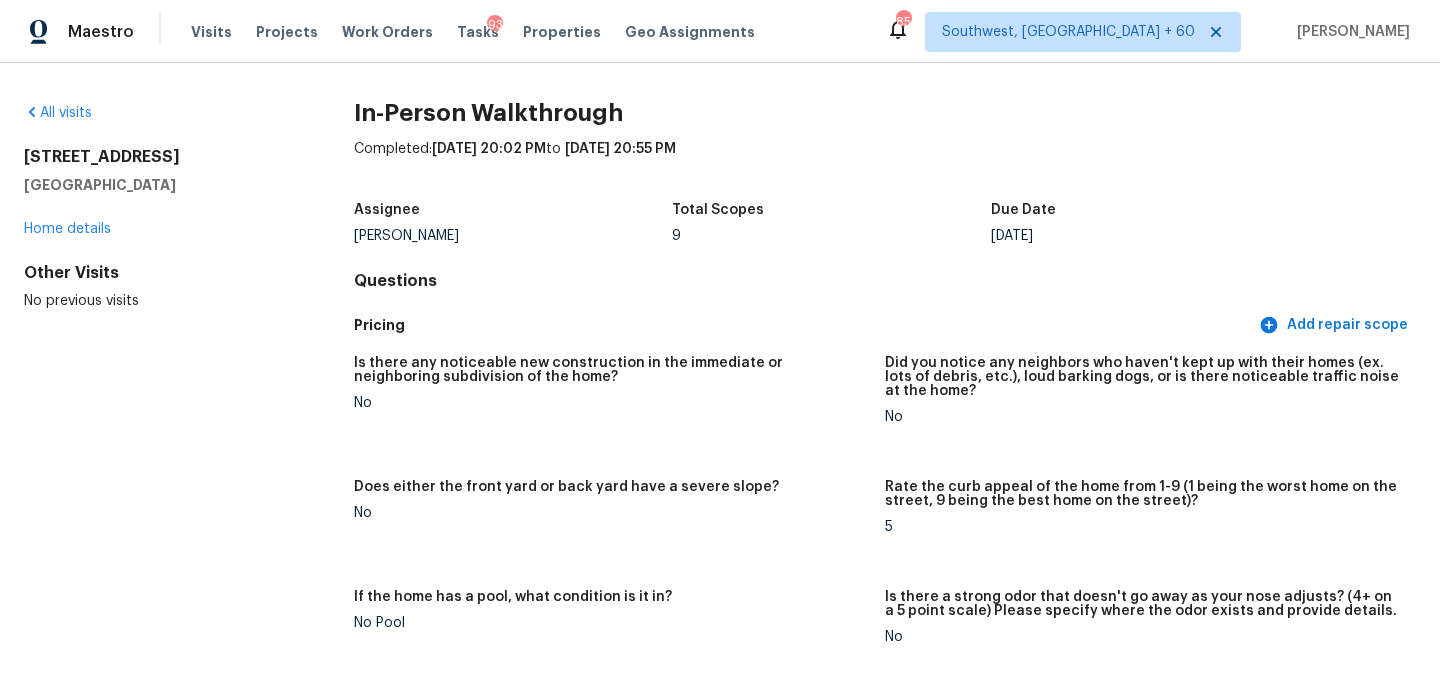 click on "All visits [STREET_ADDRESS] Home details Other Visits No previous visits In-Person Walkthrough Completed:  [DATE] 20:02 PM  to   [DATE] 20:55 PM Assignee [PERSON_NAME] Total Scopes 9 Due Date [DATE] Questions Pricing Add repair scope Is there any noticeable new construction in the immediate or neighboring subdivision of the home? No Did you notice any neighbors who haven't kept up with their homes (ex. lots of debris, etc.), loud barking dogs, or is there noticeable traffic noise at the home? No Does either the front yard or back yard have a severe slope? No Rate the curb appeal of the home from 1-9 (1 being the worst home on the street, 9 being the best home on the street)? 5 If the home has a pool, what condition is it in? No Pool Is there a strong odor that doesn't go away as your nose adjusts? (4+ on a 5 point scale) Please specify where the odor exists and provide details. No Please rate the quality of the neighborhood from 1-5 2 Exterior Add repair scope Notes:  +4 Notes:" at bounding box center [720, 378] 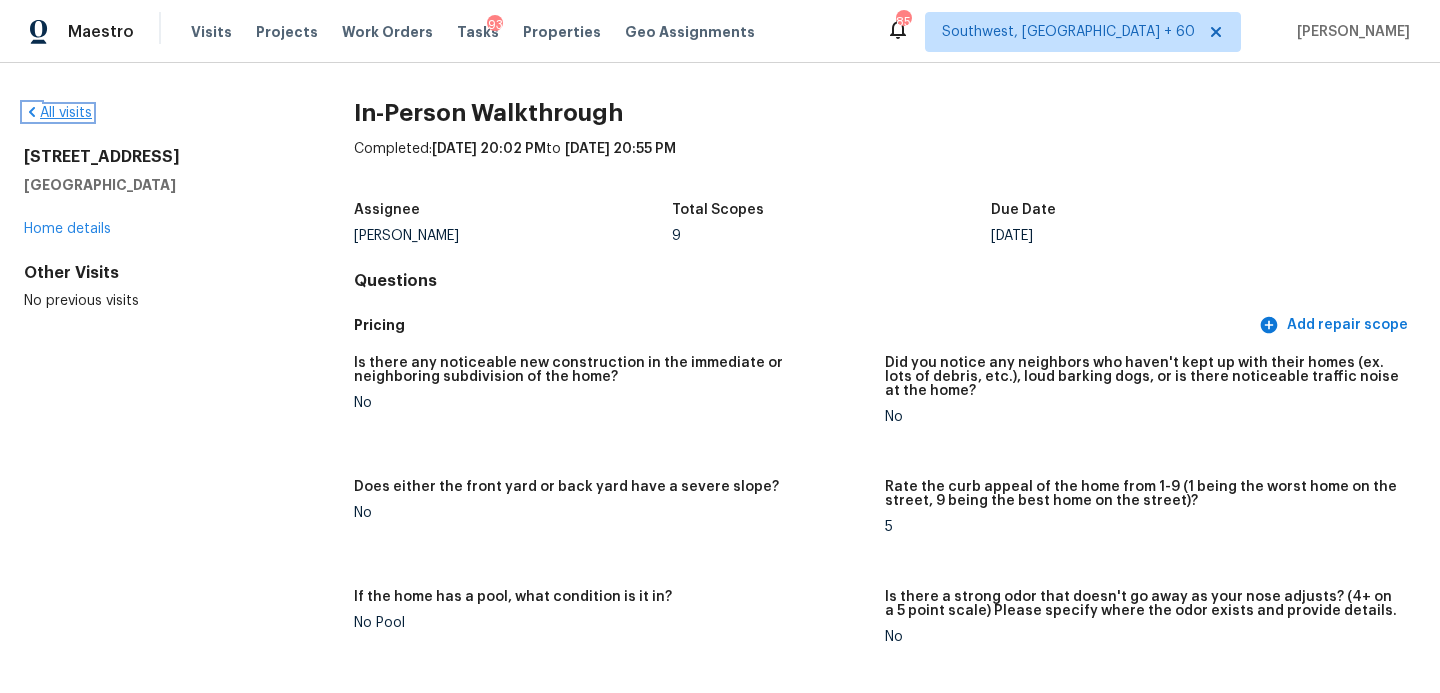 click on "All visits" at bounding box center (58, 113) 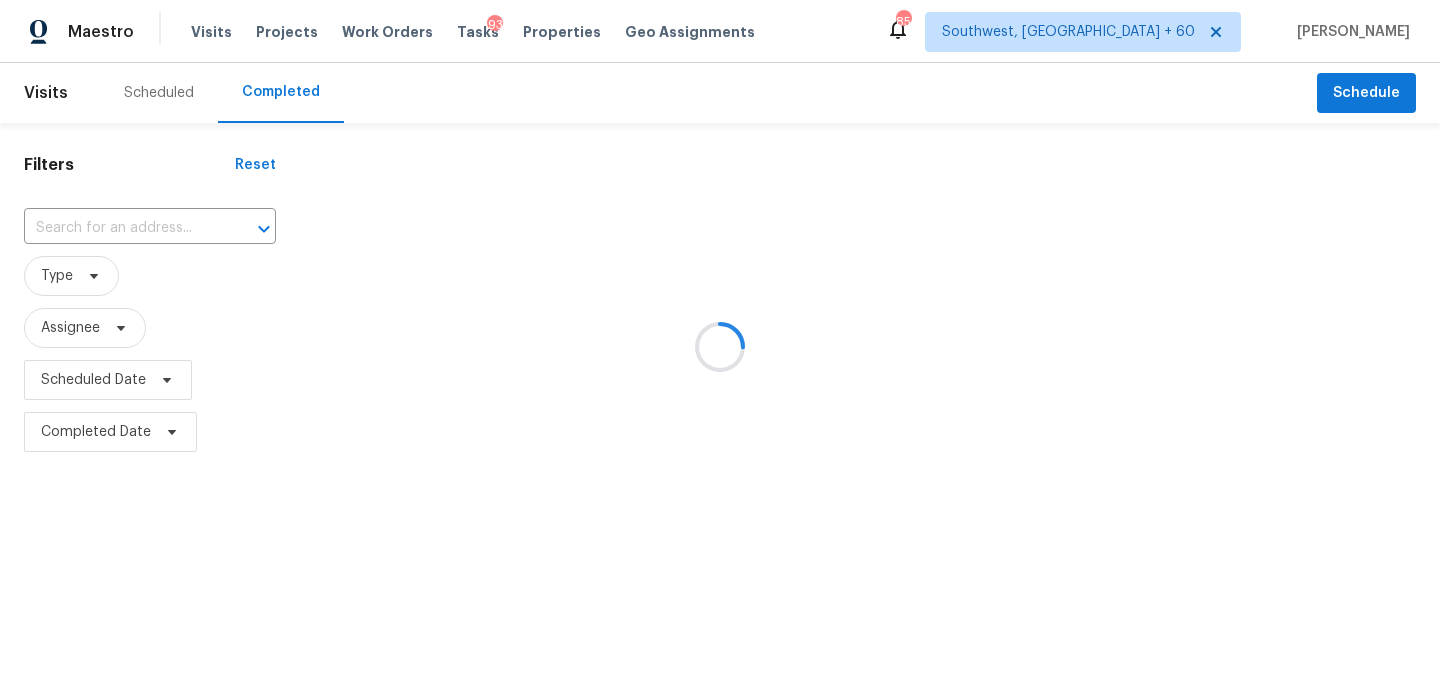 click at bounding box center (720, 346) 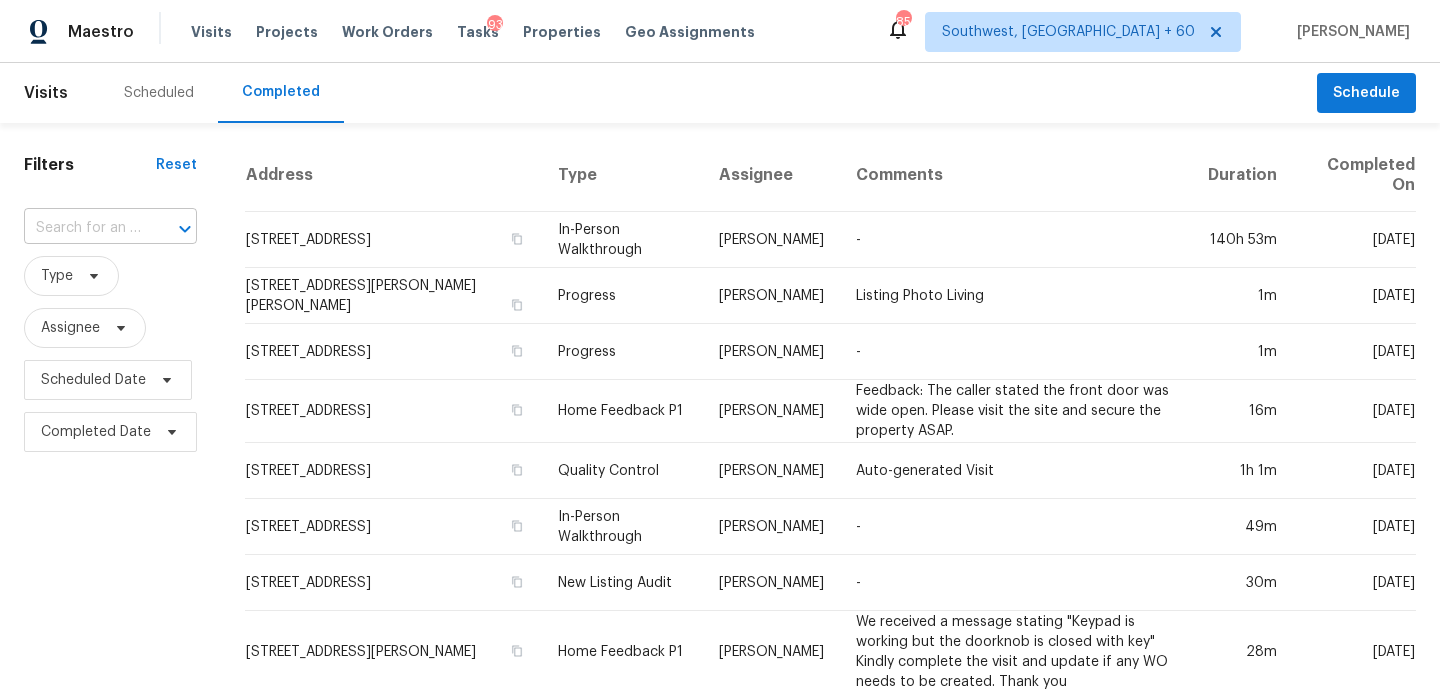click at bounding box center (171, 229) 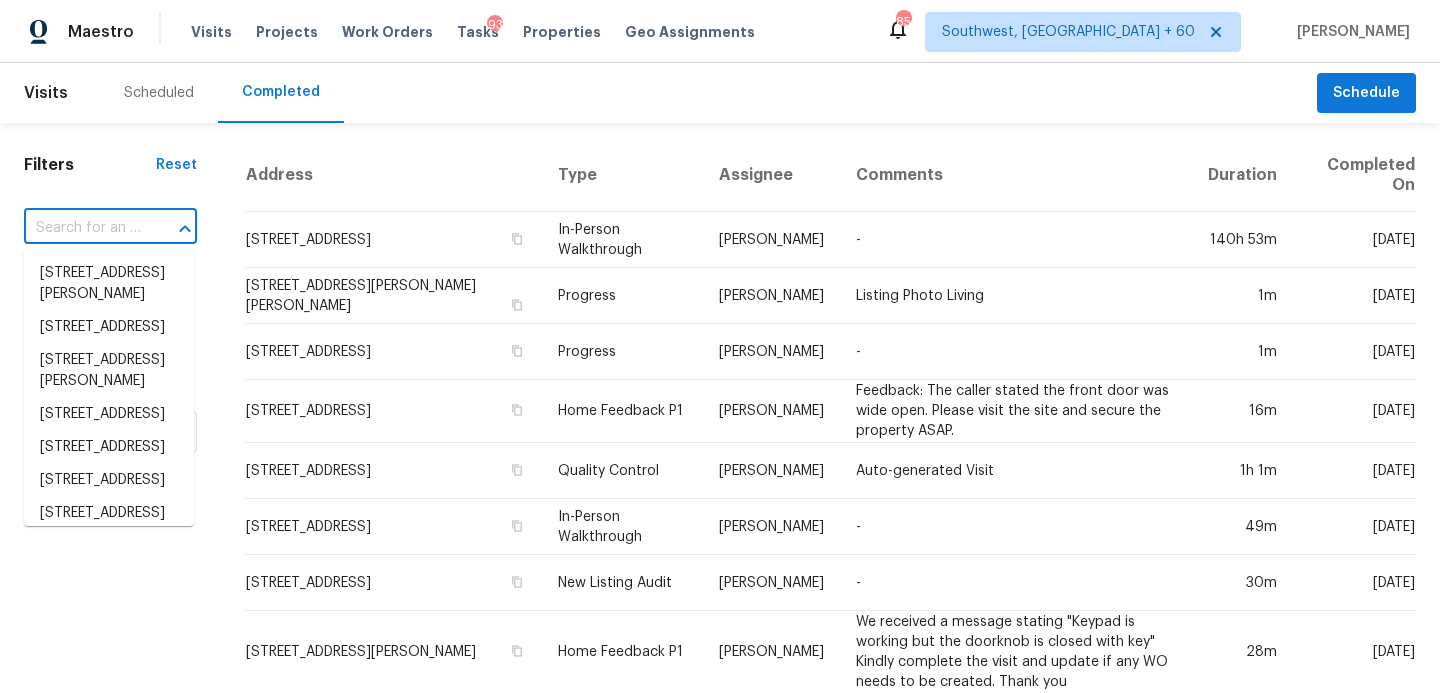 paste on "[STREET_ADDRESS]" 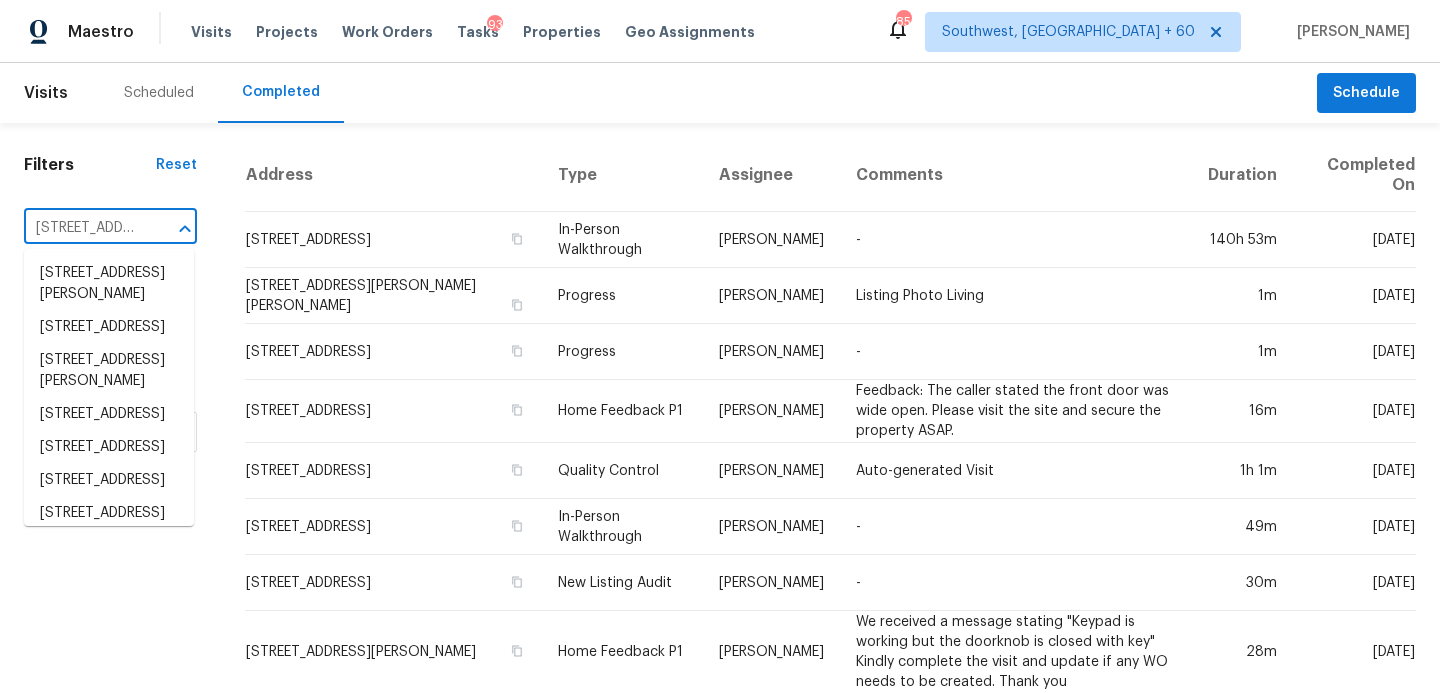 scroll, scrollTop: 0, scrollLeft: 141, axis: horizontal 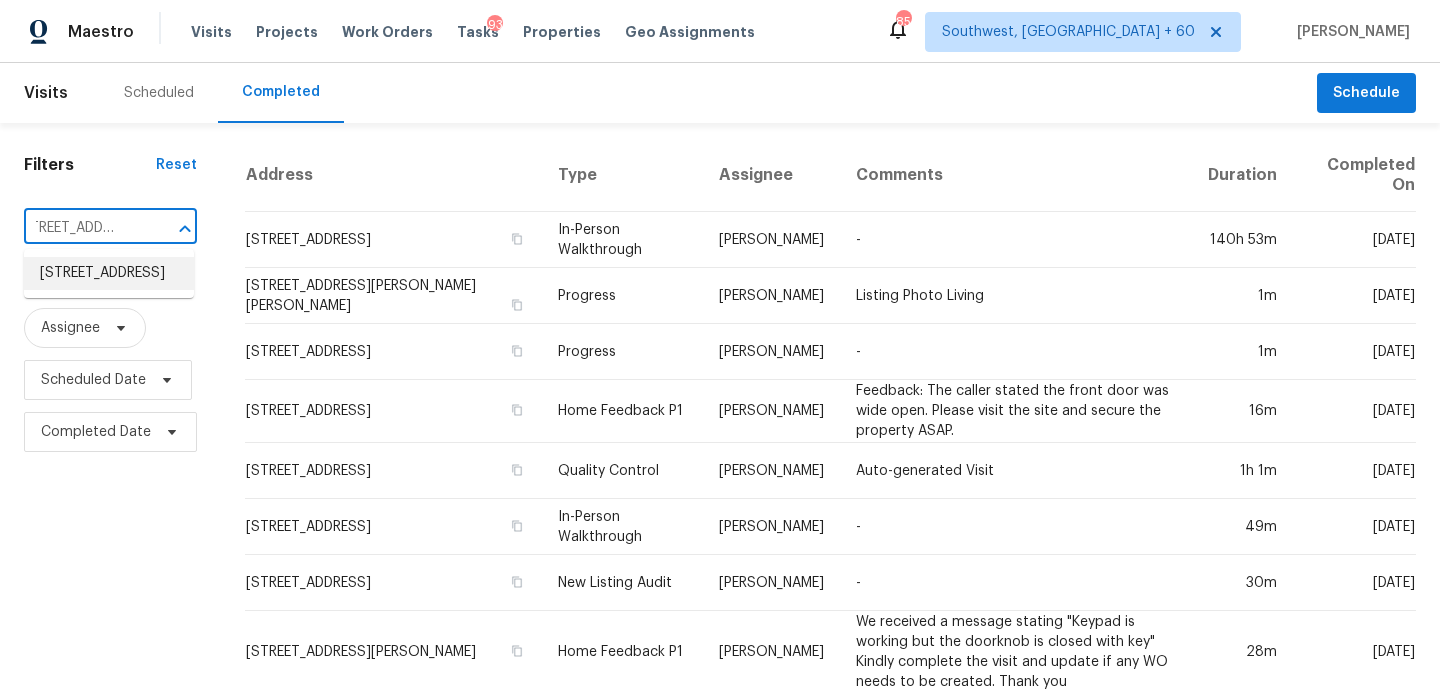 click on "[STREET_ADDRESS]" at bounding box center (109, 273) 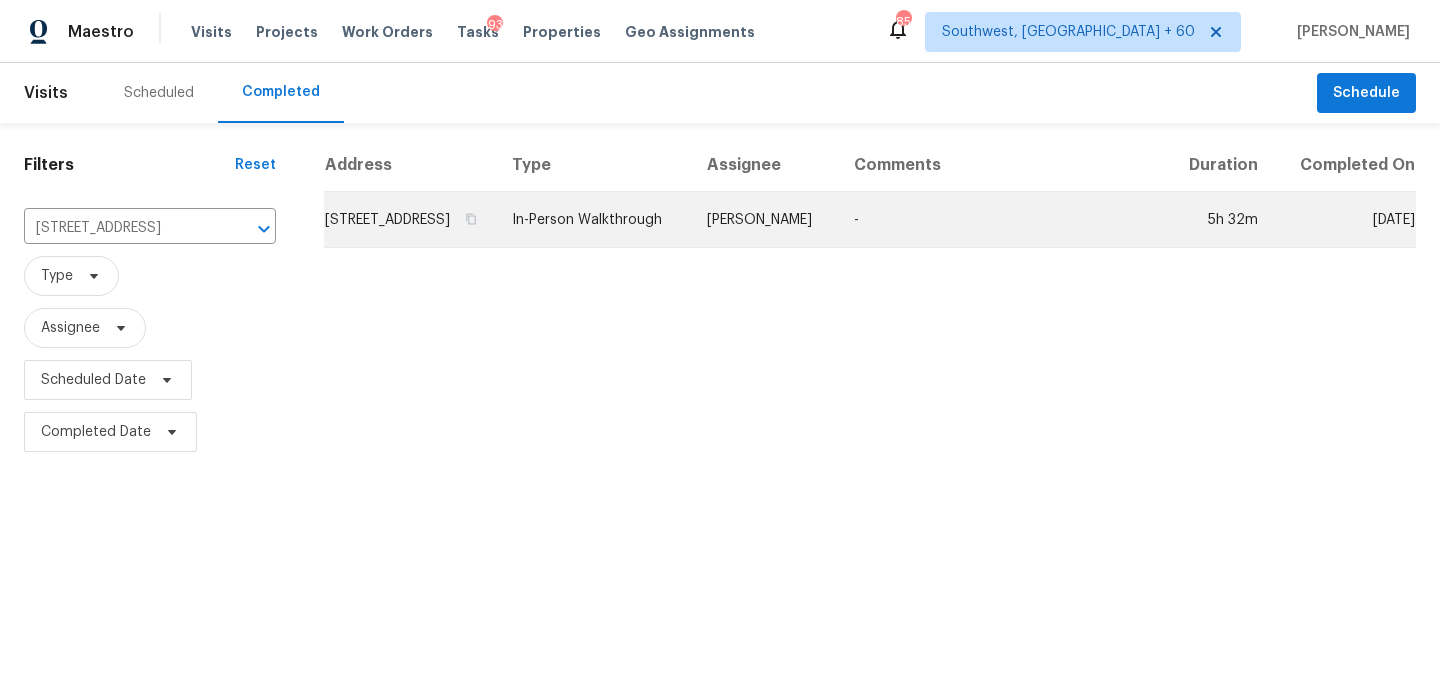 click on "[PERSON_NAME]" at bounding box center [764, 220] 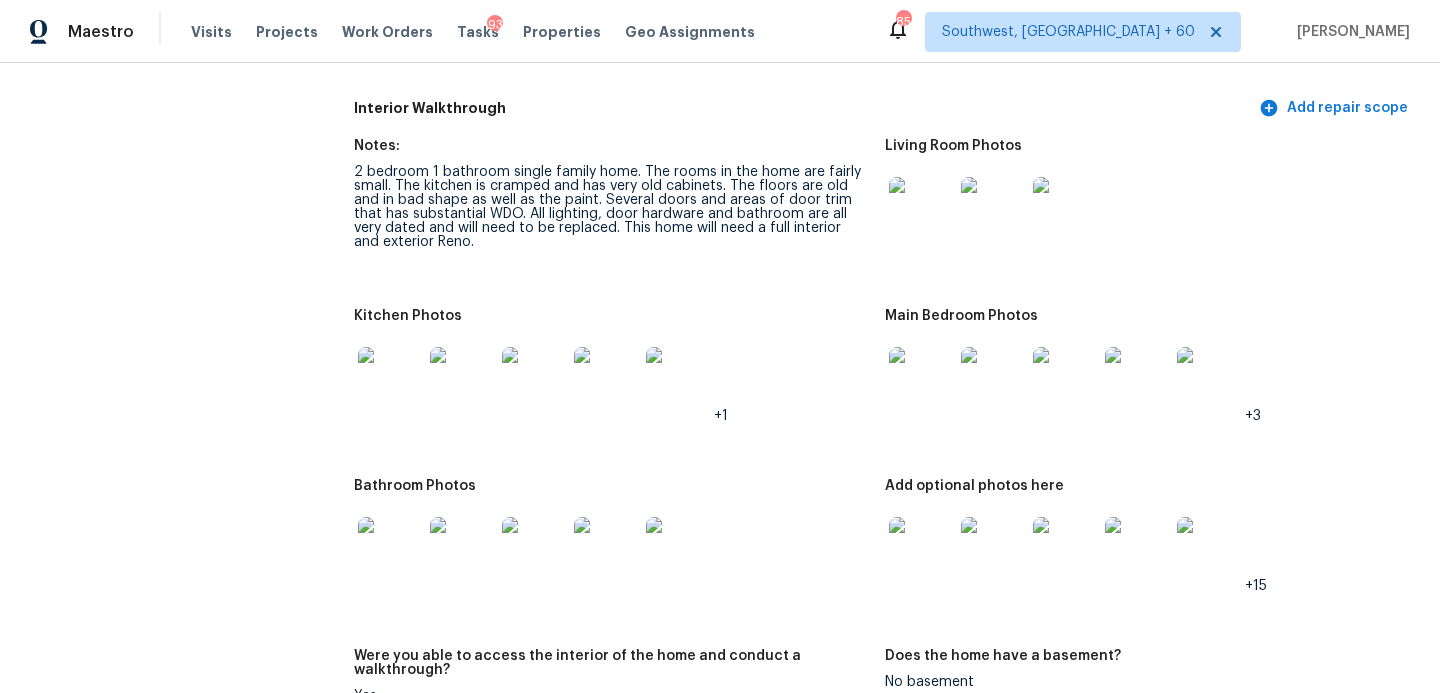 scroll, scrollTop: 2163, scrollLeft: 0, axis: vertical 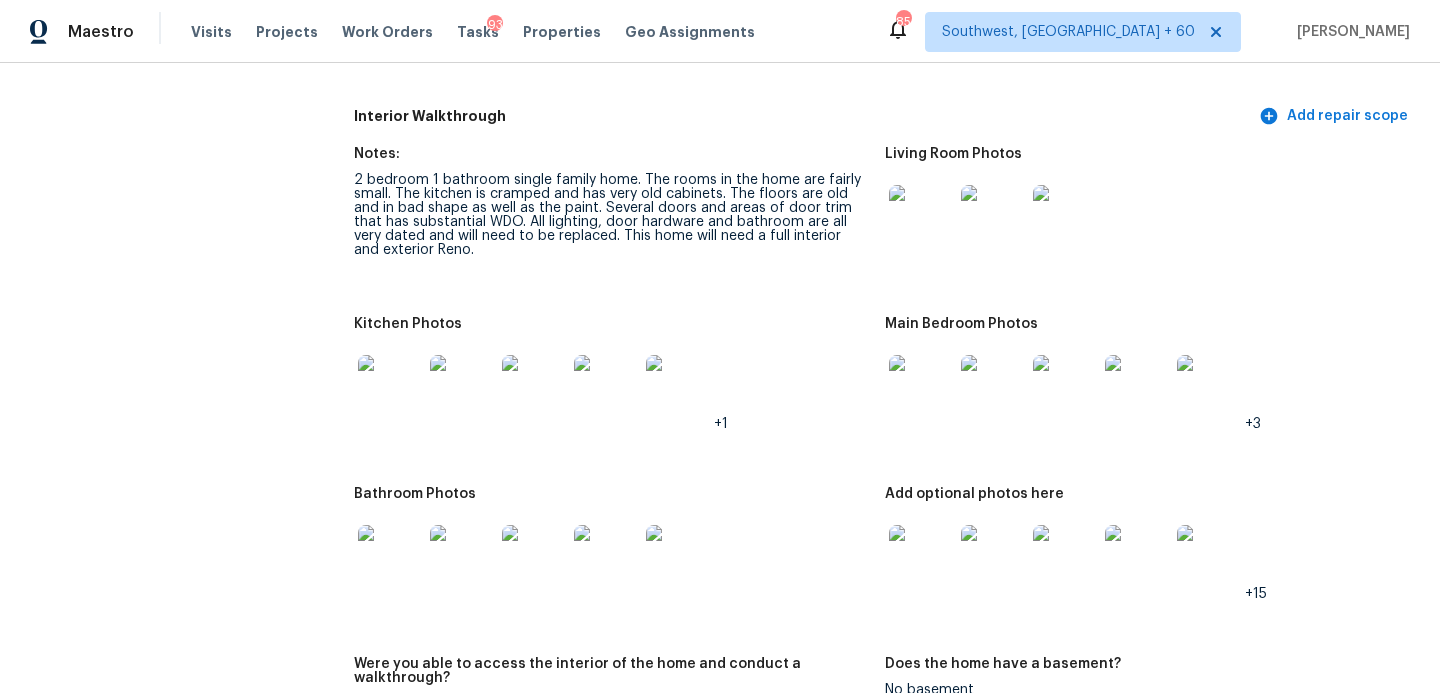 click at bounding box center [390, 557] 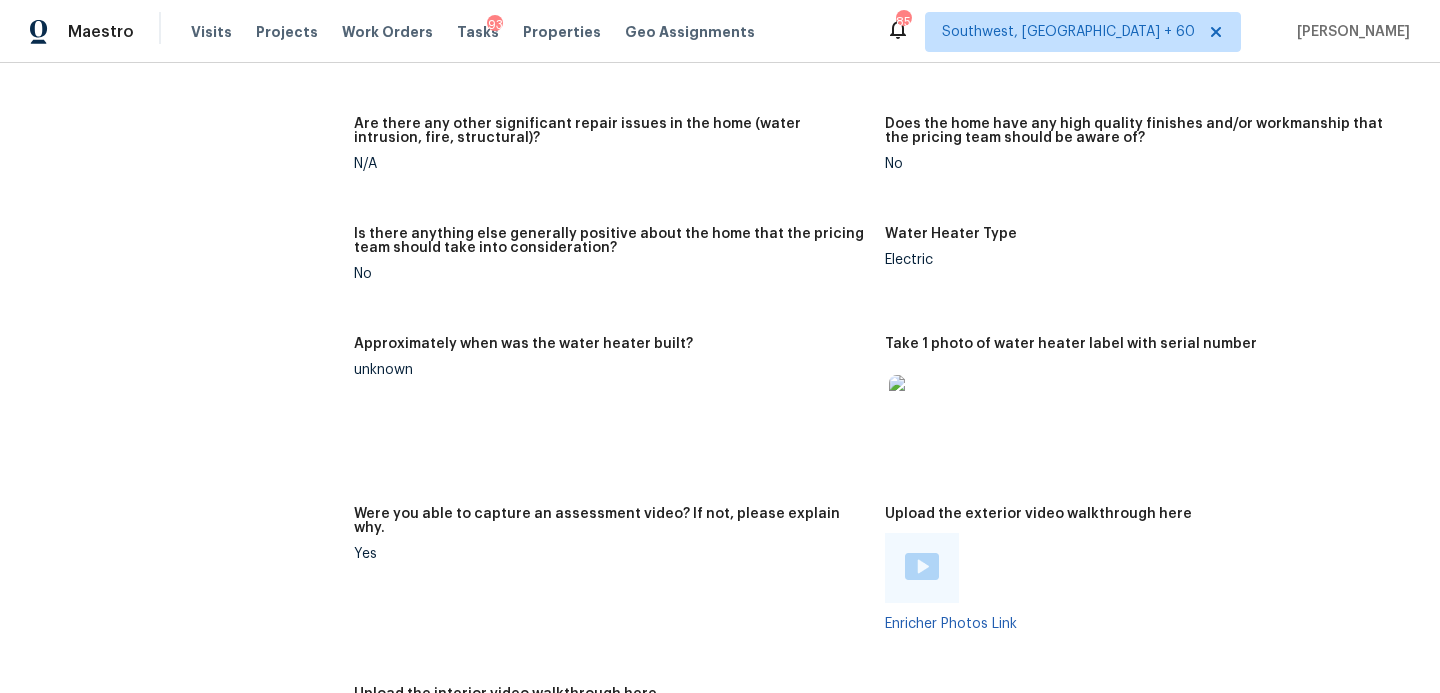scroll, scrollTop: 3611, scrollLeft: 0, axis: vertical 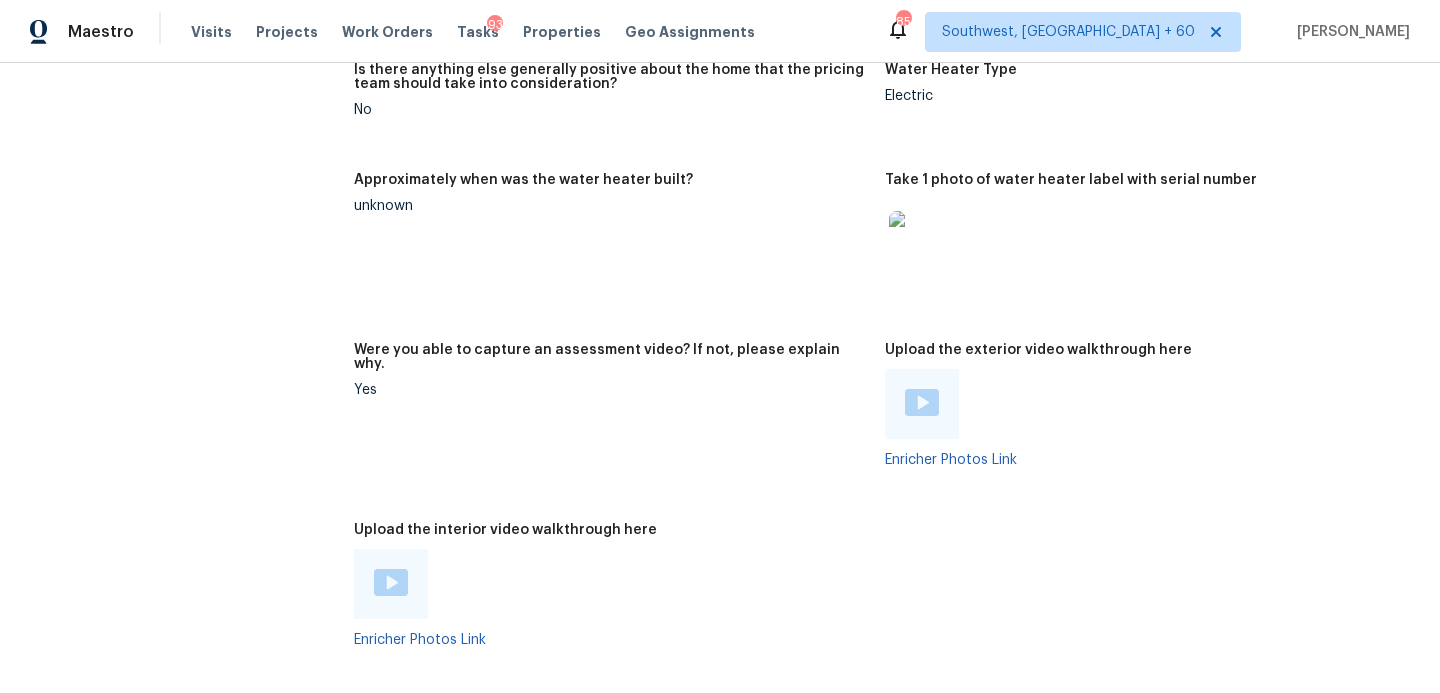 click at bounding box center [391, 584] 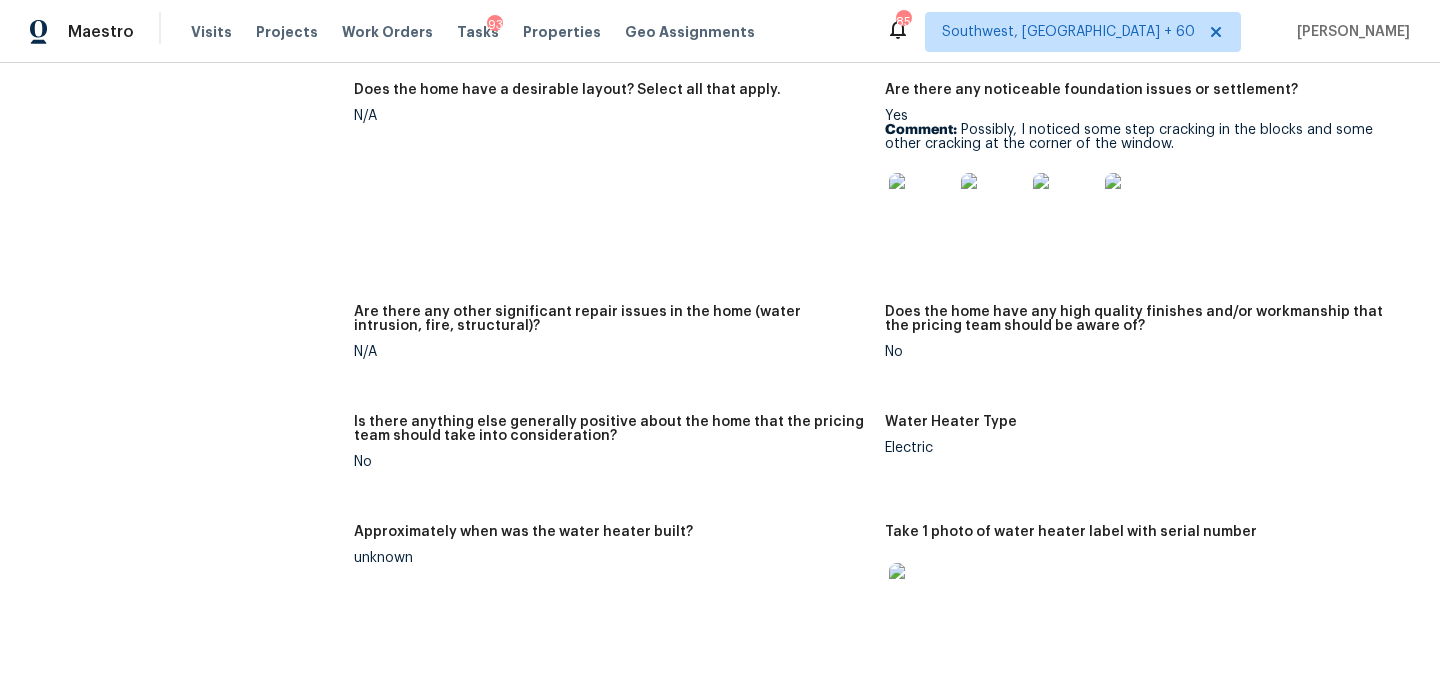 scroll, scrollTop: 3121, scrollLeft: 0, axis: vertical 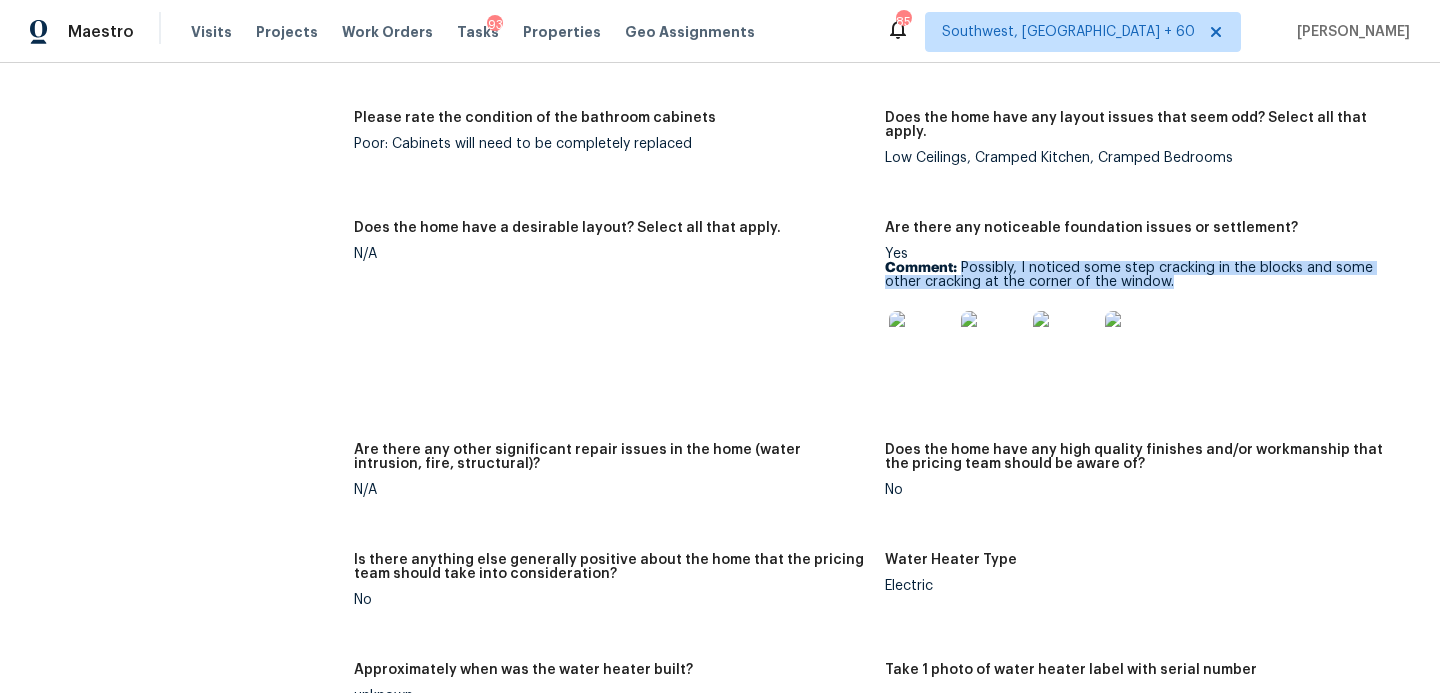 drag, startPoint x: 963, startPoint y: 224, endPoint x: 1178, endPoint y: 241, distance: 215.67105 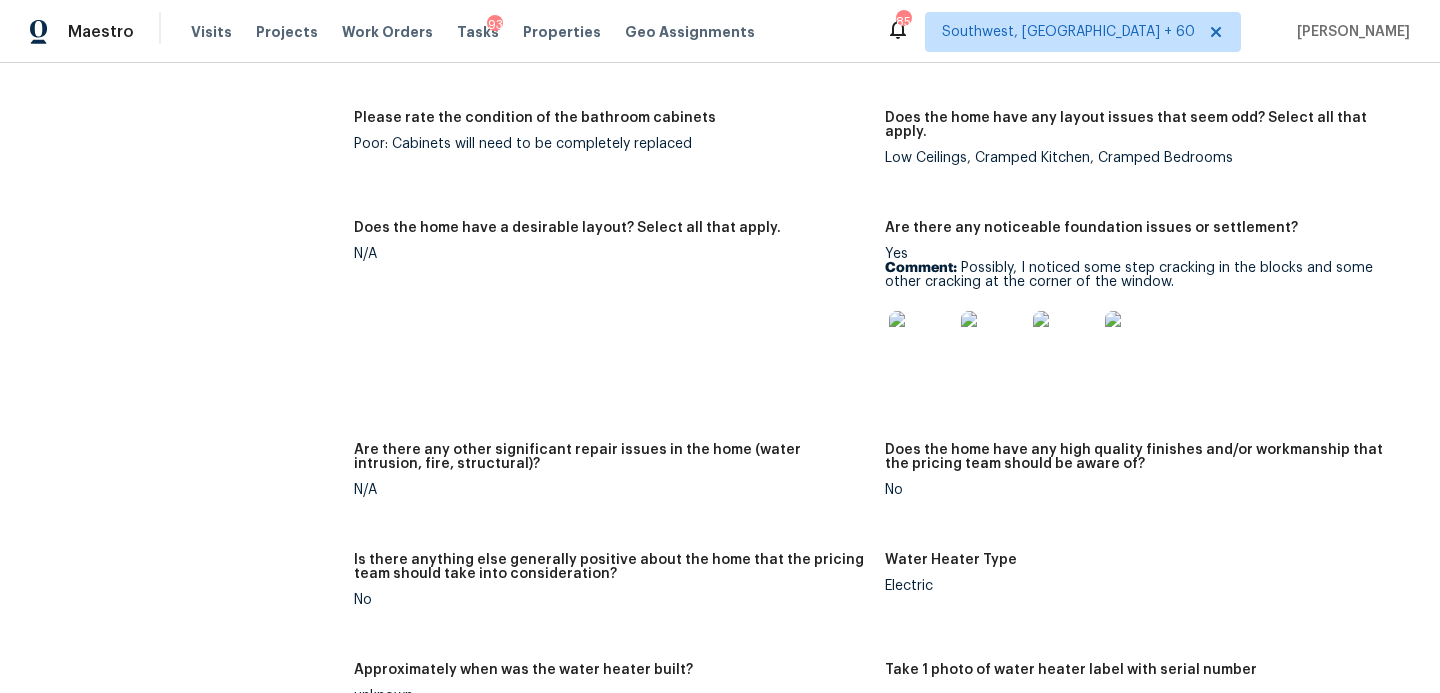 click on "Does the home have a desirable layout? Select all that apply. N/A" at bounding box center (619, 320) 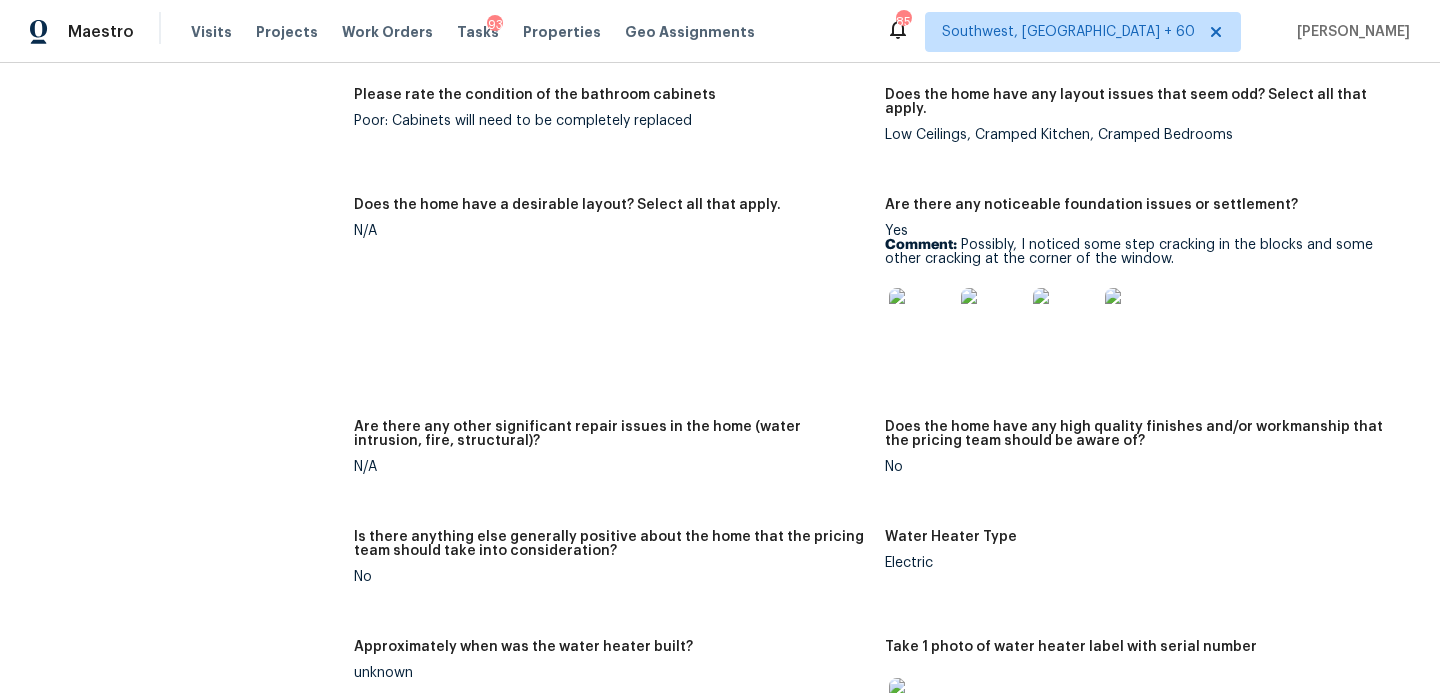 scroll, scrollTop: 3026, scrollLeft: 0, axis: vertical 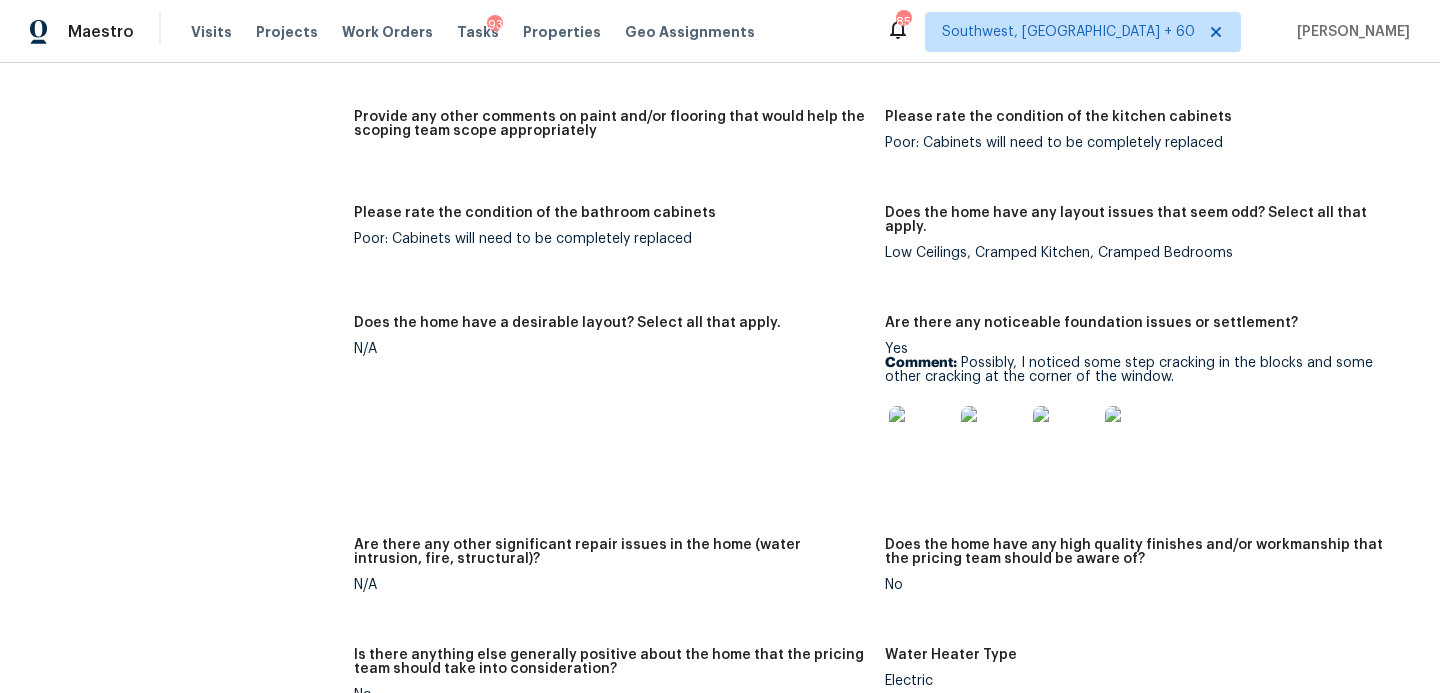 click at bounding box center (921, 438) 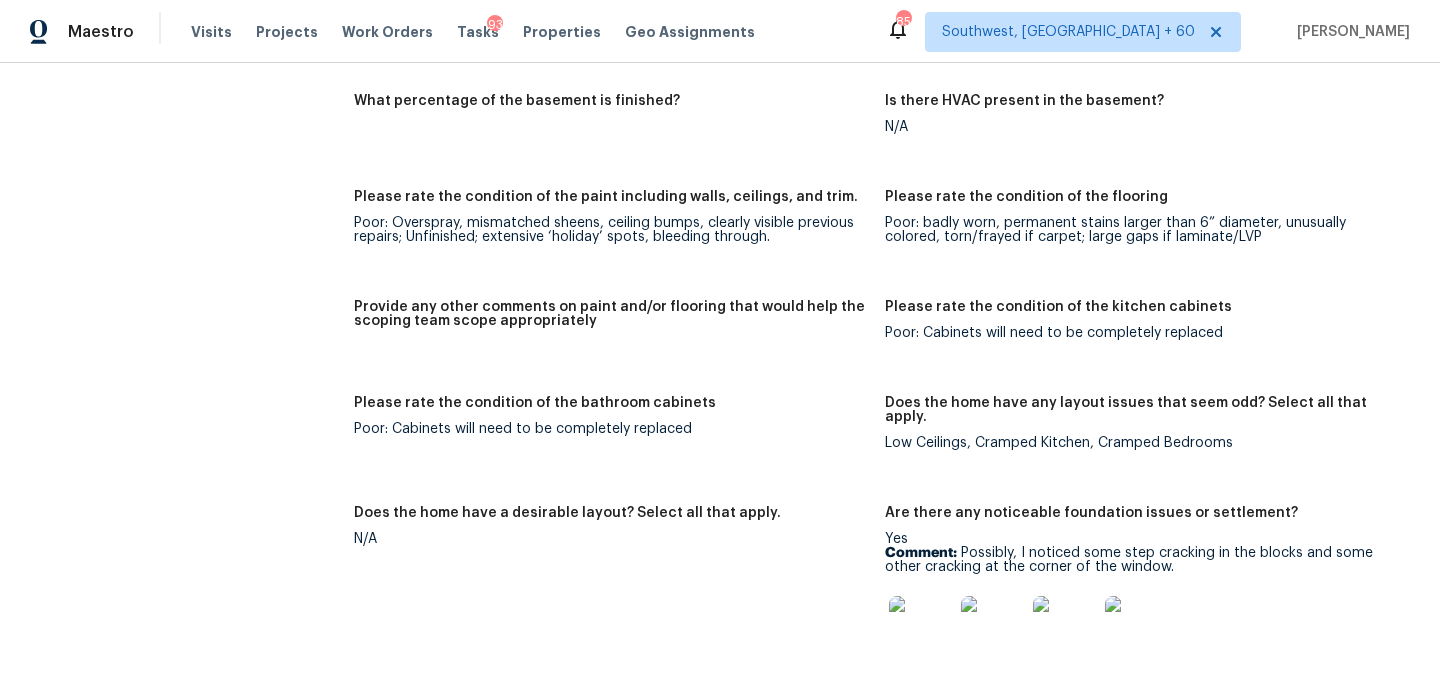 scroll, scrollTop: 2827, scrollLeft: 0, axis: vertical 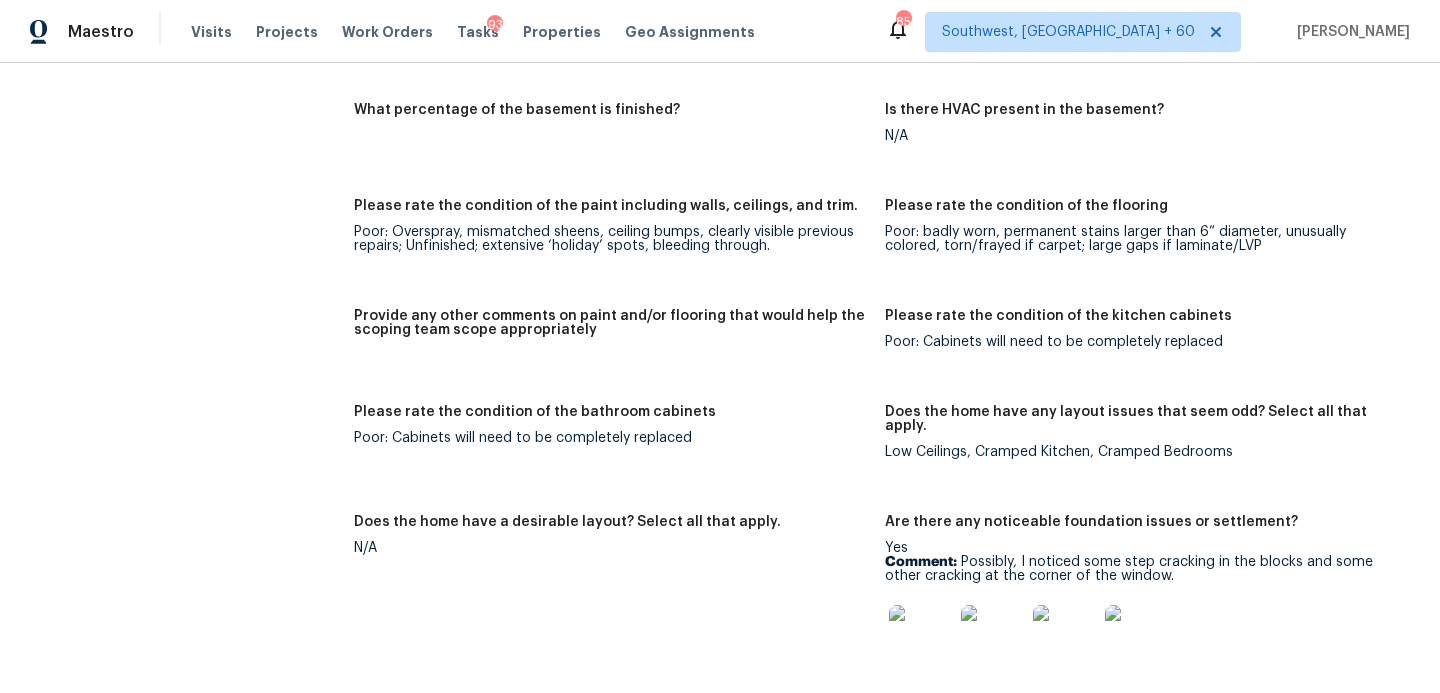 click on "Provide any other comments on paint and/or flooring that would help the scoping team scope appropriately" at bounding box center (611, 329) 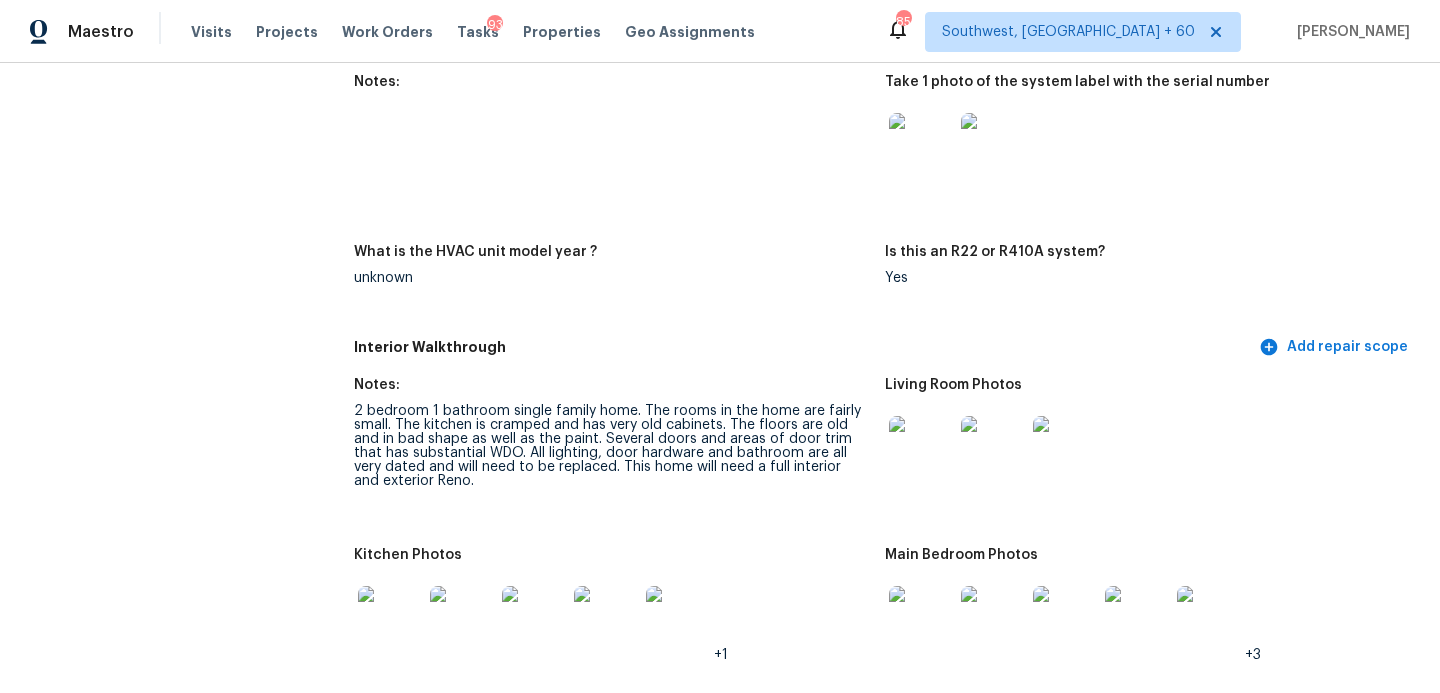 scroll, scrollTop: 2169, scrollLeft: 0, axis: vertical 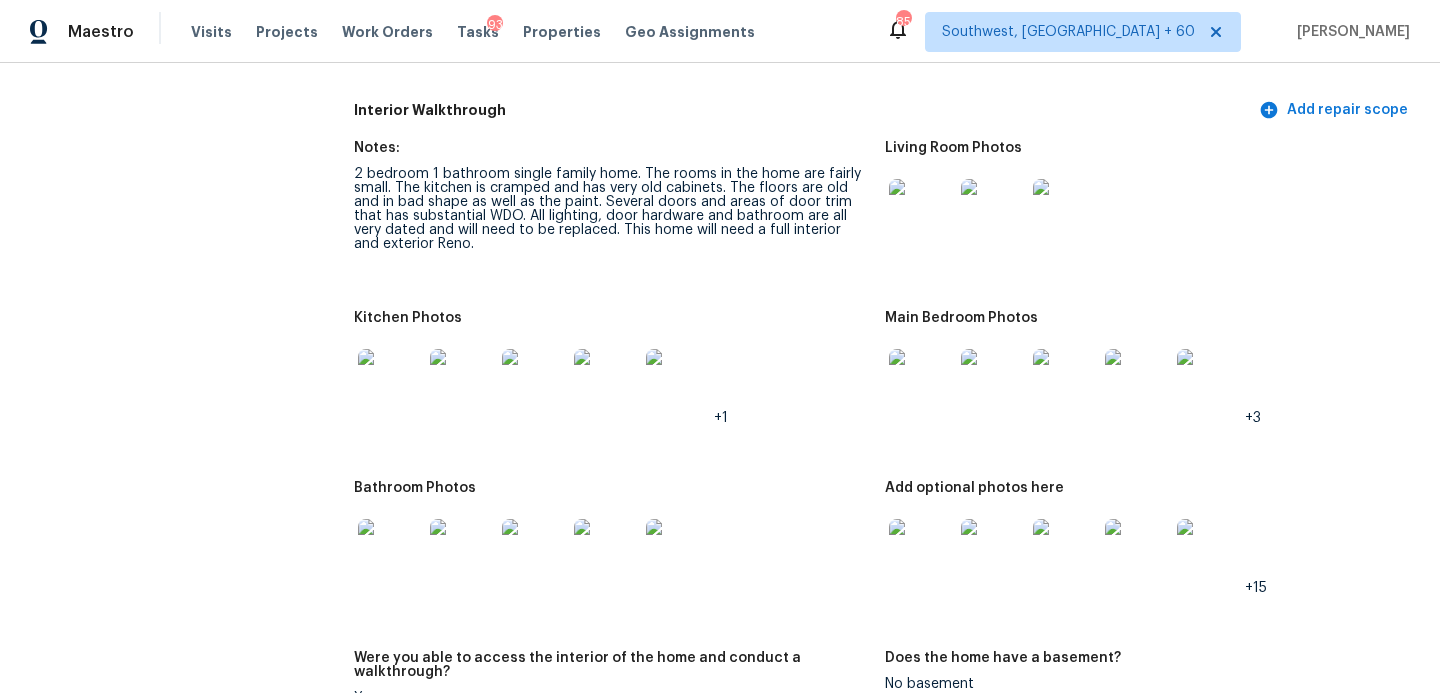 click at bounding box center [921, 211] 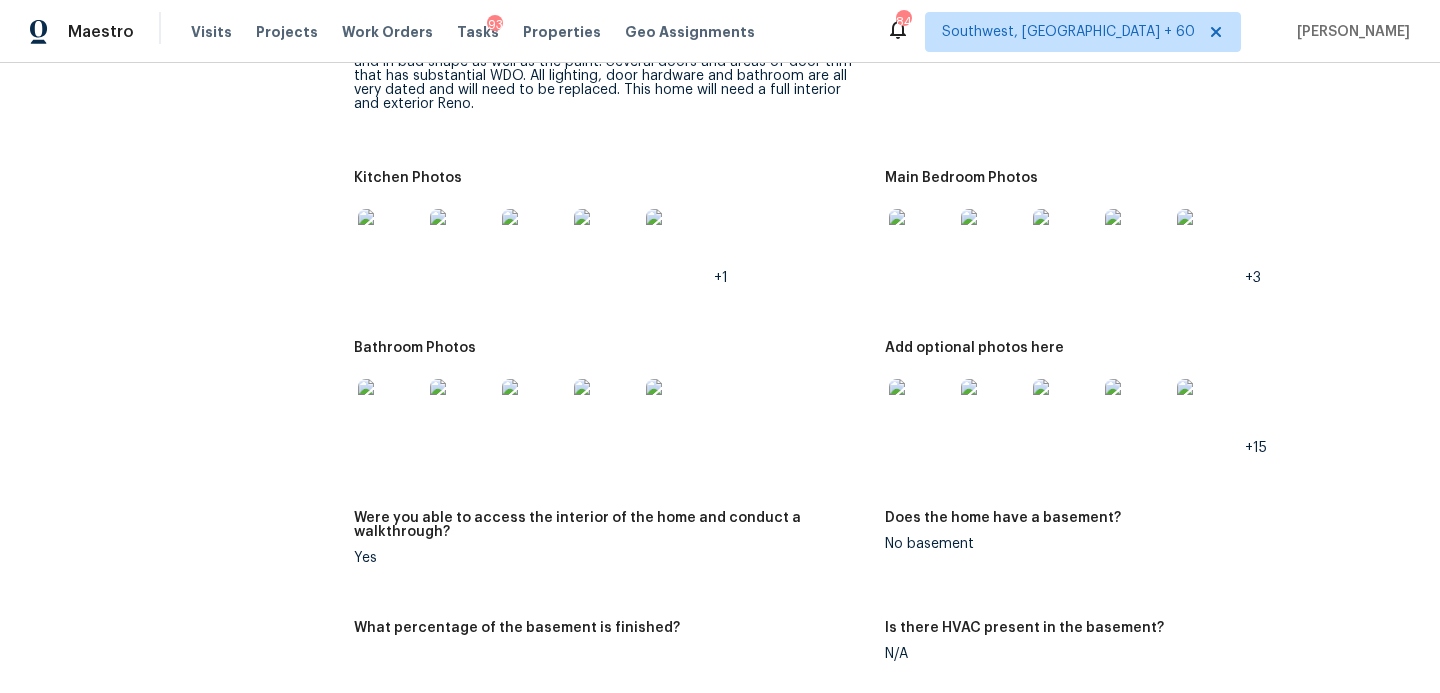 scroll, scrollTop: 2311, scrollLeft: 0, axis: vertical 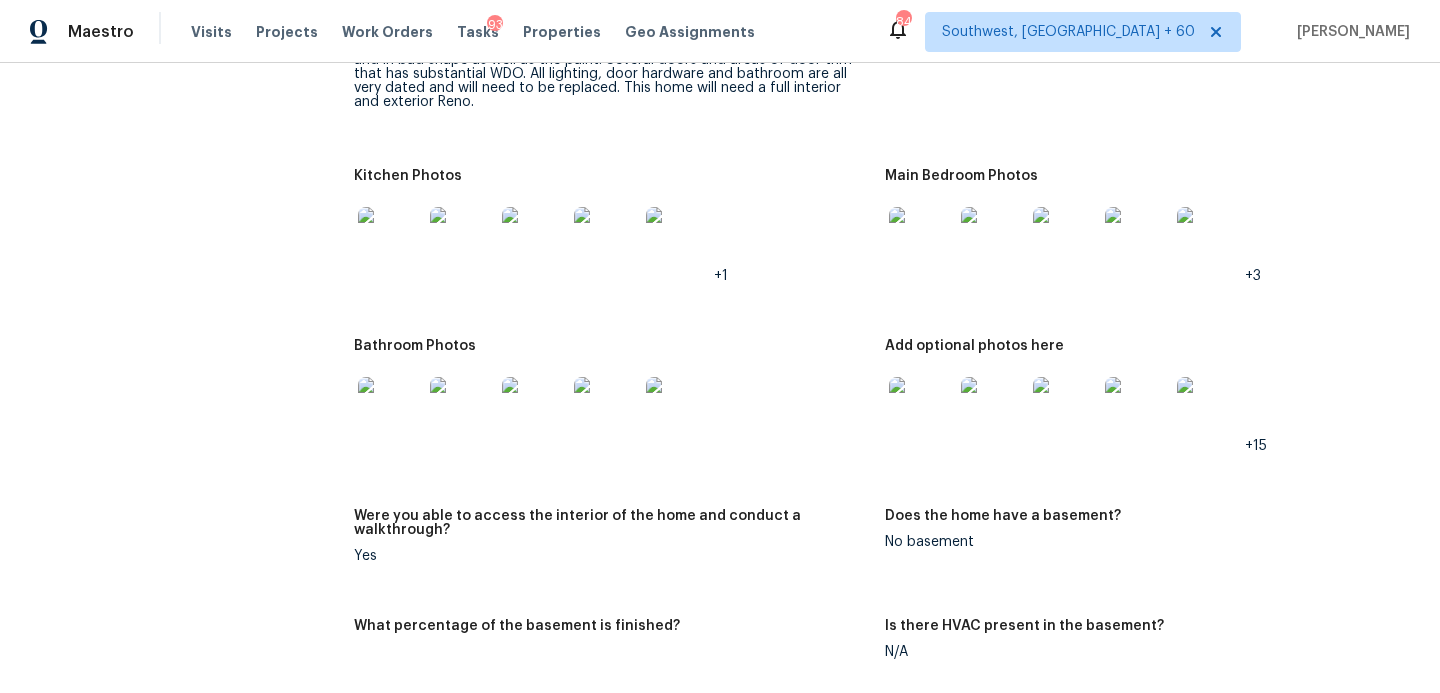 click at bounding box center [390, 409] 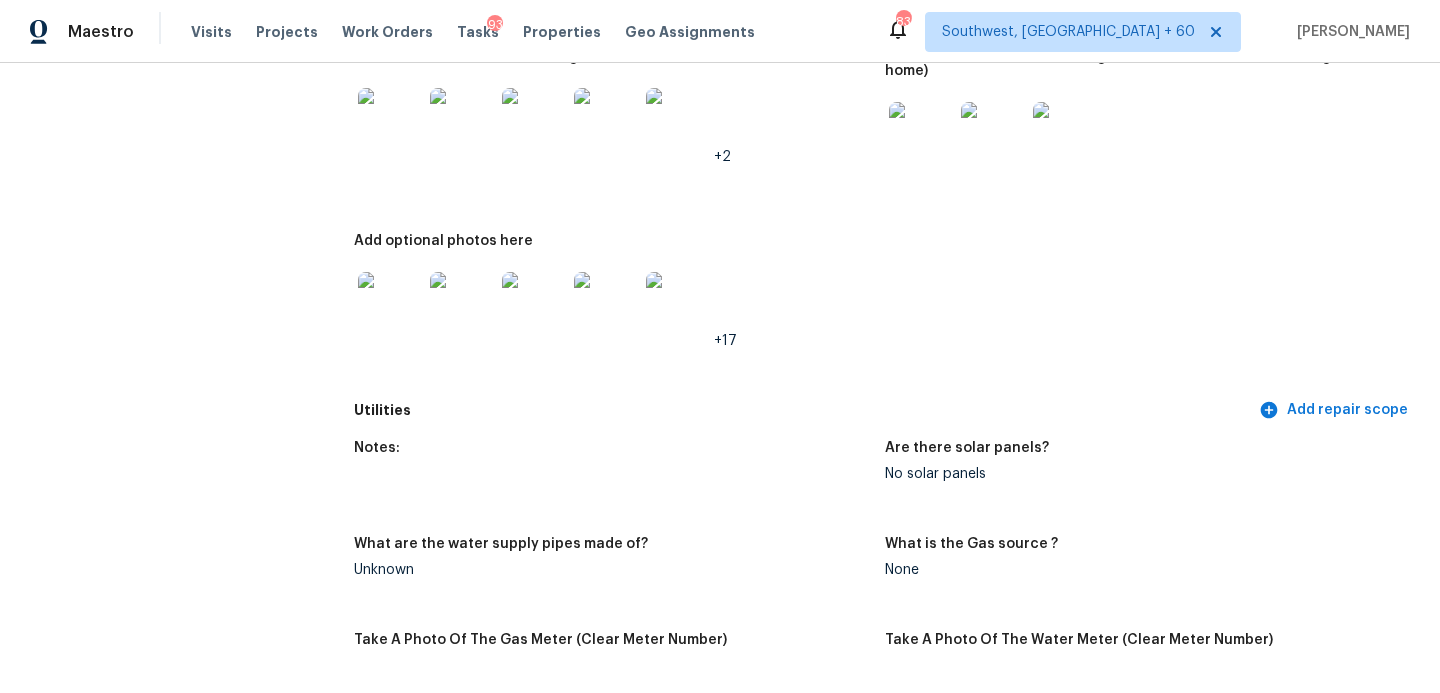 scroll, scrollTop: 864, scrollLeft: 0, axis: vertical 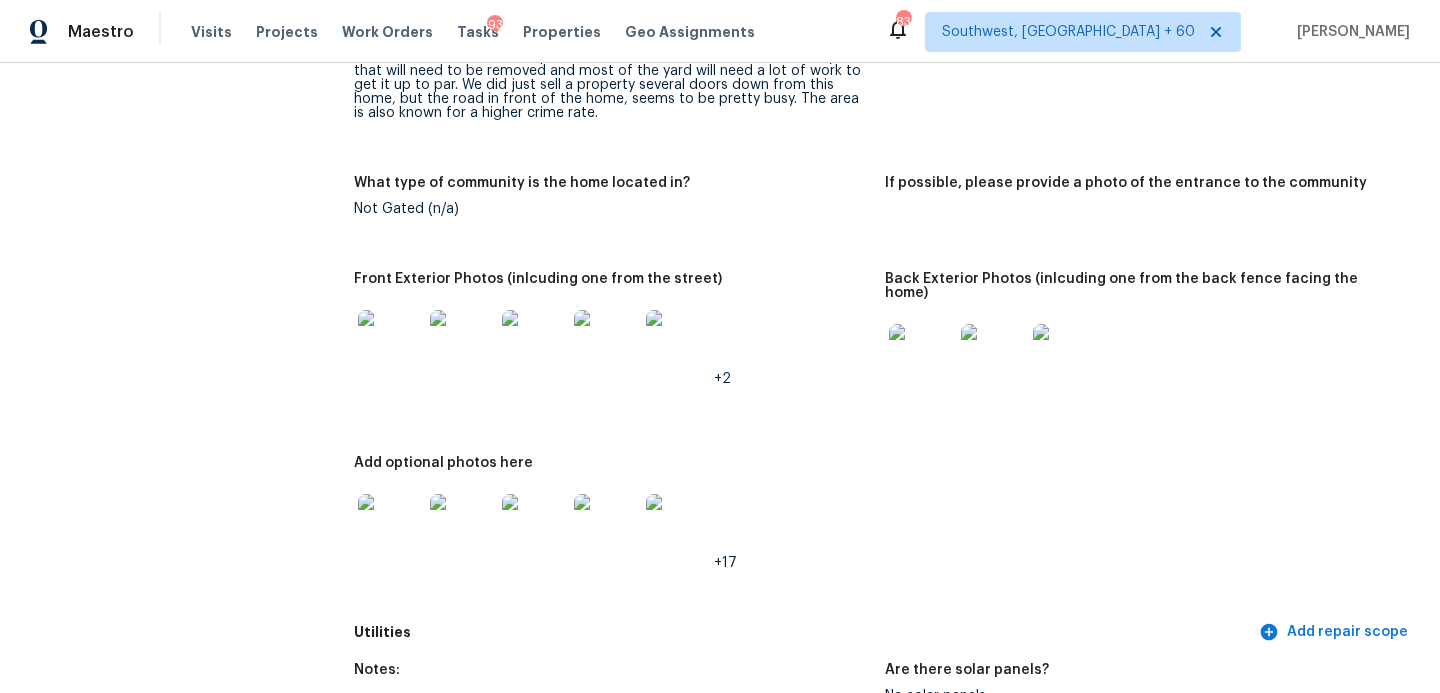 click at bounding box center (390, 342) 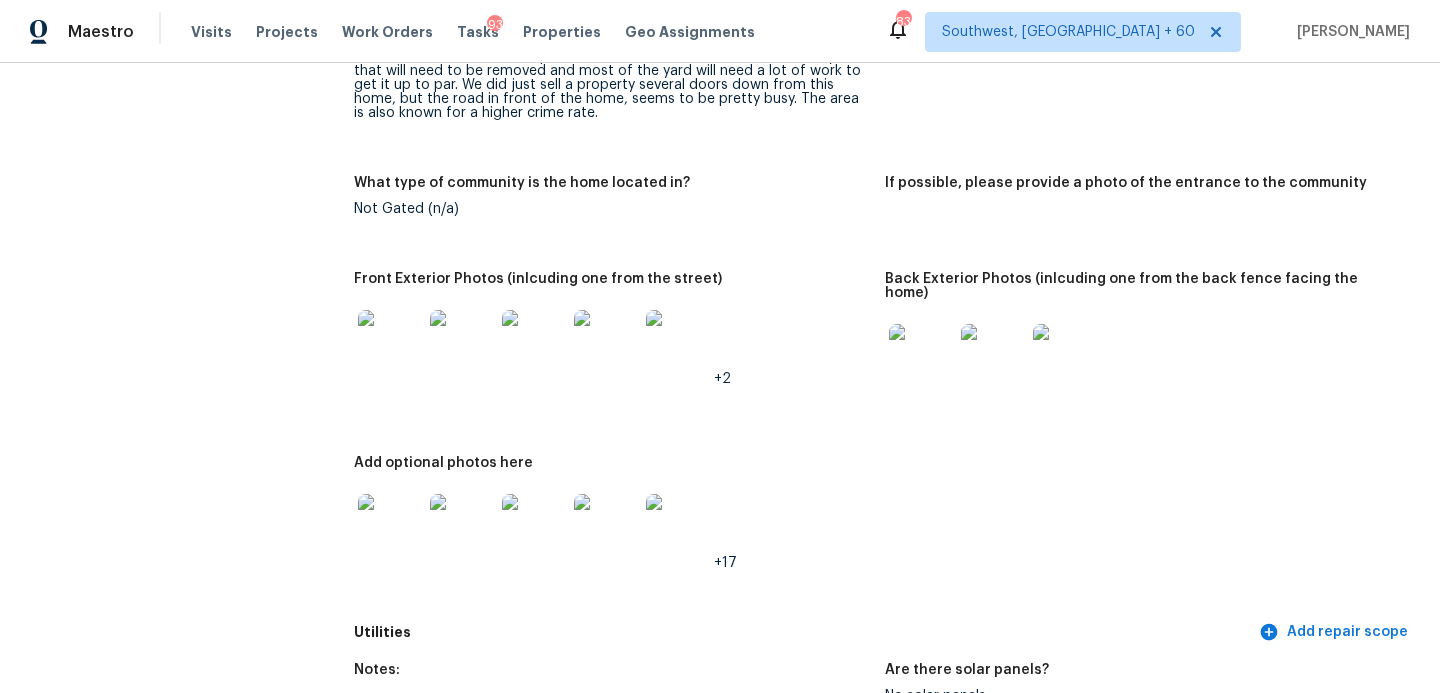 click on "Notes: Concrete block home with a few areas of vinyl siding. There were a few places in the block that had some significant step cracking as well as some cracking at the corners of windows. Single vehicle carport with a small utility room at the back of the carport. There is an old metal shed in the backyard that will need to be removed and most of the yard will need a lot of work to get it up to par. We did just sell a property several doors down from this home, but the road in front of the home, seems to be pretty busy. The area is also known for a higher crime rate." at bounding box center (619, 67) 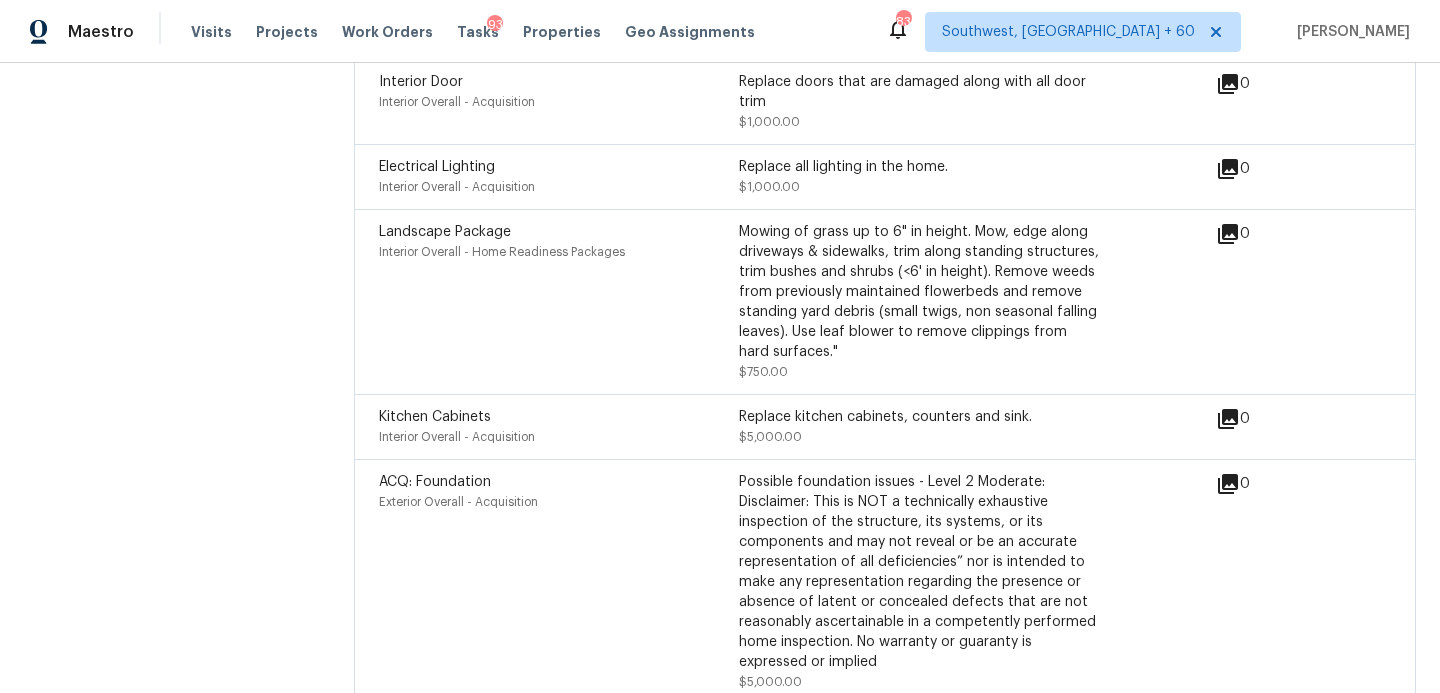 scroll, scrollTop: 5233, scrollLeft: 0, axis: vertical 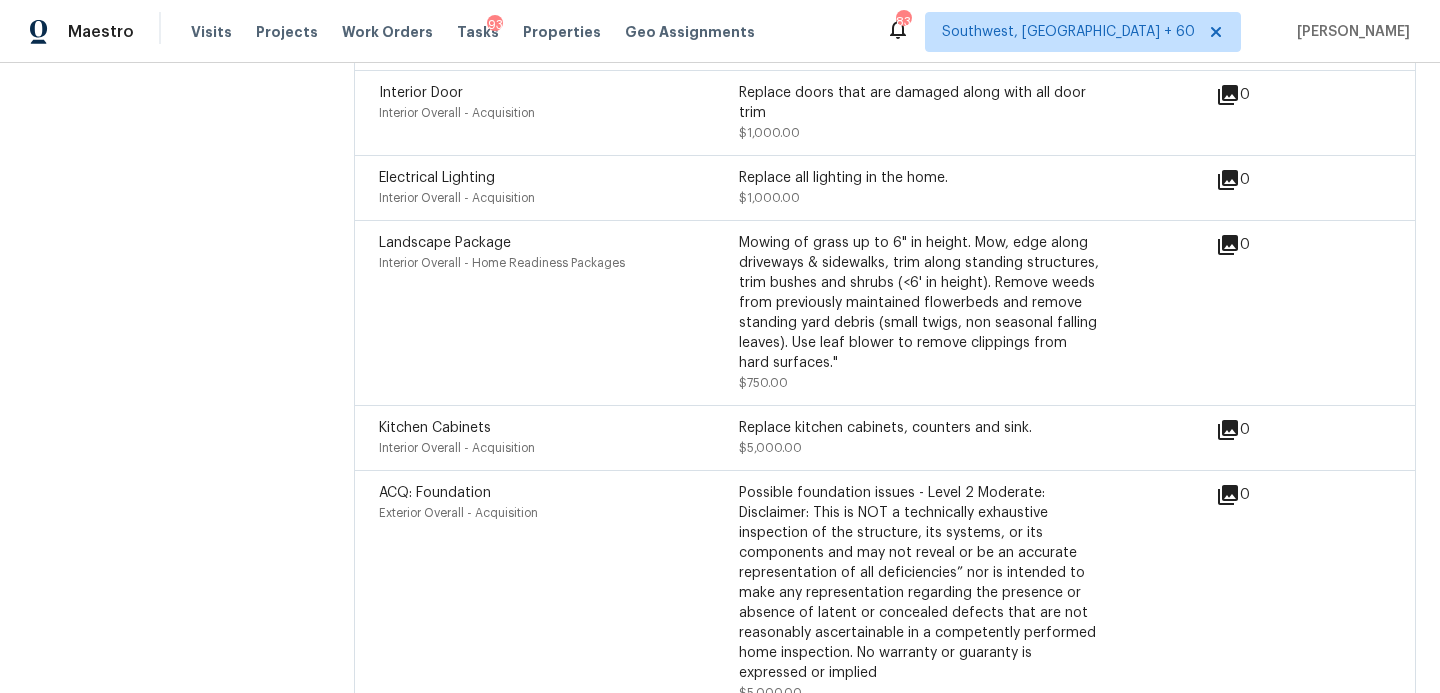 click on "Replace kitchen cabinets, counters and sink." at bounding box center (919, 428) 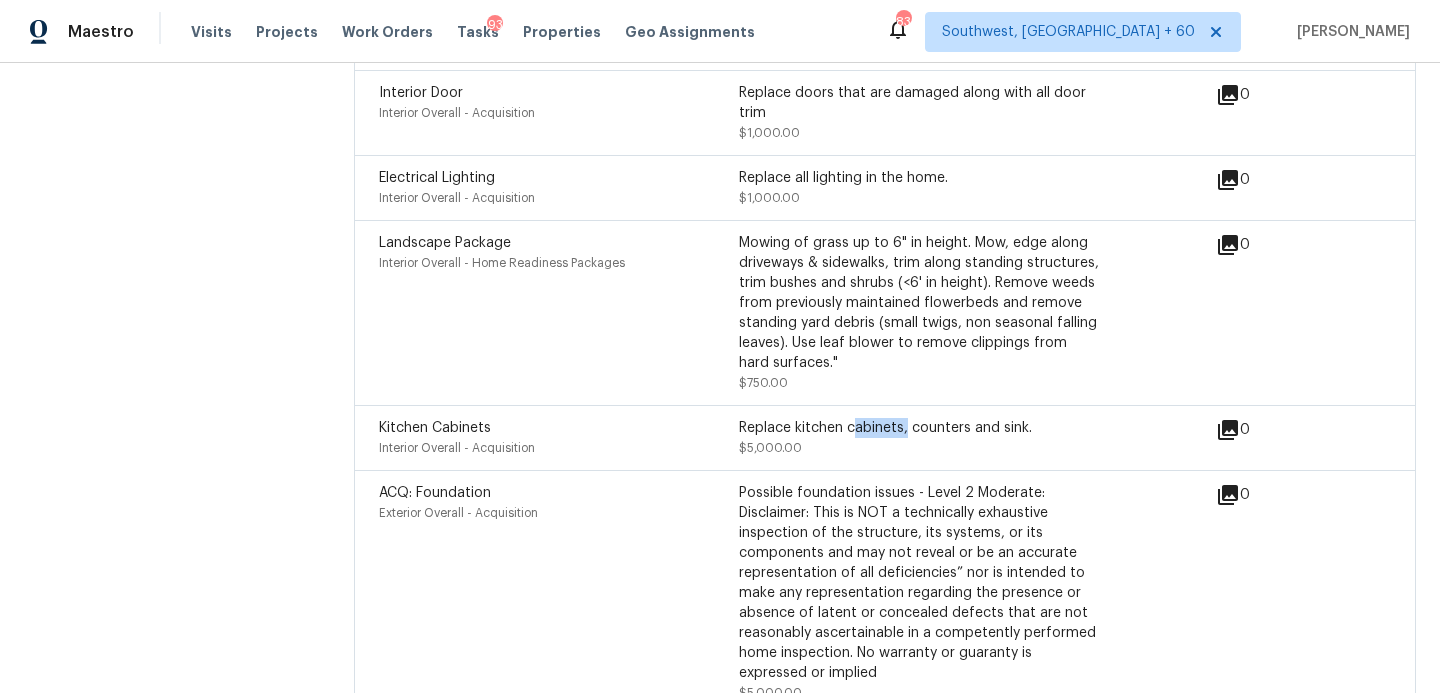 click on "Replace kitchen cabinets, counters and sink." at bounding box center [919, 428] 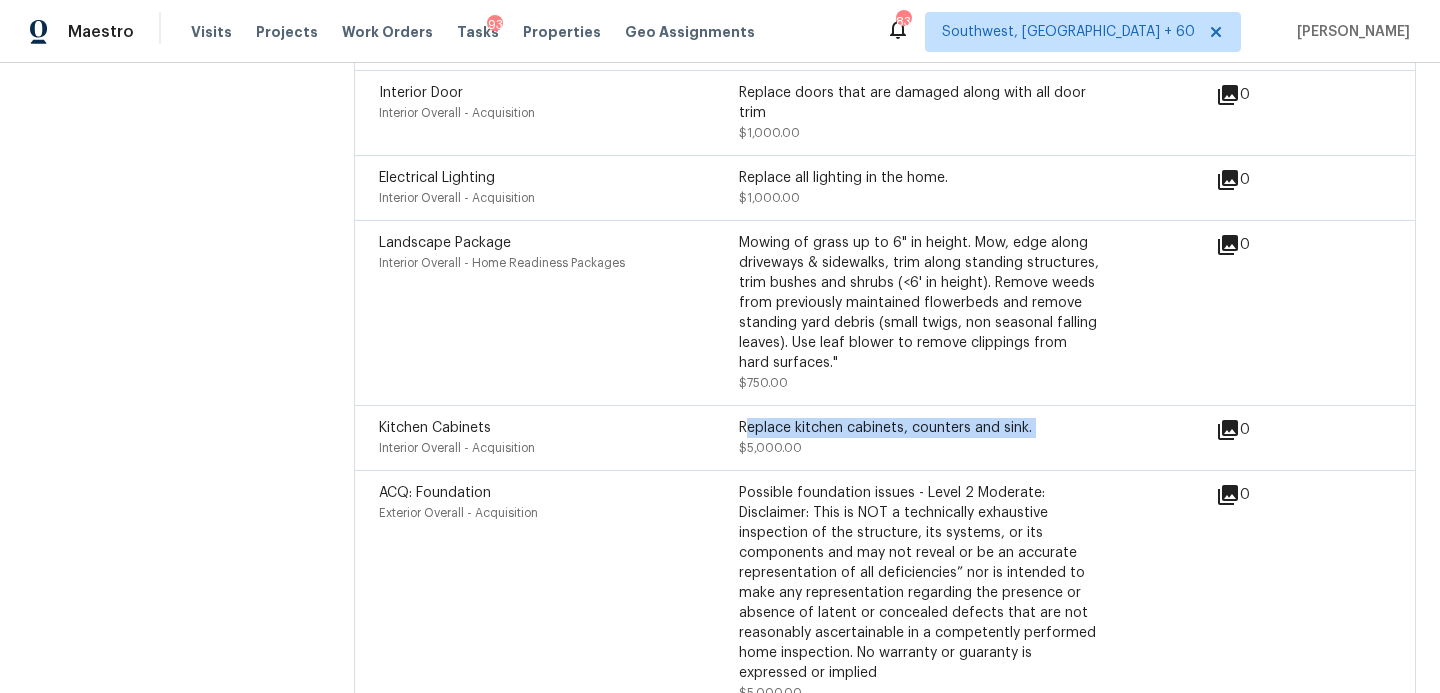 click on "Replace kitchen cabinets, counters and sink." at bounding box center (919, 428) 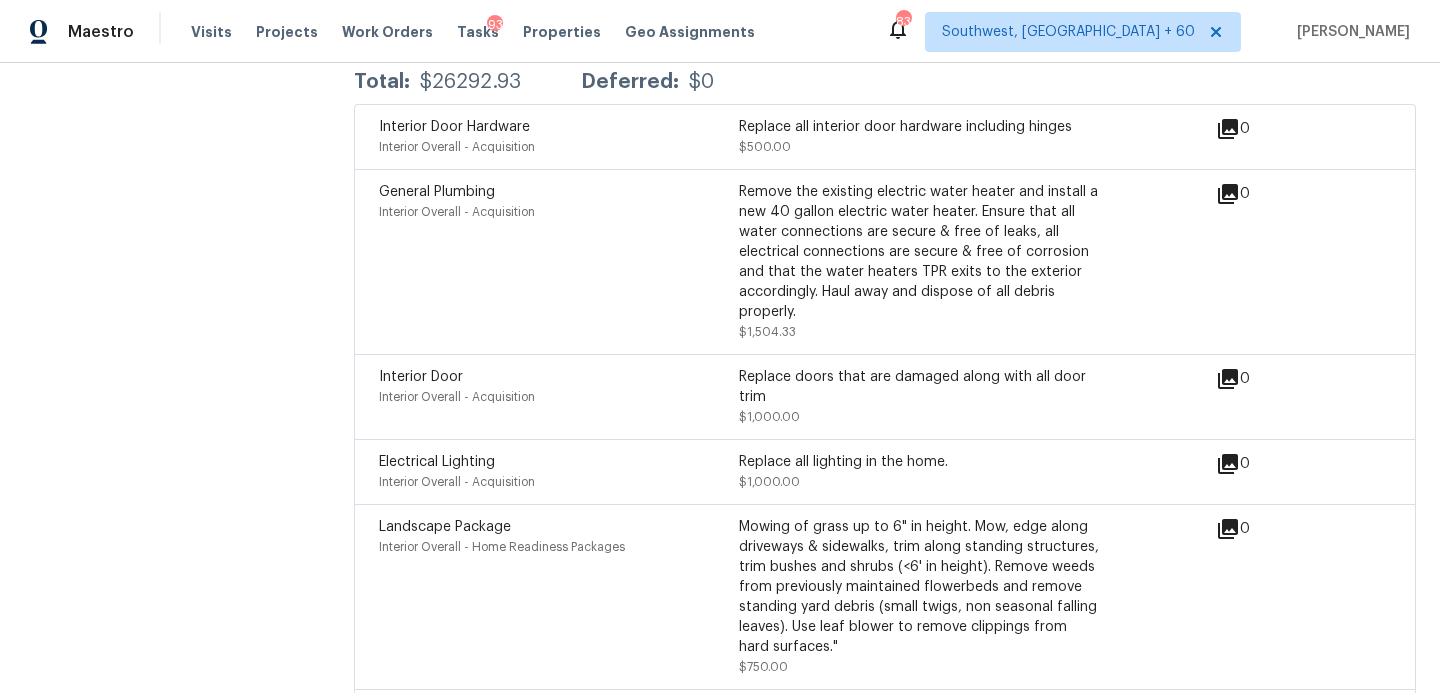 scroll, scrollTop: 4939, scrollLeft: 0, axis: vertical 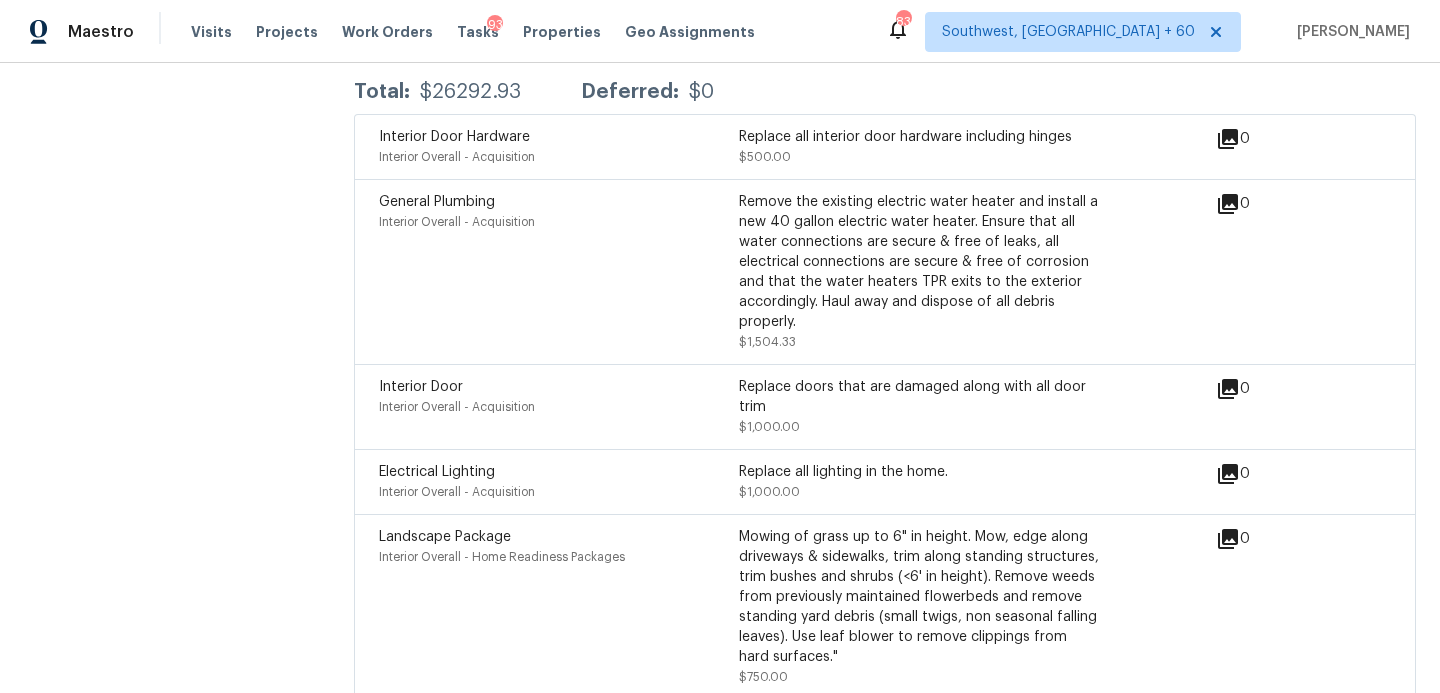 click on "Replace all lighting in the home." at bounding box center (919, 472) 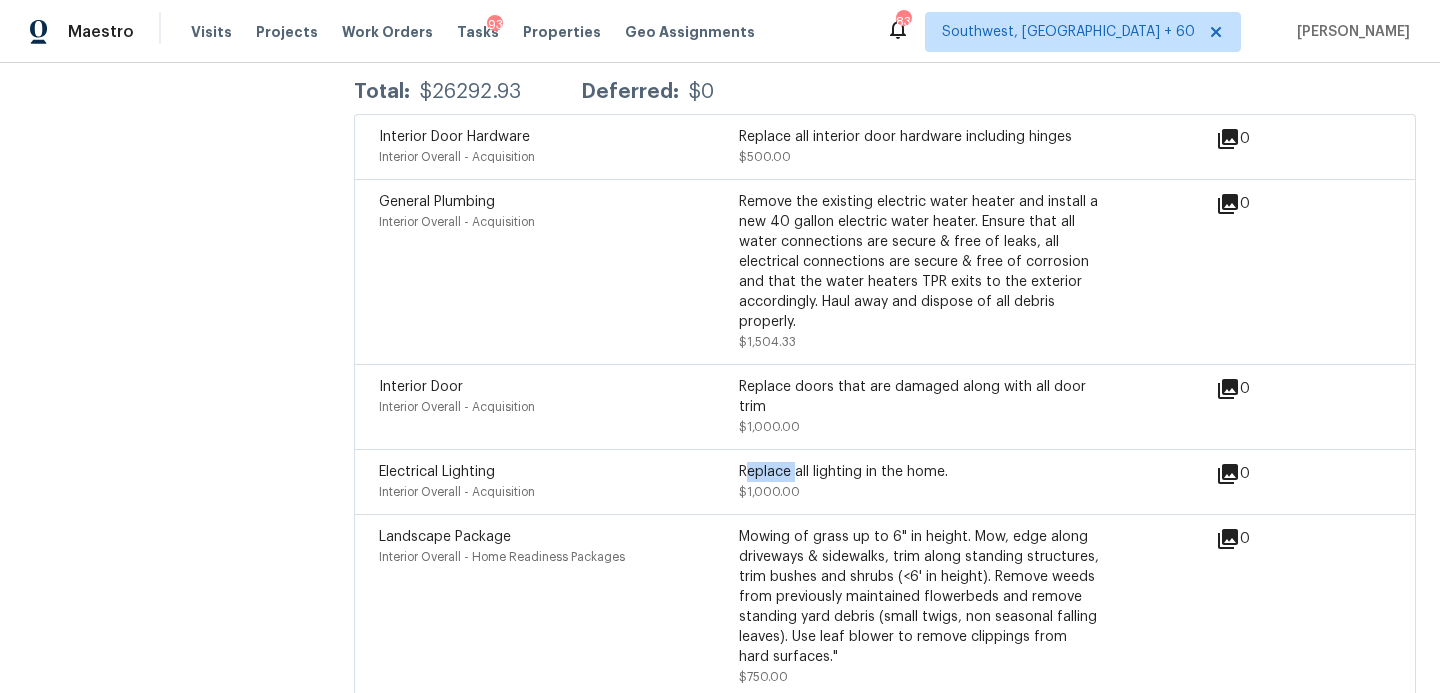 click on "Replace all lighting in the home." at bounding box center [919, 472] 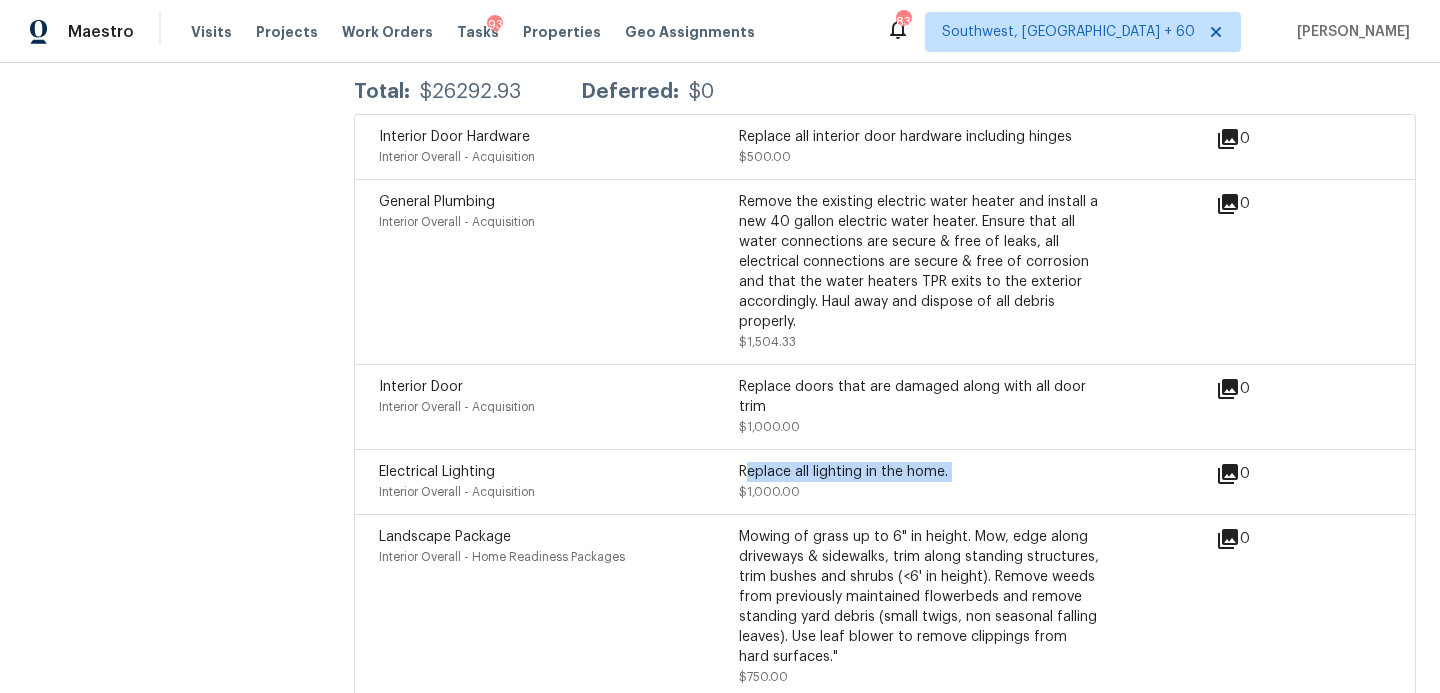 click on "Replace all lighting in the home." at bounding box center [919, 472] 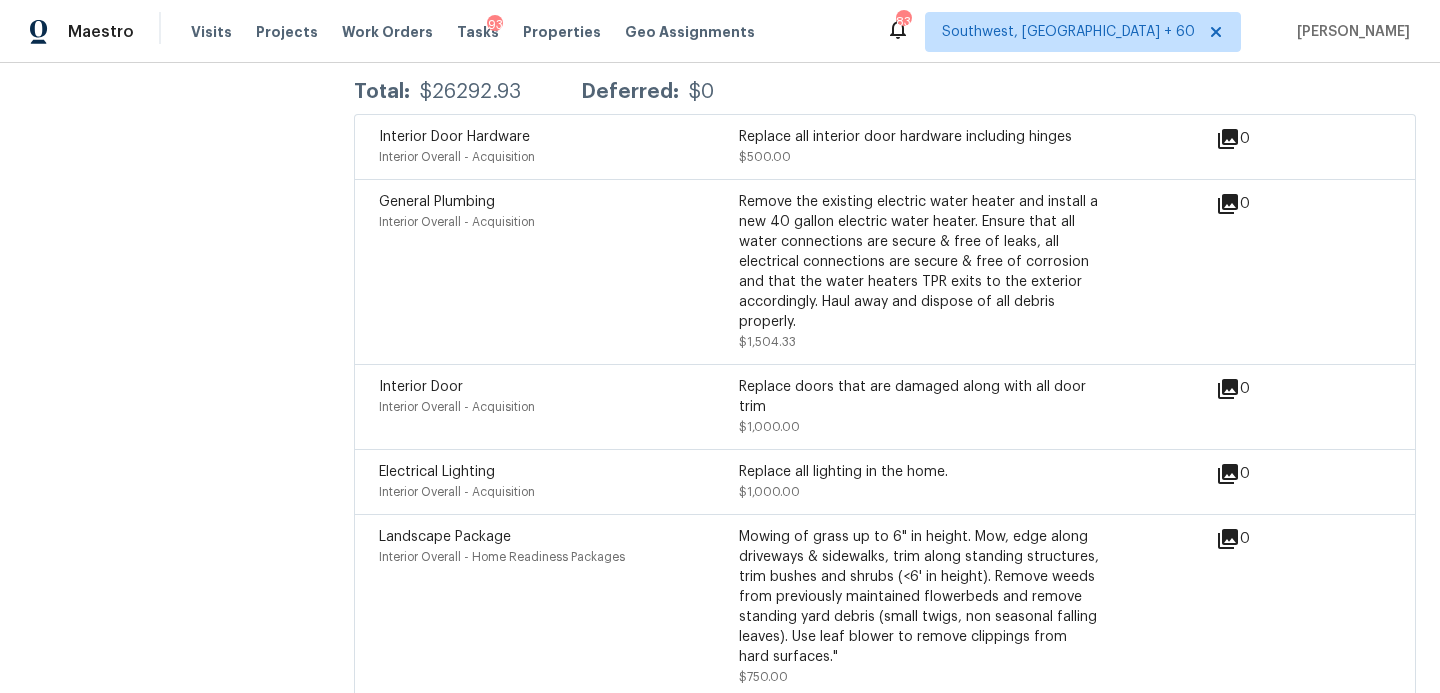 click on "Electrical Lighting Interior Overall - Acquisition
Replace all lighting in the home. $1,000.00   0" at bounding box center [885, 481] 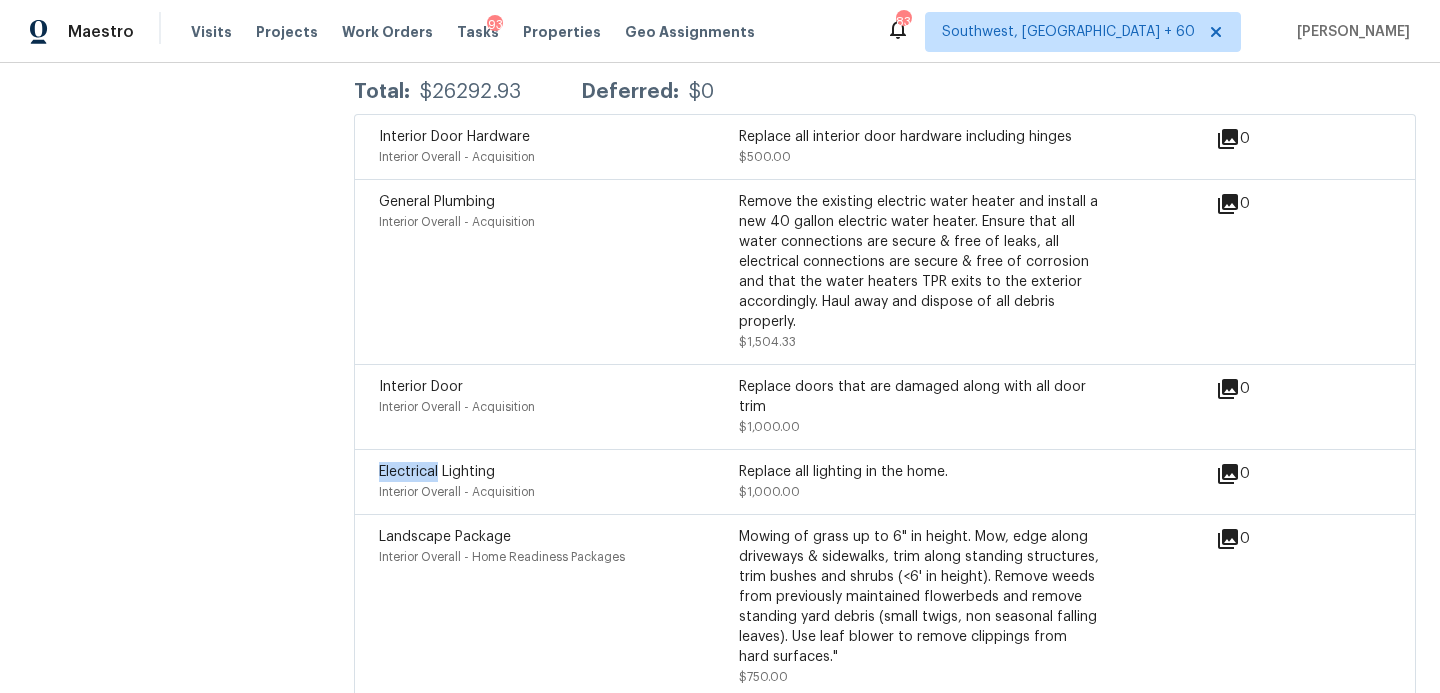 click on "Electrical Lighting Interior Overall - Acquisition
Replace all lighting in the home. $1,000.00   0" at bounding box center [885, 481] 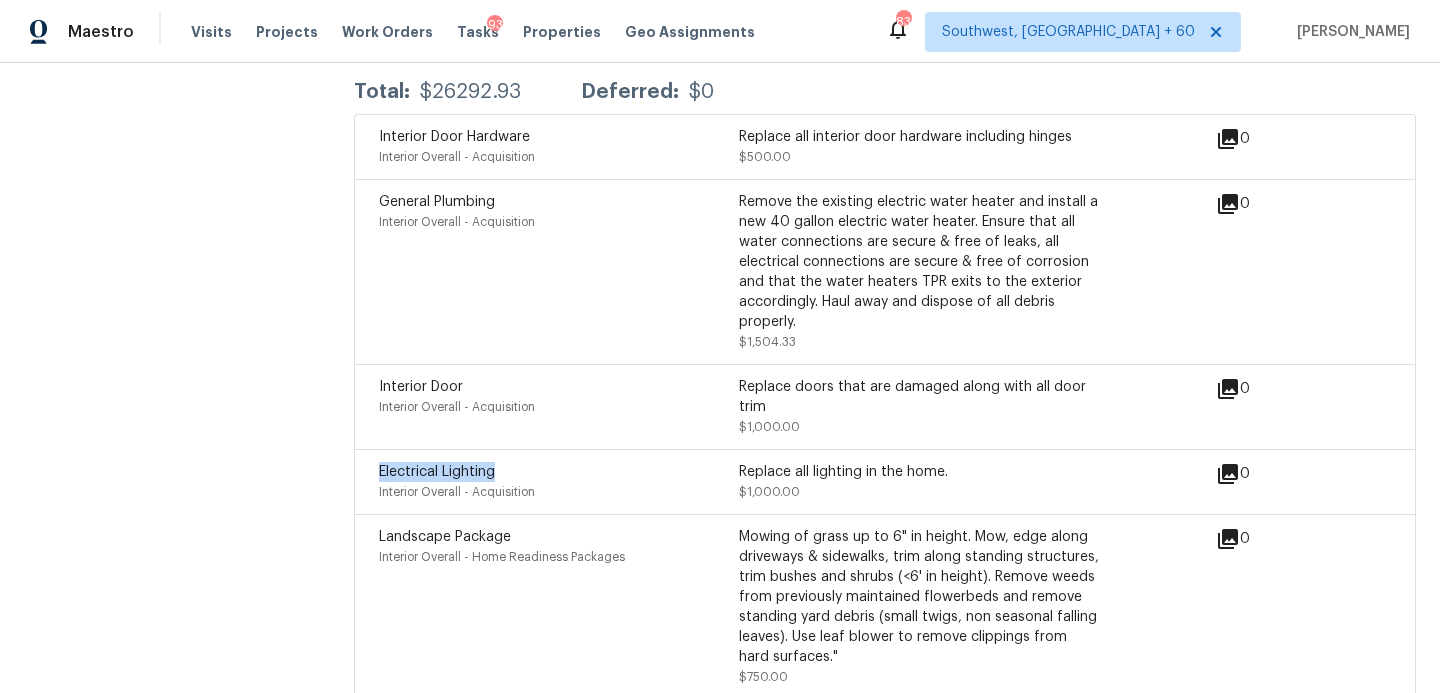 click on "Electrical Lighting Interior Overall - Acquisition
Replace all lighting in the home. $1,000.00   0" at bounding box center [885, 481] 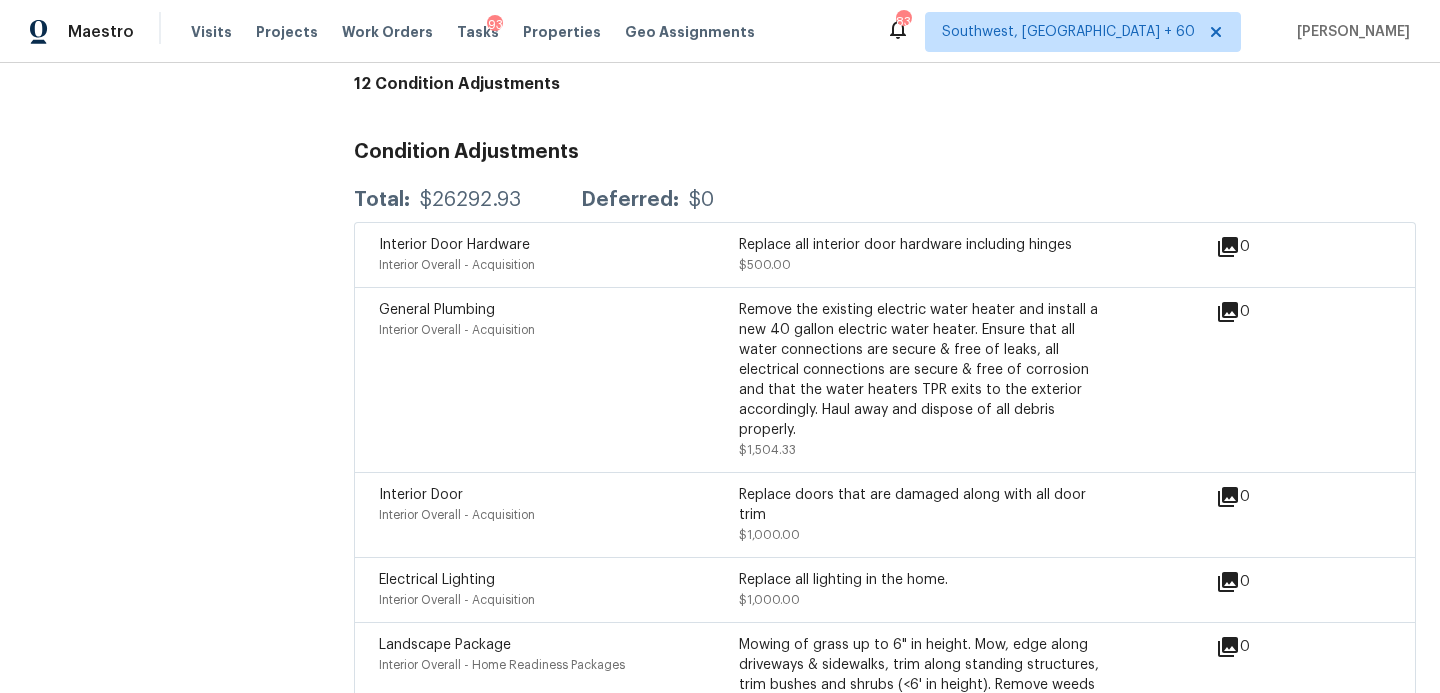 click on "Interior Door" at bounding box center (421, 495) 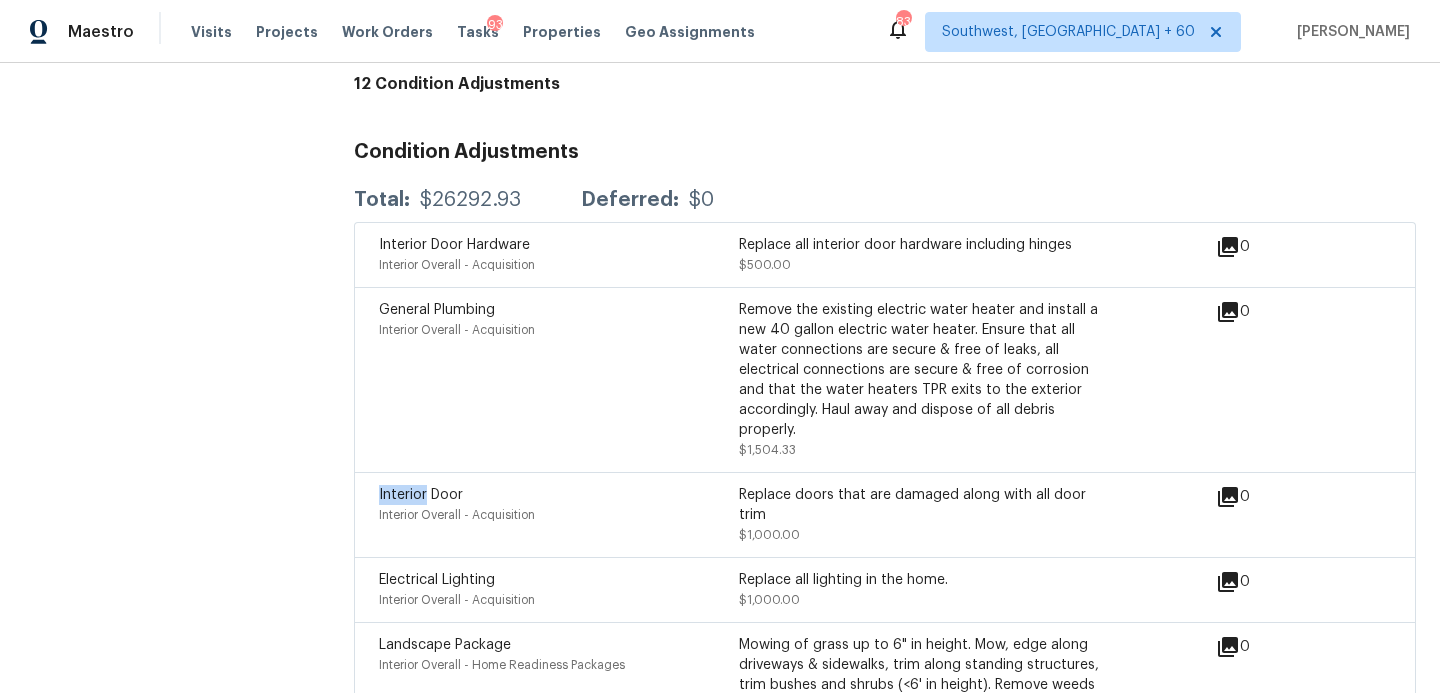 click on "Interior Door" at bounding box center [421, 495] 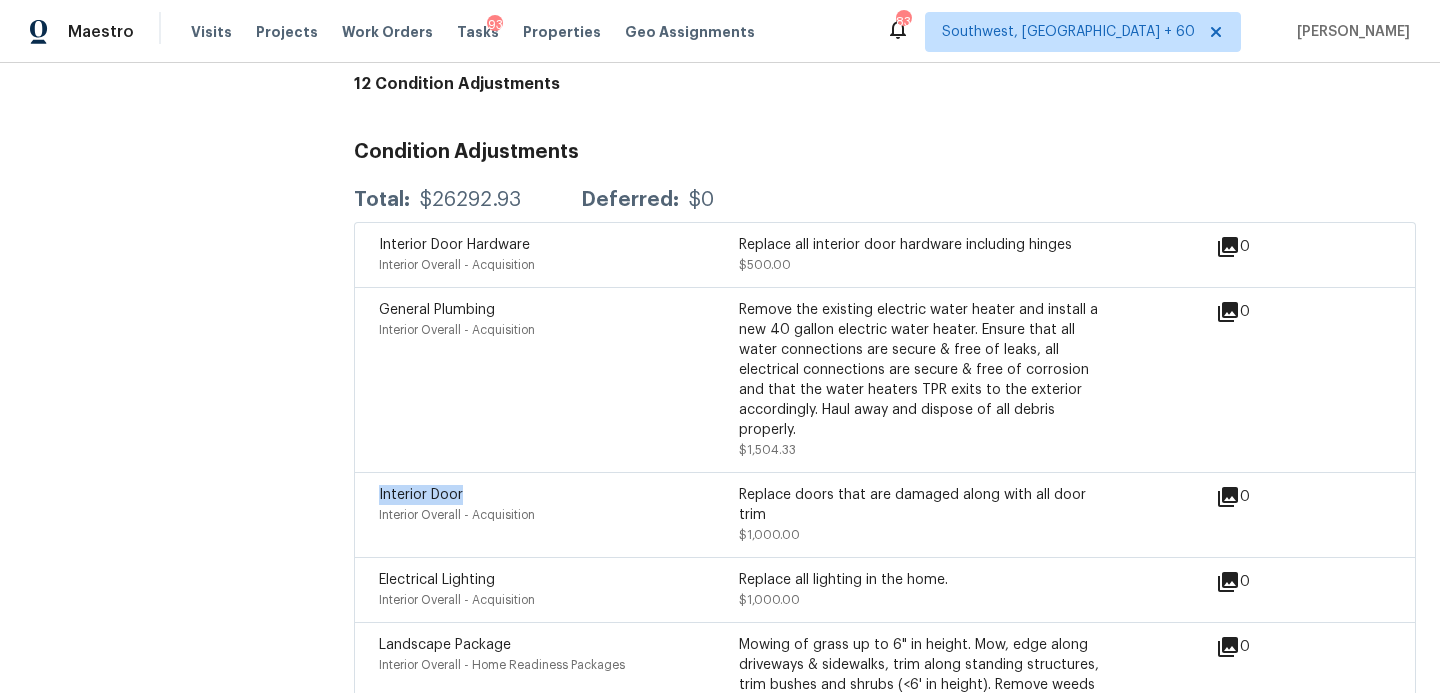 click on "Interior Door" at bounding box center [421, 495] 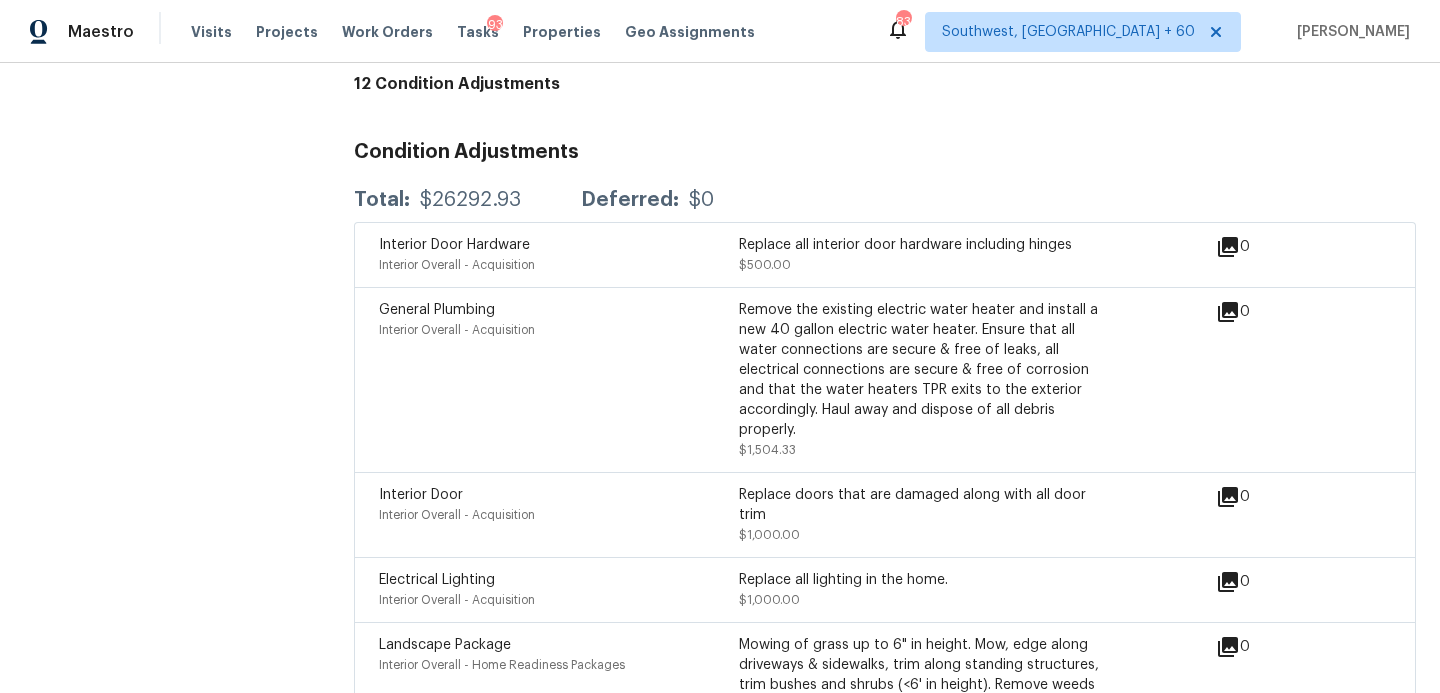 click on "Remove the existing electric water heater and install a new 40 gallon electric water heater. Ensure that all water connections are secure & free of leaks, all electrical connections are secure & free of corrosion and that the water heaters TPR exits to the exterior accordingly. Haul away and dispose of all debris properly." at bounding box center (919, 370) 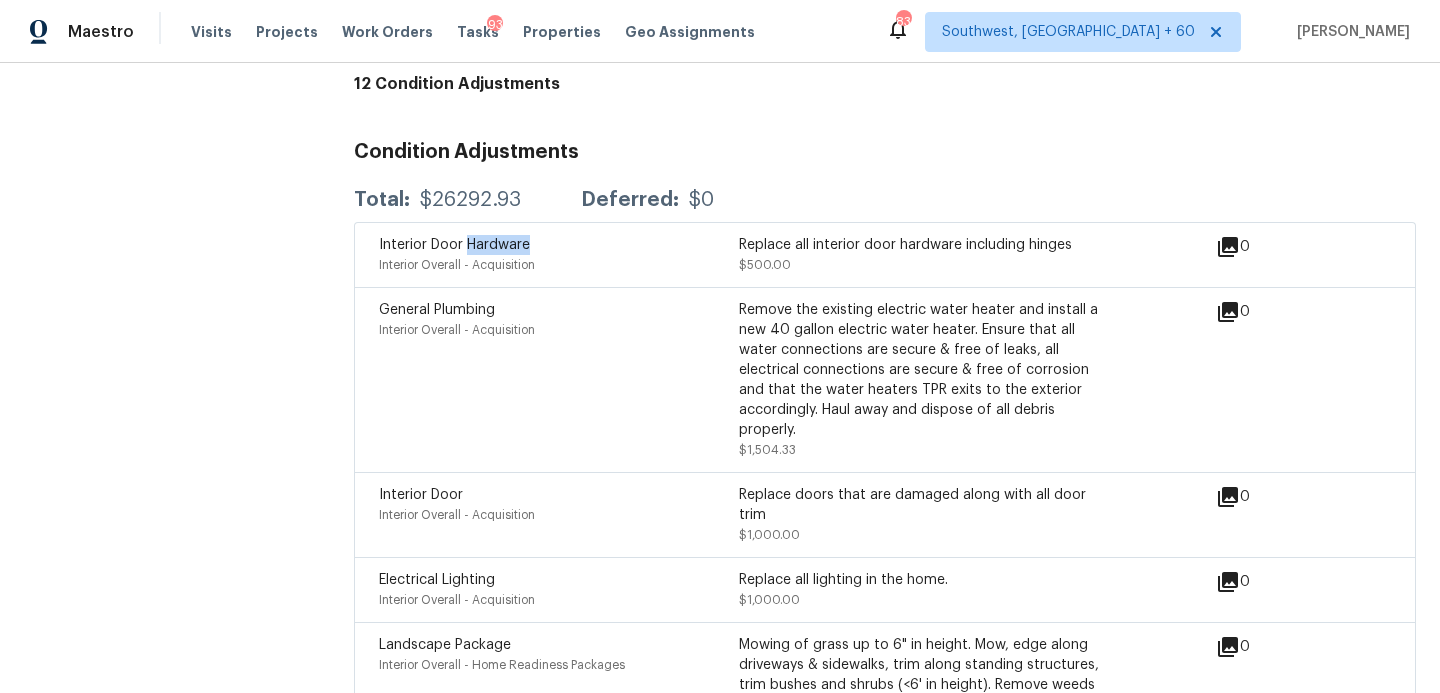 click on "Interior Door Hardware" at bounding box center (454, 245) 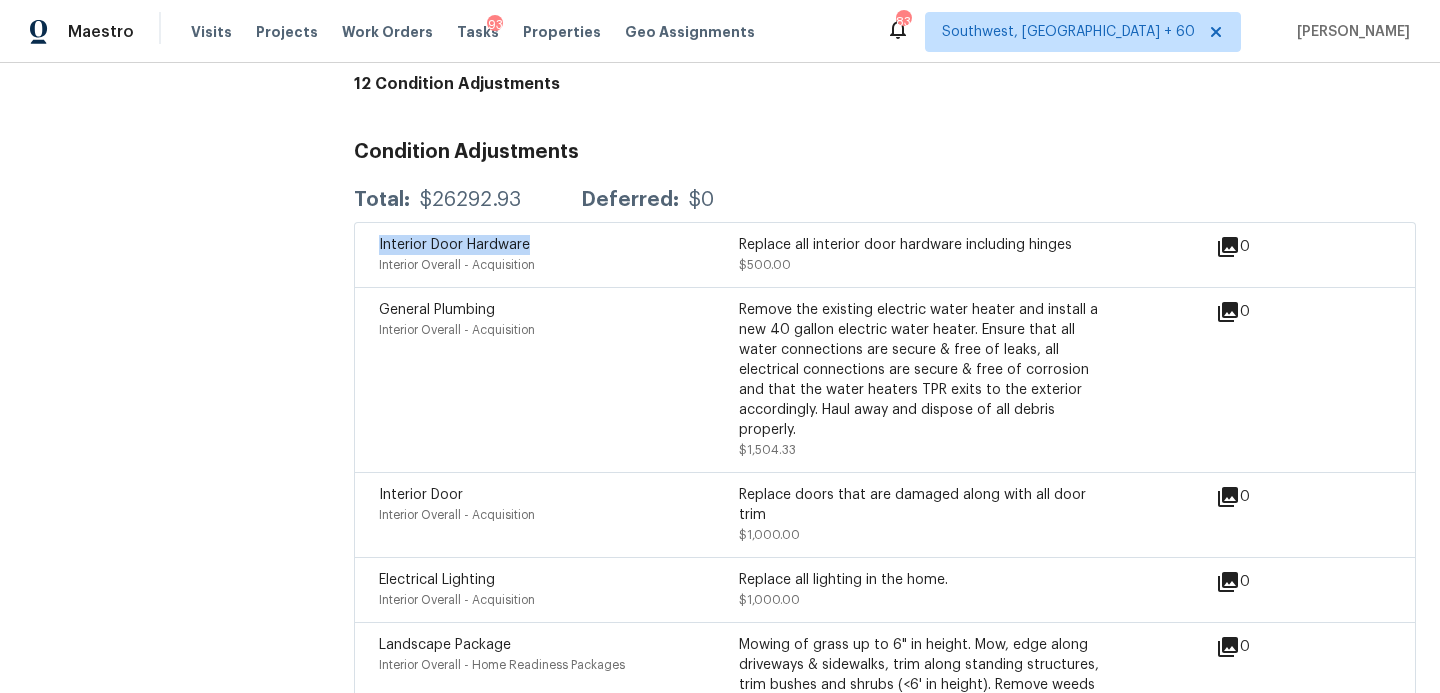 click on "Interior Door Hardware" at bounding box center [454, 245] 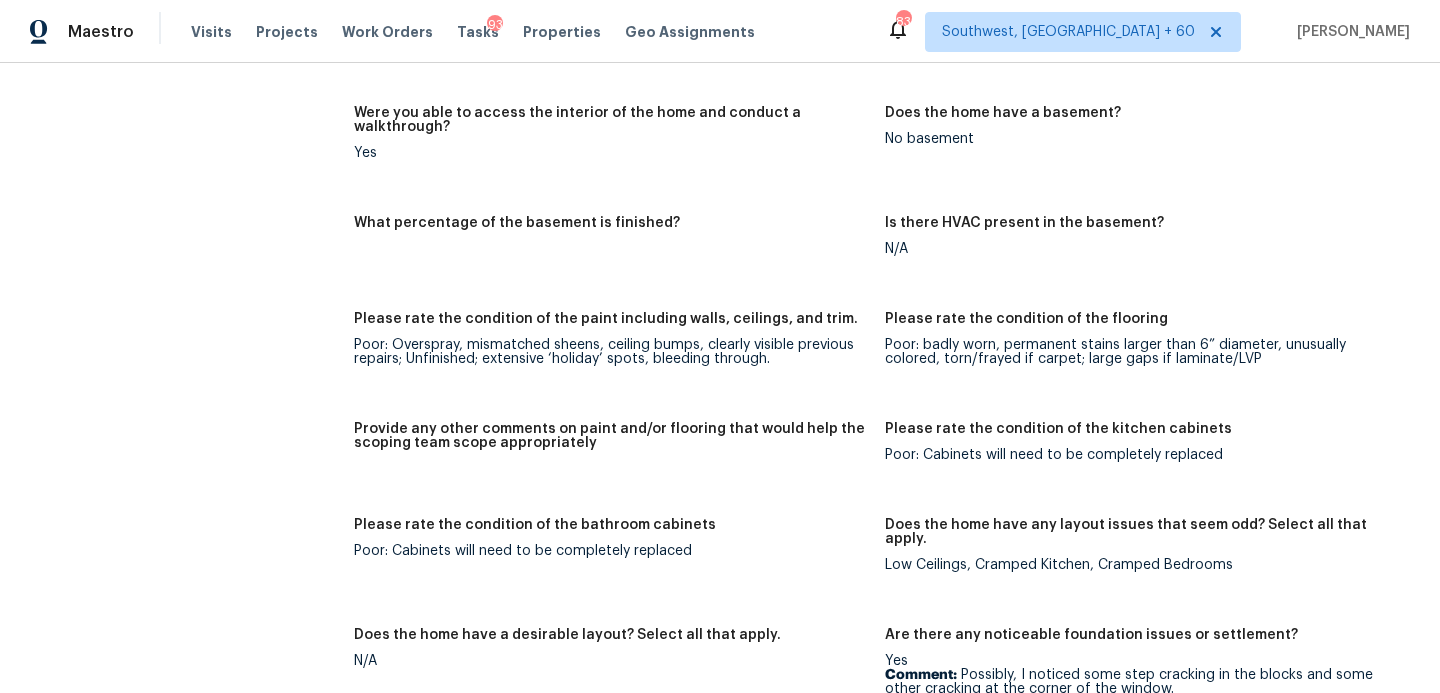 scroll, scrollTop: 2684, scrollLeft: 0, axis: vertical 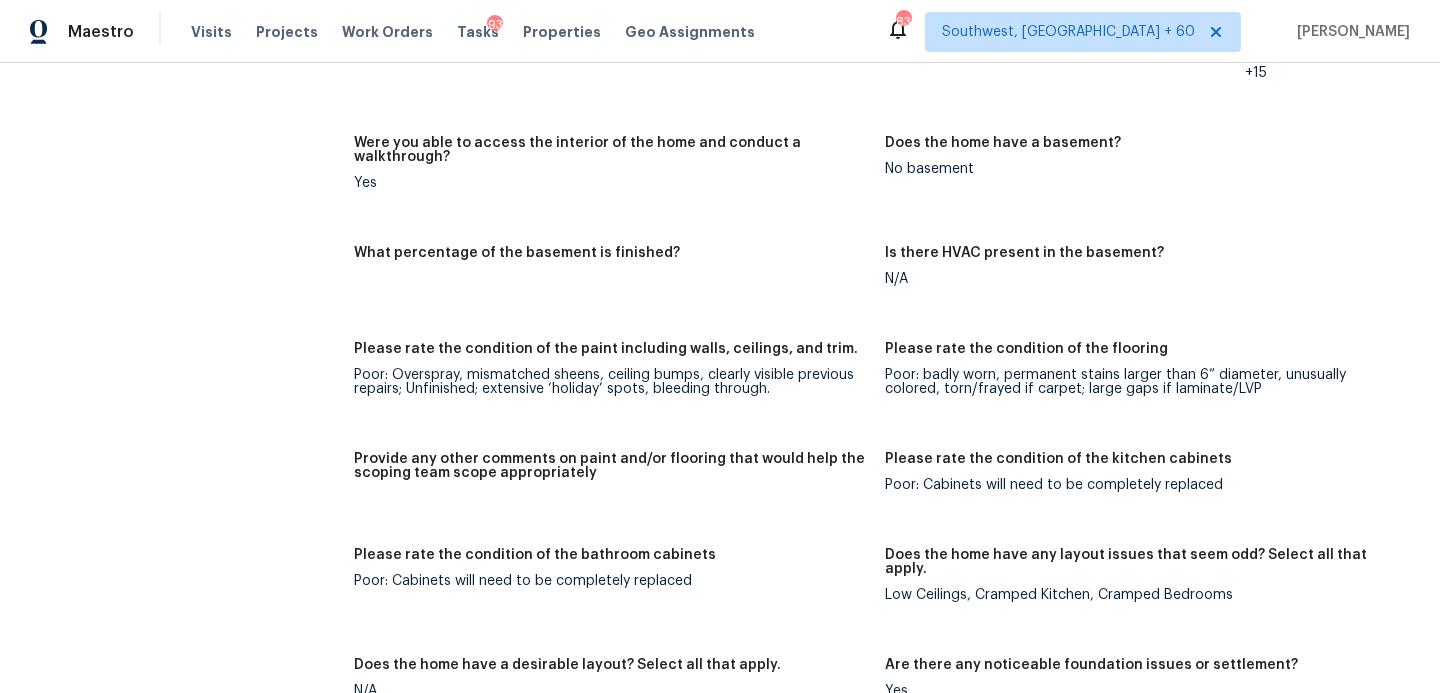 click on "Low Ceilings, Cramped Kitchen, Cramped Bedrooms" at bounding box center [1142, 595] 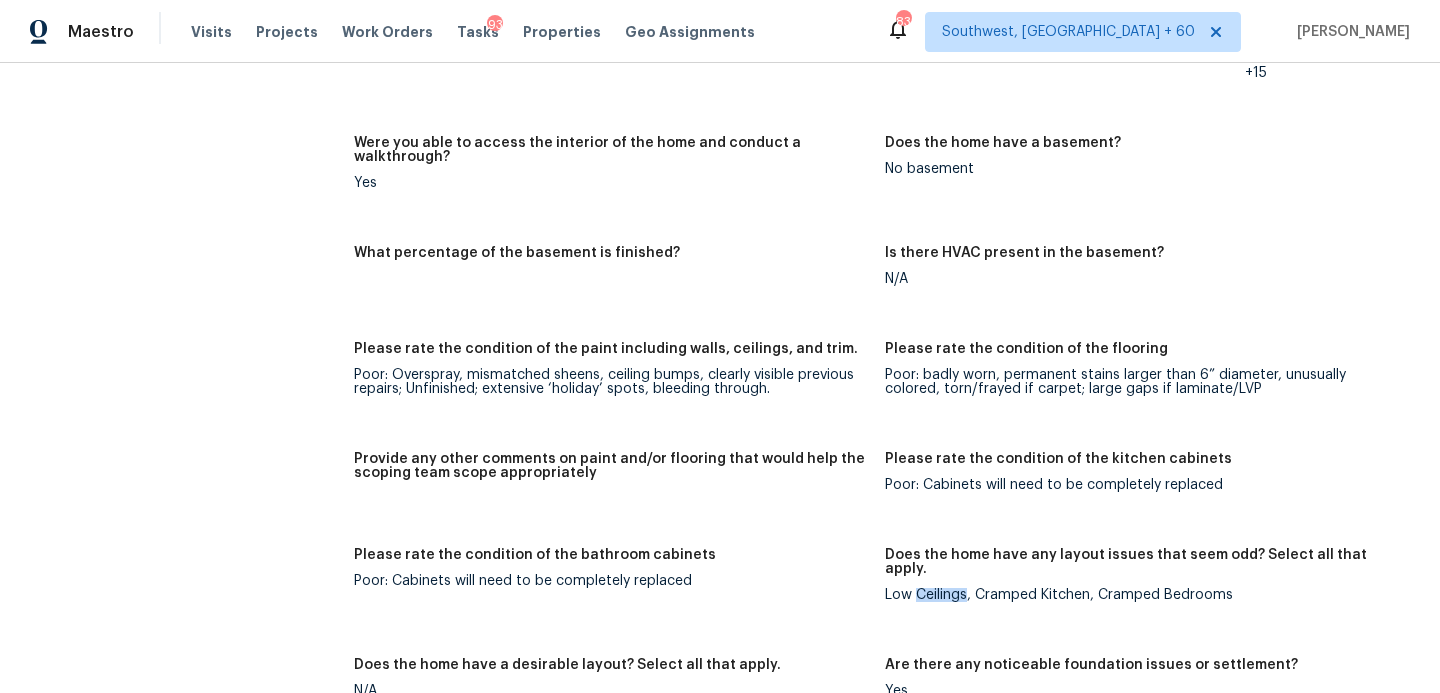 click on "Low Ceilings, Cramped Kitchen, Cramped Bedrooms" at bounding box center [1142, 595] 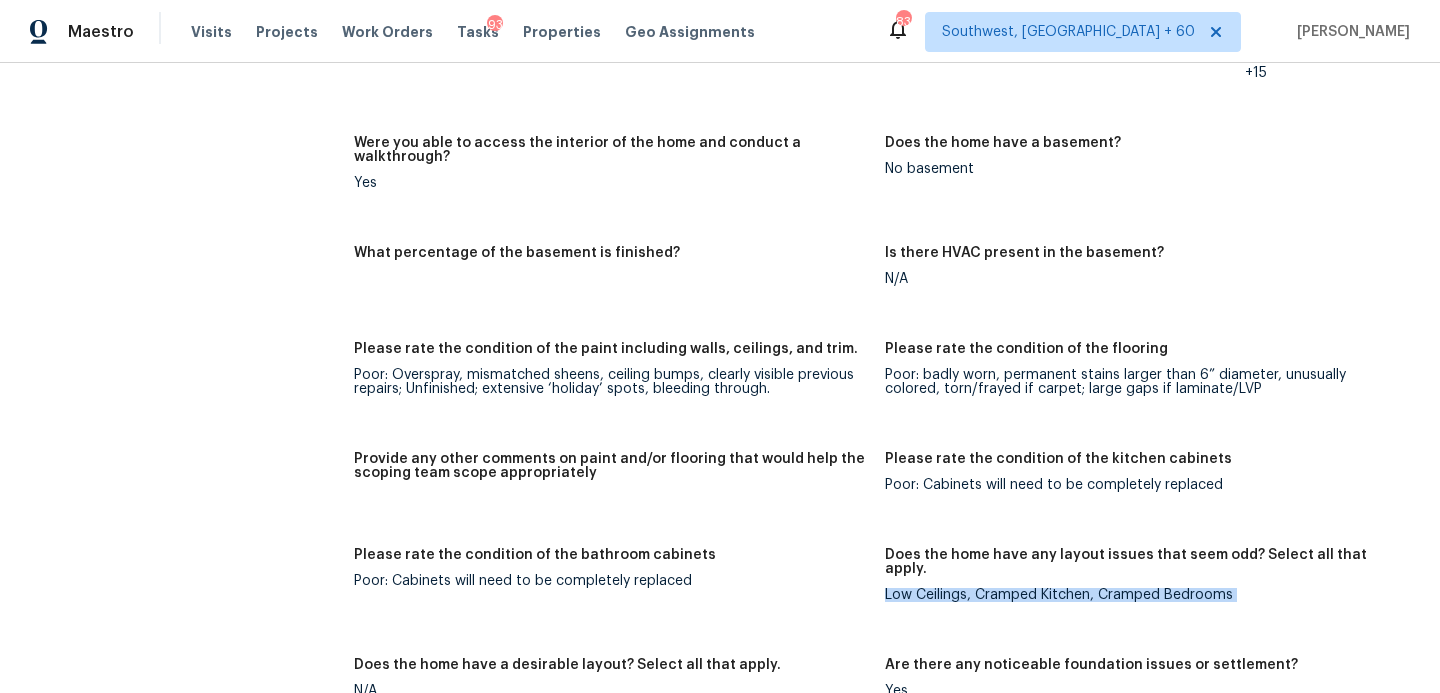 click on "Low Ceilings, Cramped Kitchen, Cramped Bedrooms" at bounding box center [1142, 595] 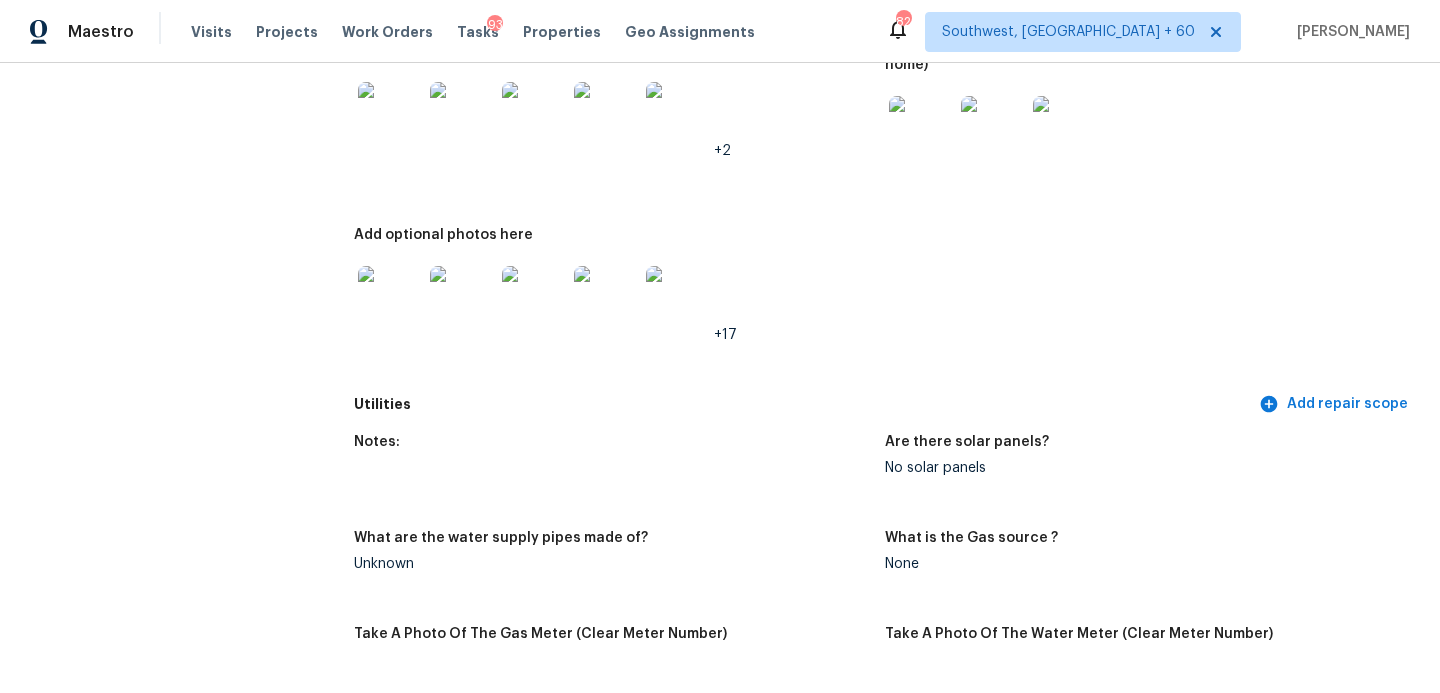 scroll, scrollTop: 0, scrollLeft: 0, axis: both 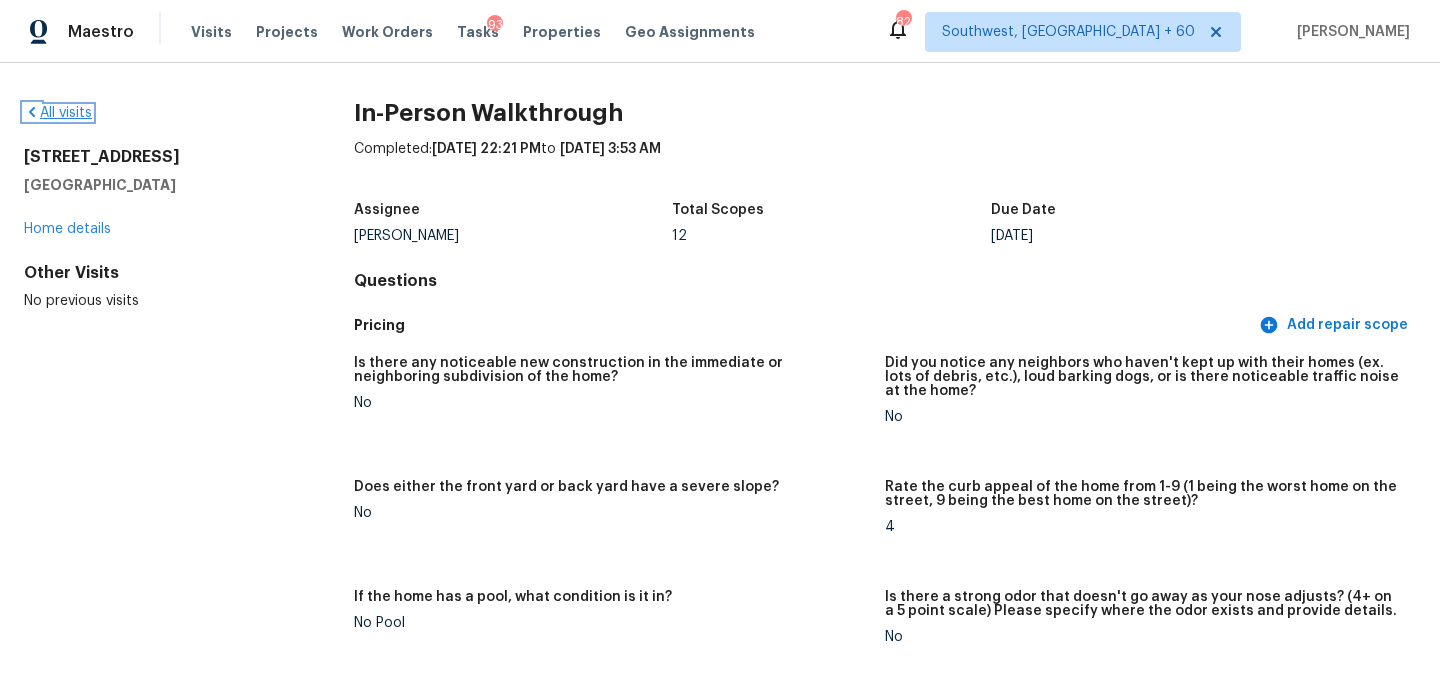 click on "All visits" at bounding box center [58, 113] 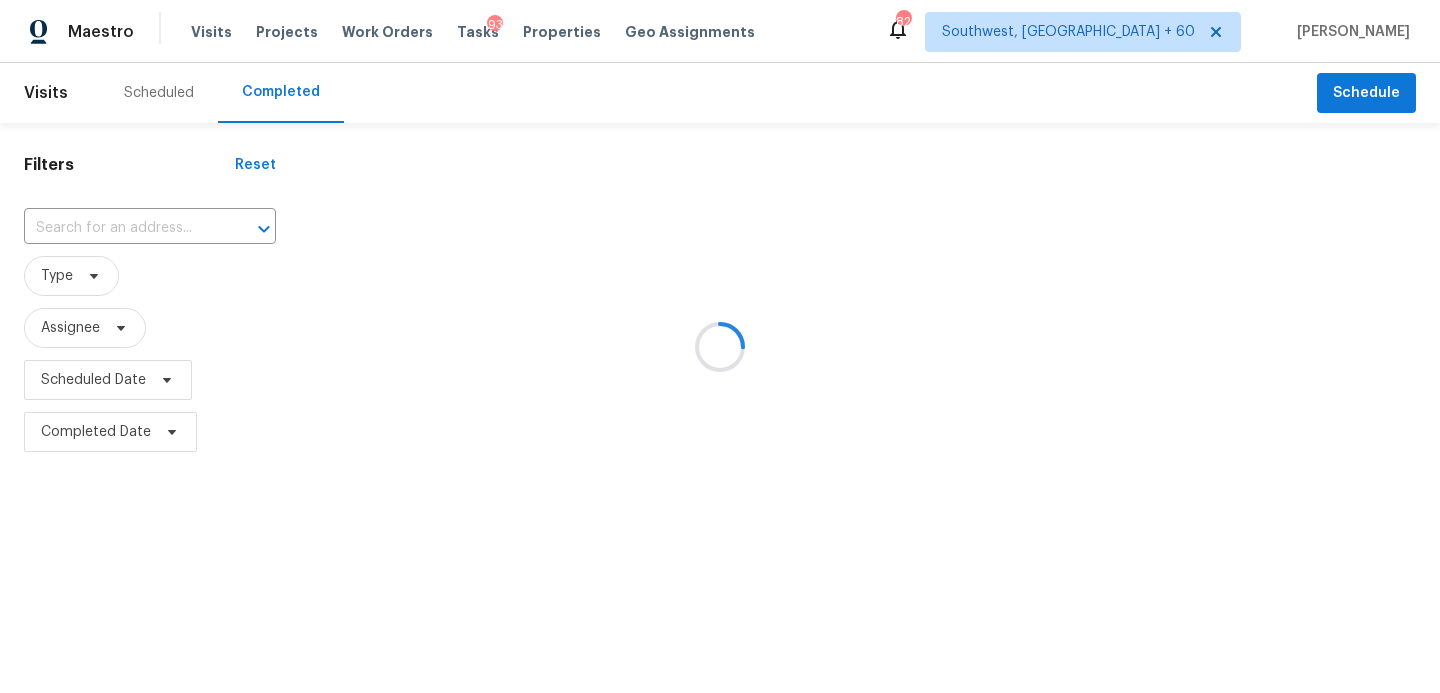 click at bounding box center [720, 346] 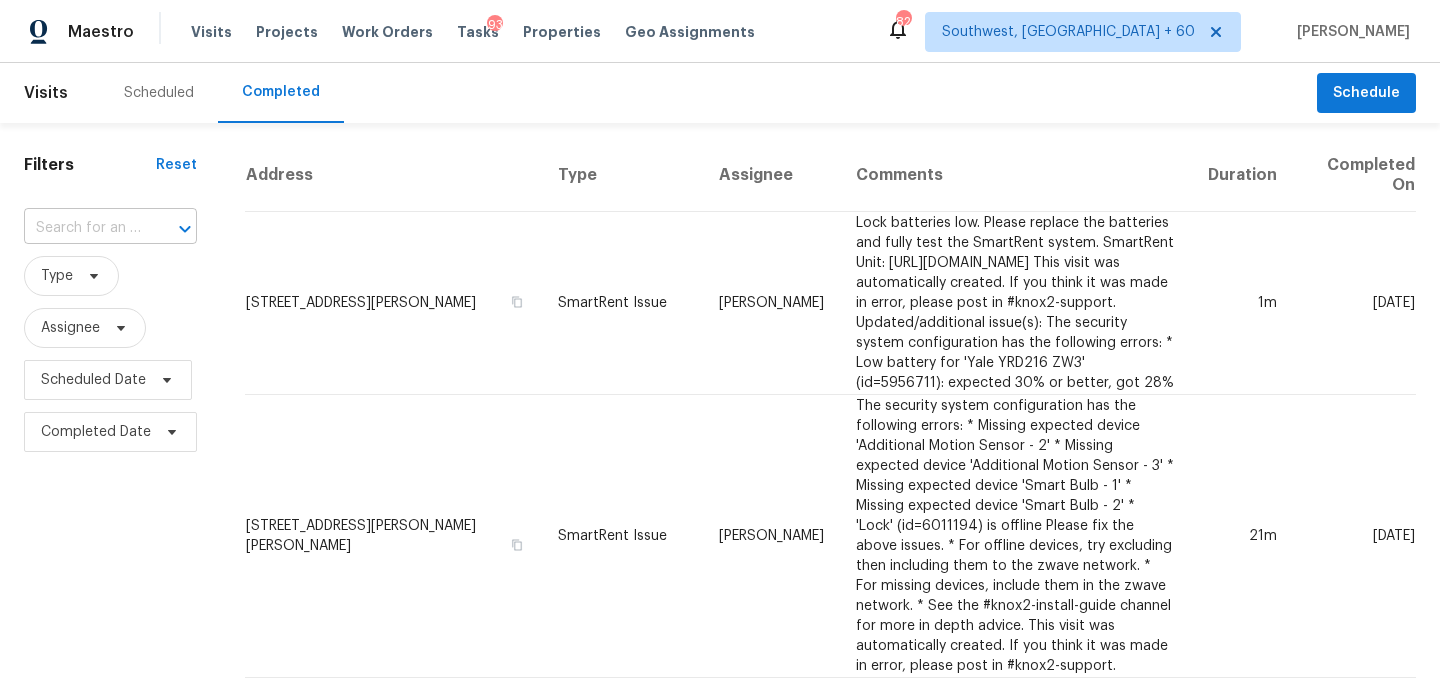 click at bounding box center (171, 229) 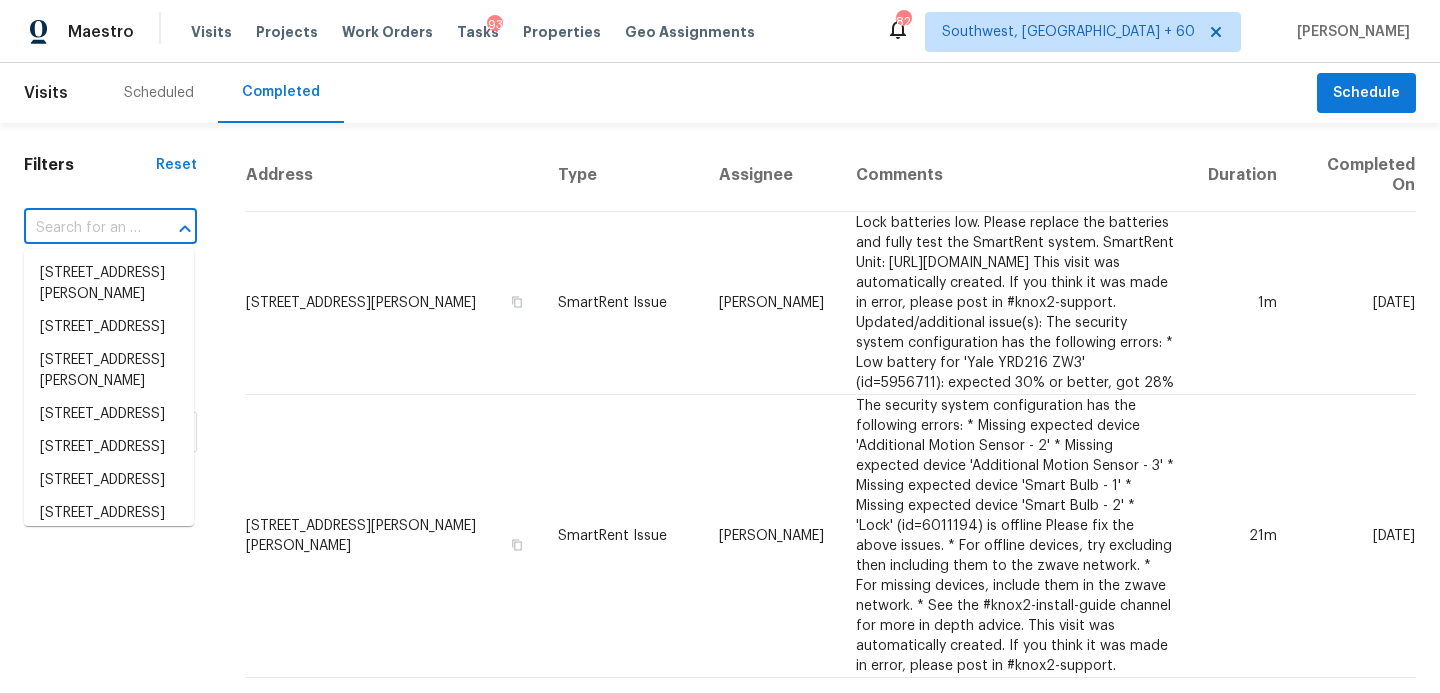 paste on "[STREET_ADDRESS]" 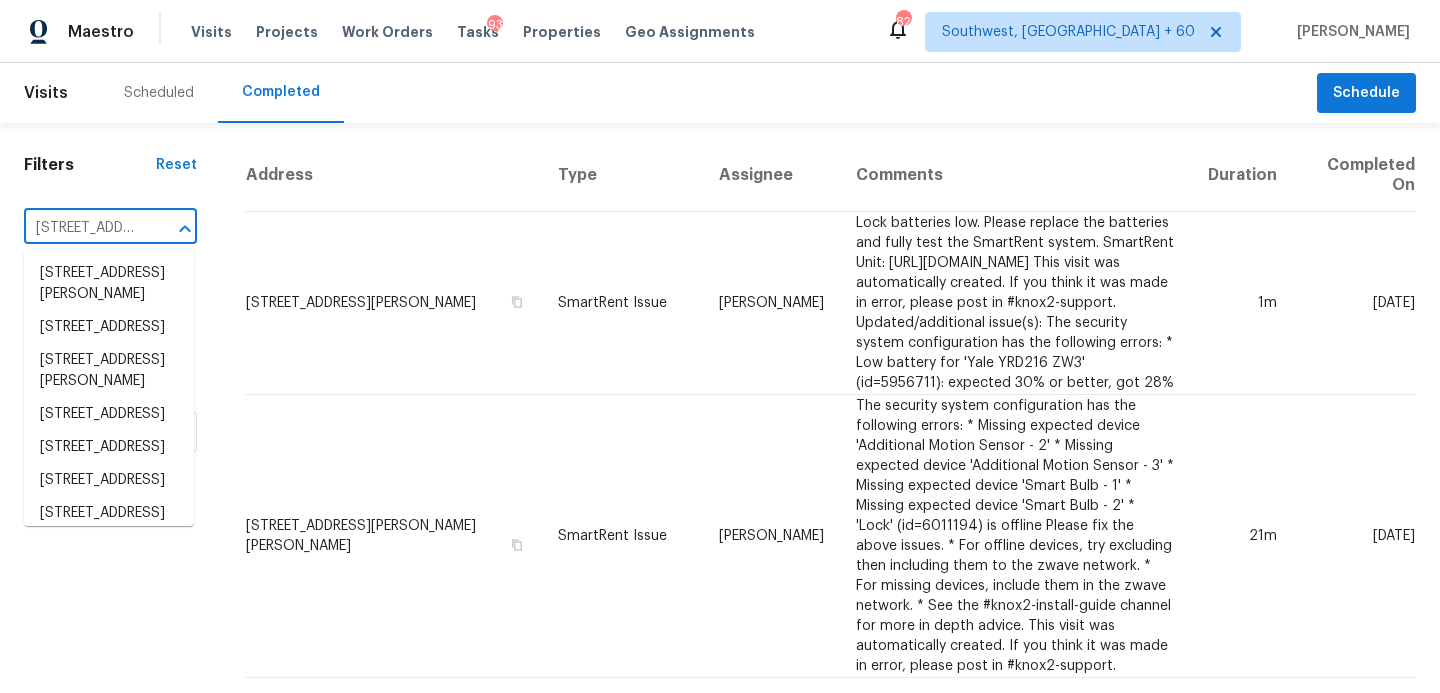 scroll, scrollTop: 0, scrollLeft: 224, axis: horizontal 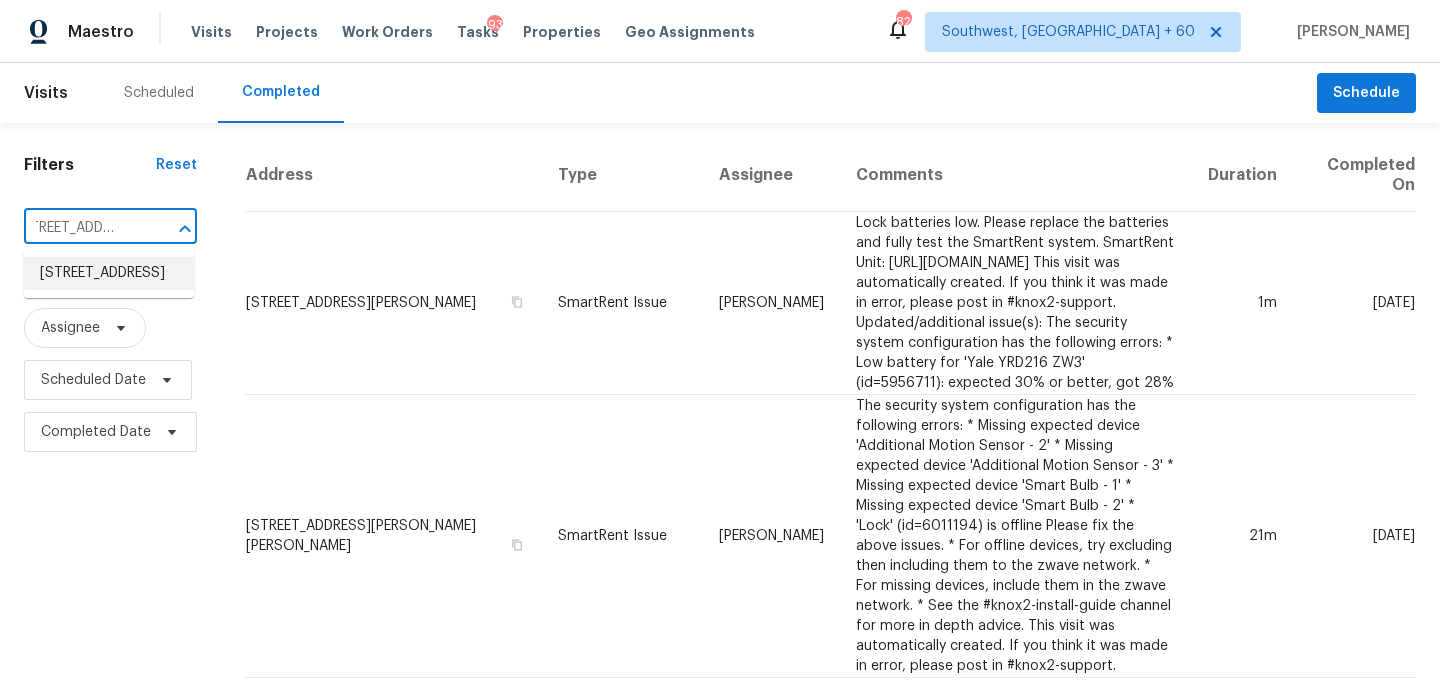 click on "[STREET_ADDRESS]" at bounding box center (109, 273) 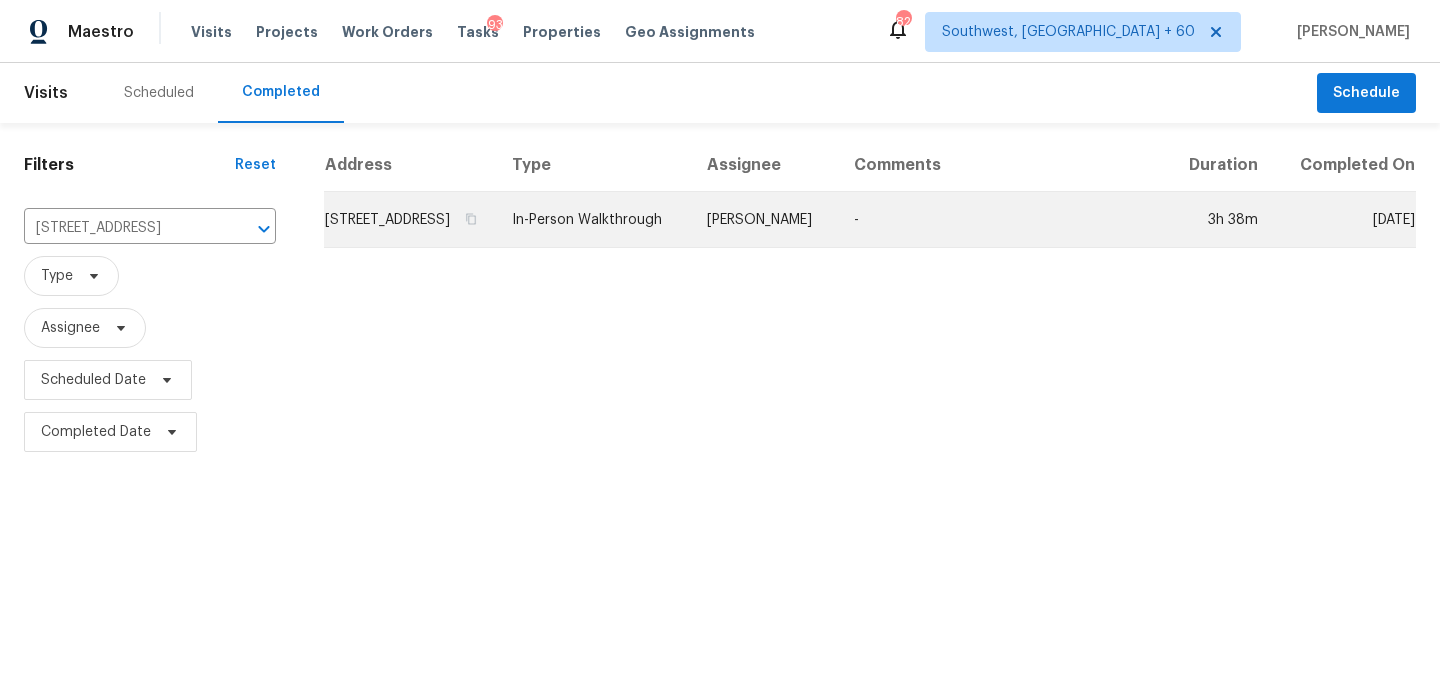 click on "-" at bounding box center (1002, 220) 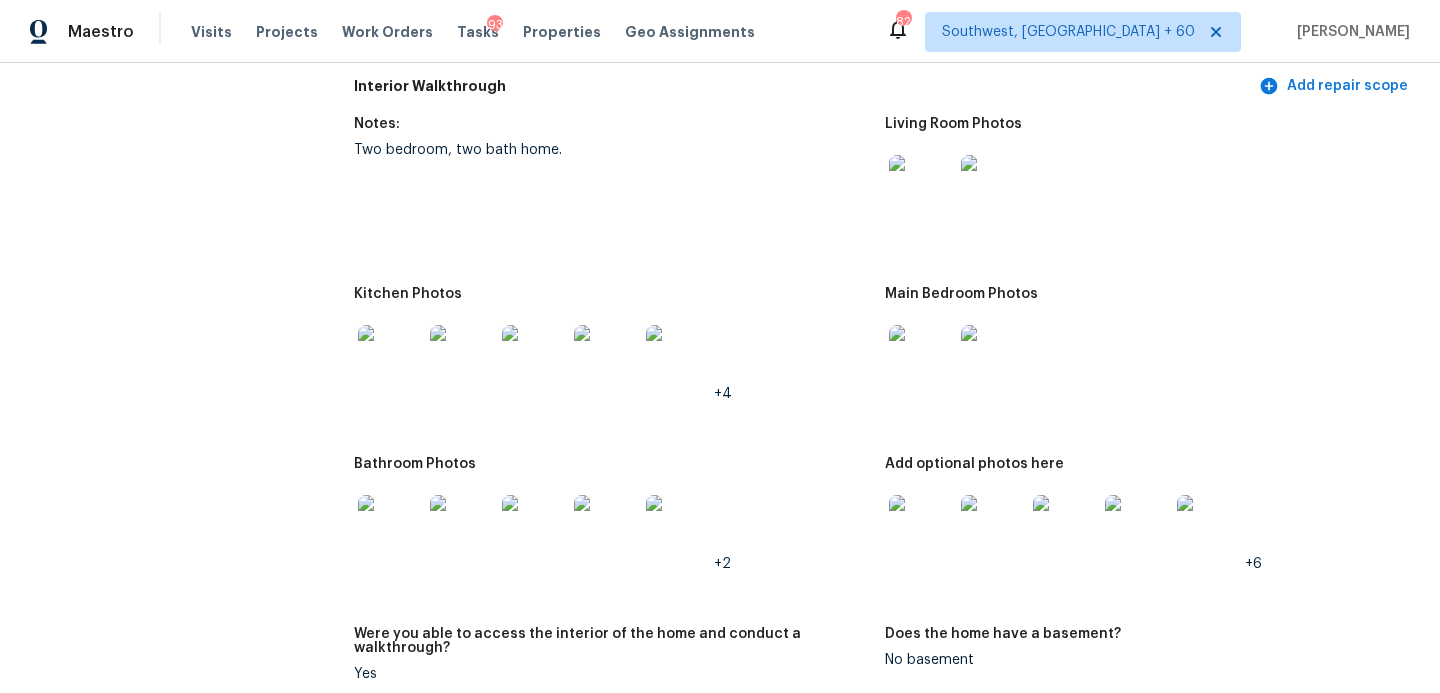 scroll, scrollTop: 2248, scrollLeft: 0, axis: vertical 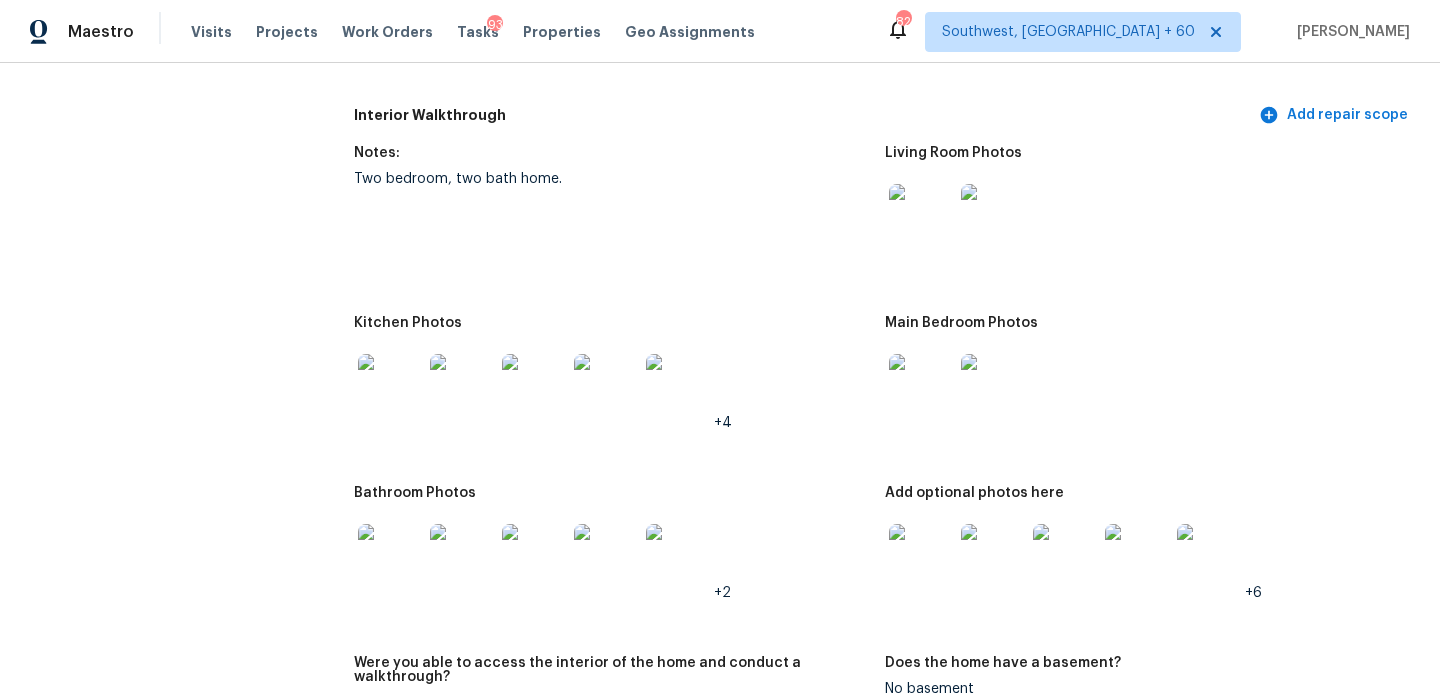 click at bounding box center [921, 216] 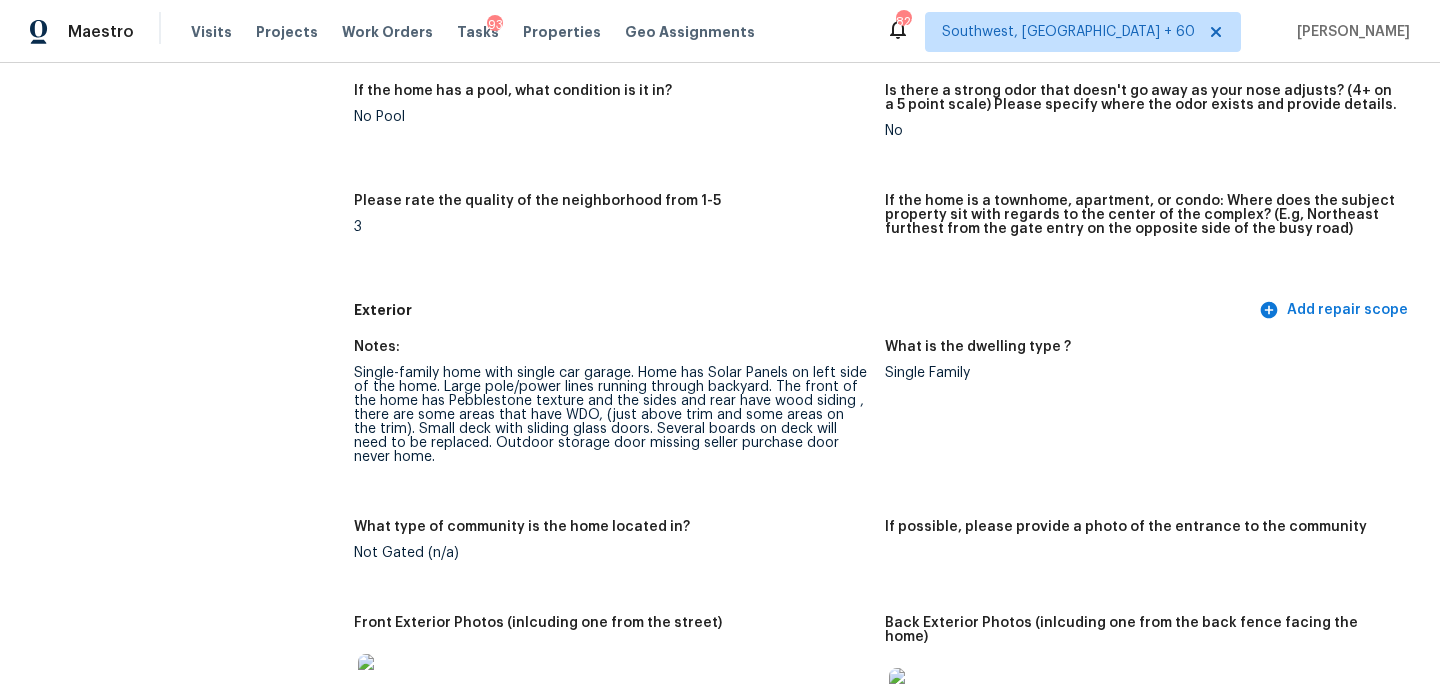 scroll, scrollTop: 873, scrollLeft: 0, axis: vertical 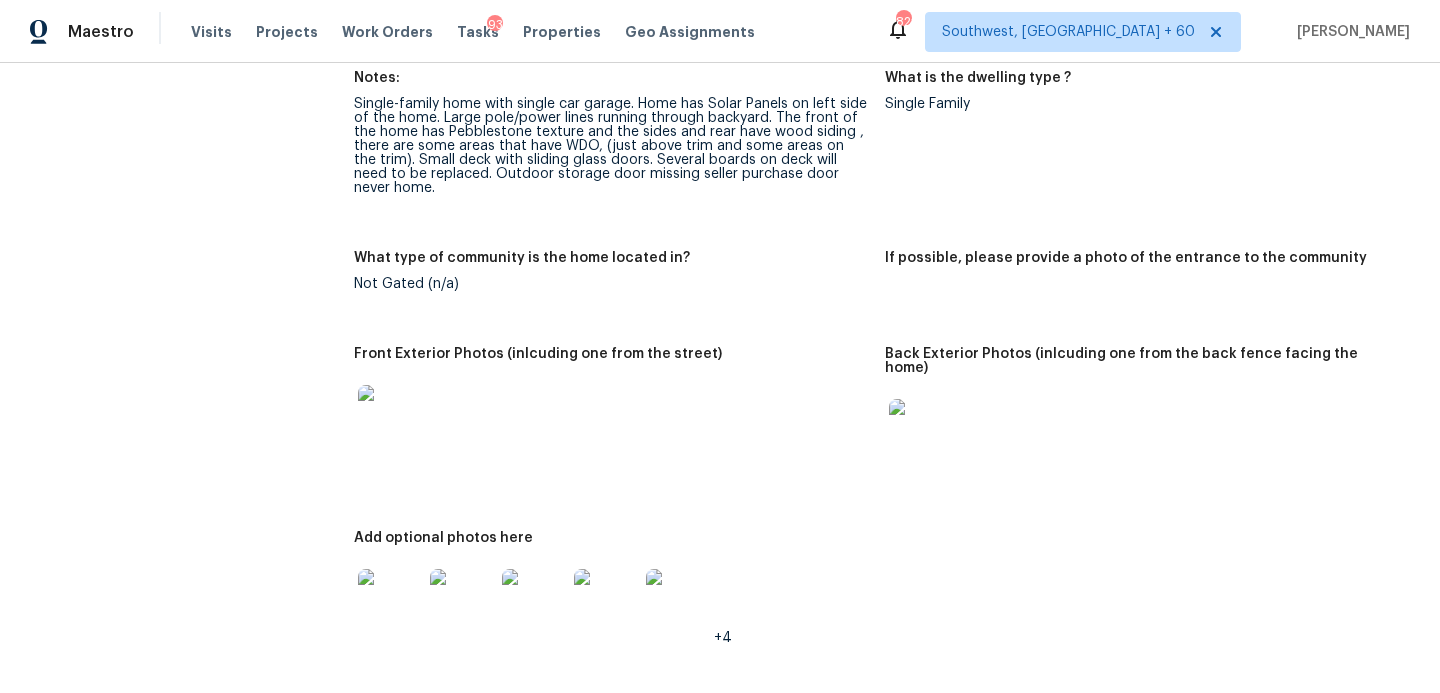 click at bounding box center [390, 417] 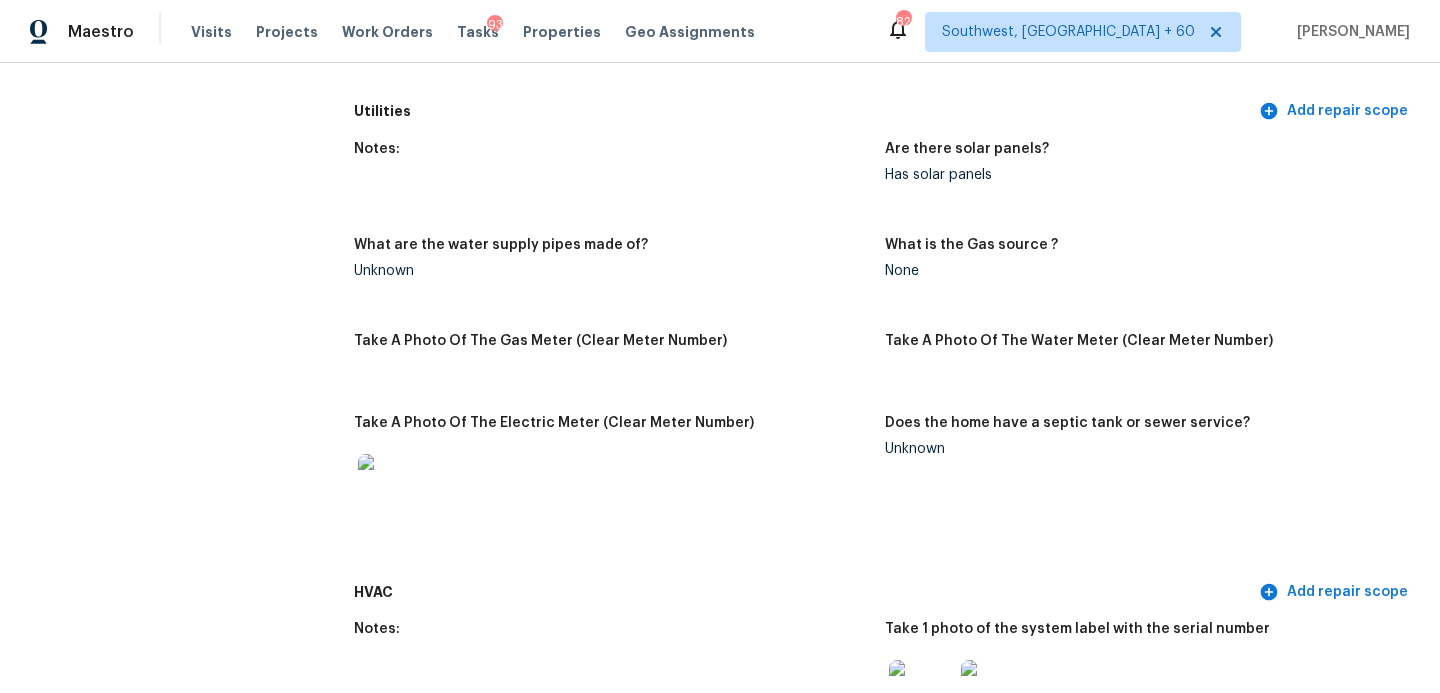 scroll, scrollTop: 1348, scrollLeft: 0, axis: vertical 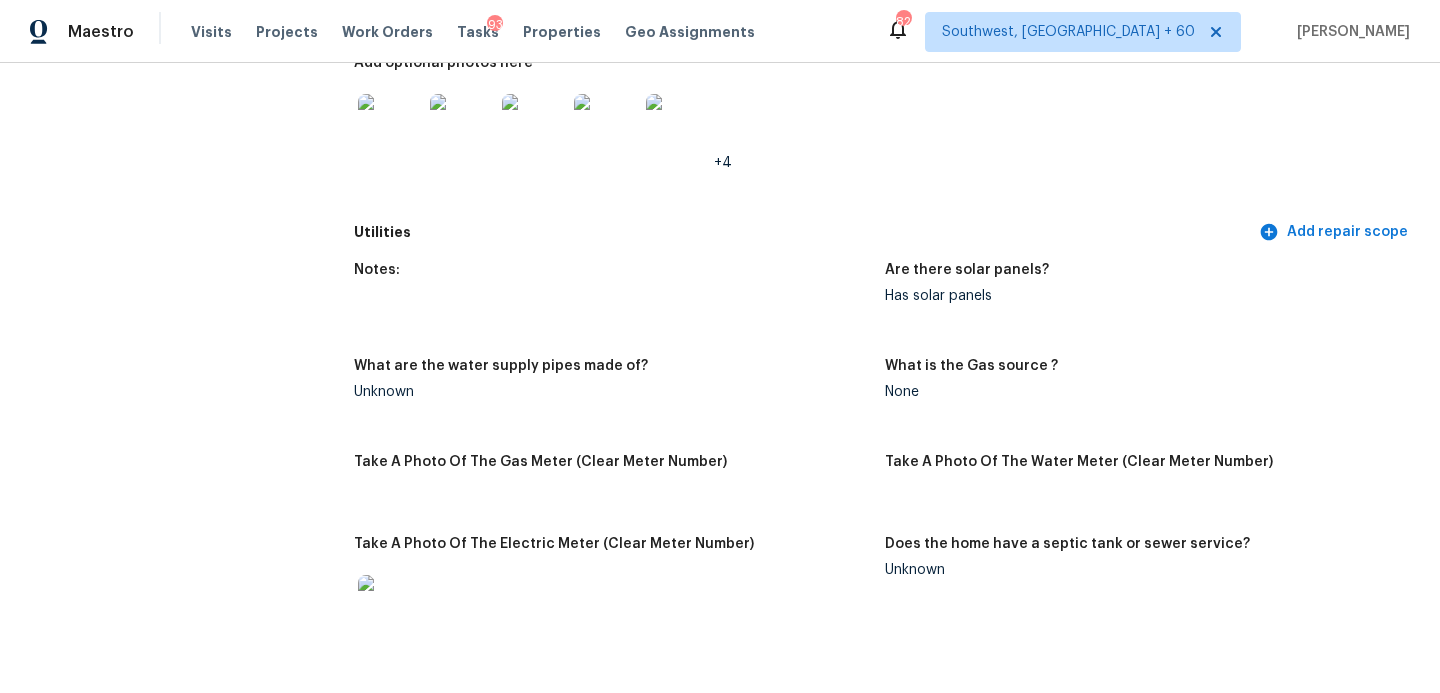 click on "All visits [STREET_ADDRESS][PERSON_NAME] Home details Other Visits No previous visits" at bounding box center (157, 1993) 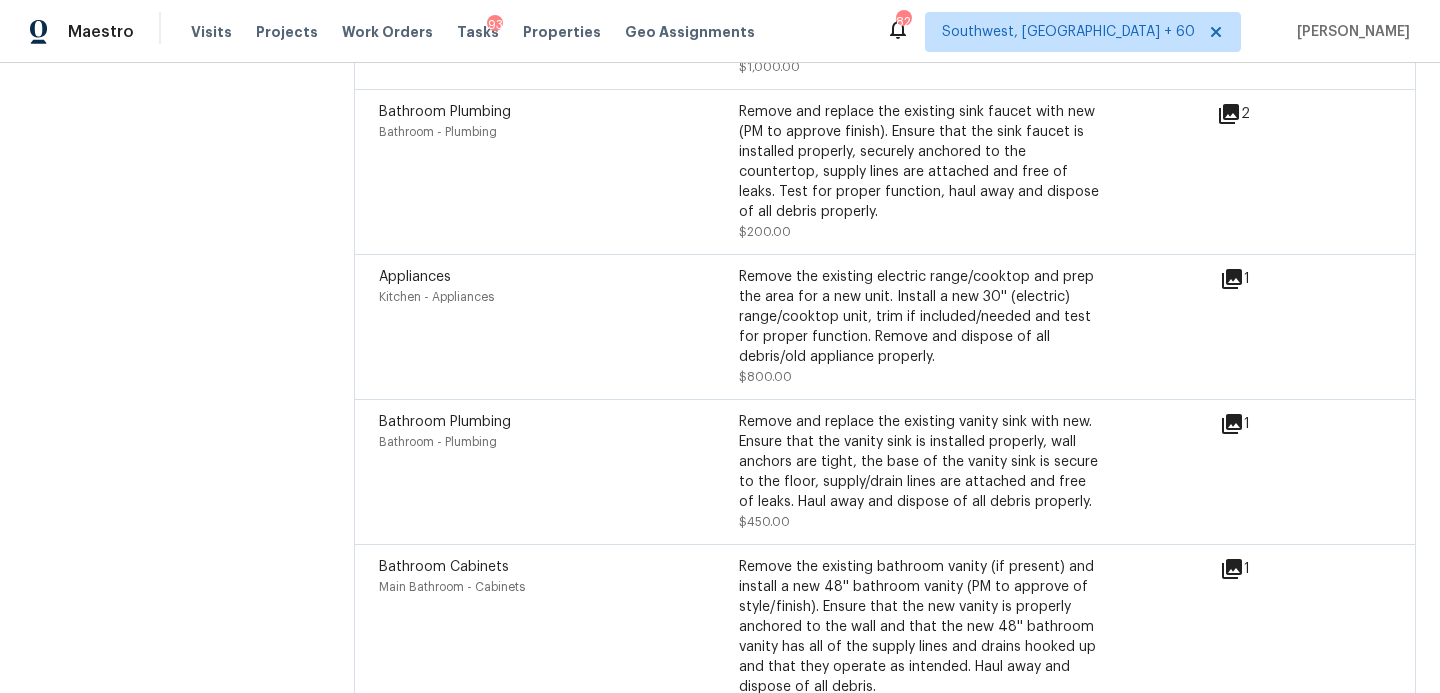 scroll, scrollTop: 5848, scrollLeft: 0, axis: vertical 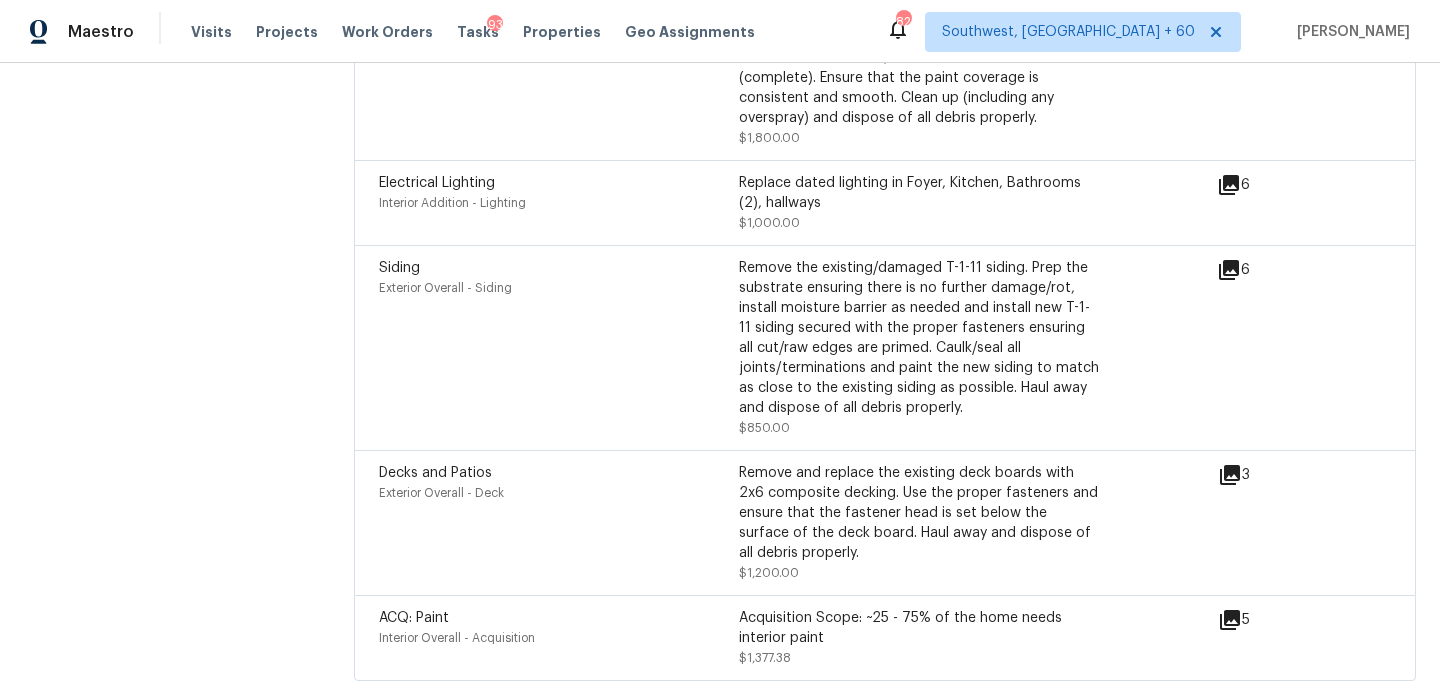 click on "Decks and Patios Exterior Overall - Deck" at bounding box center [559, 523] 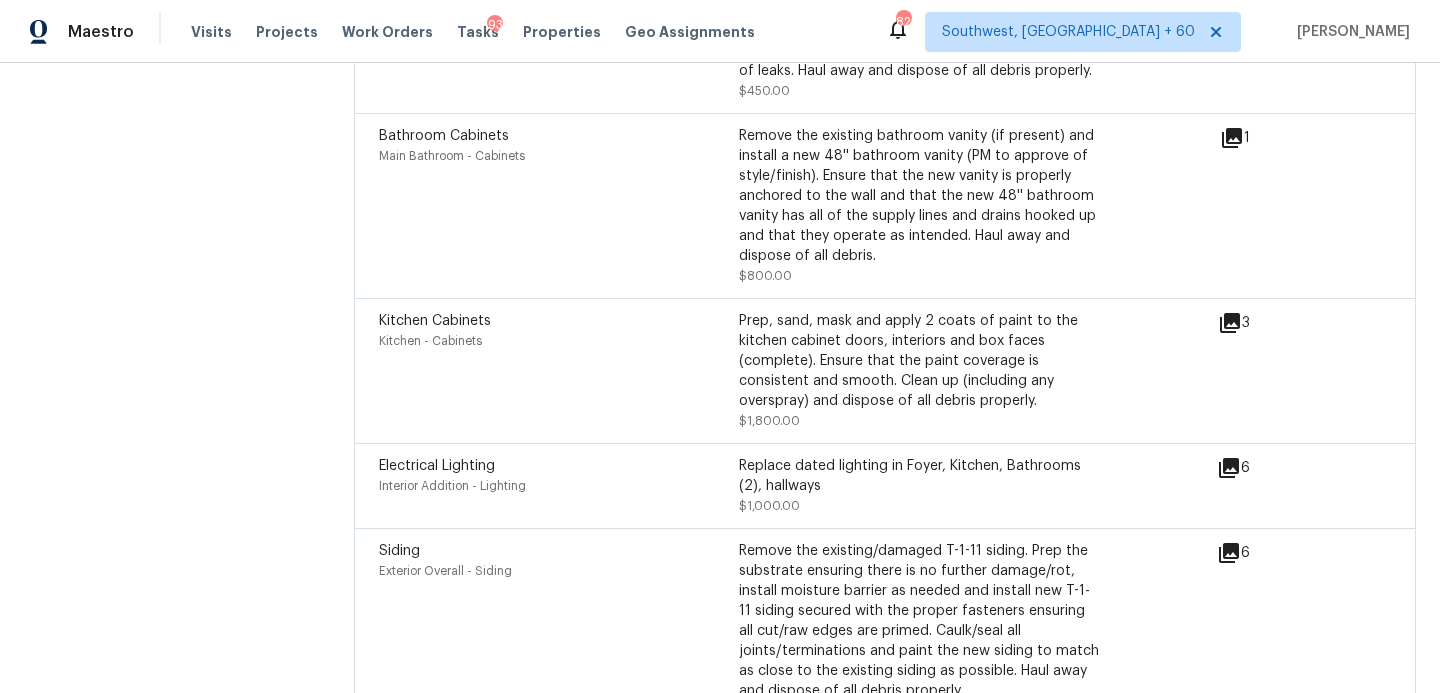 scroll, scrollTop: 5558, scrollLeft: 0, axis: vertical 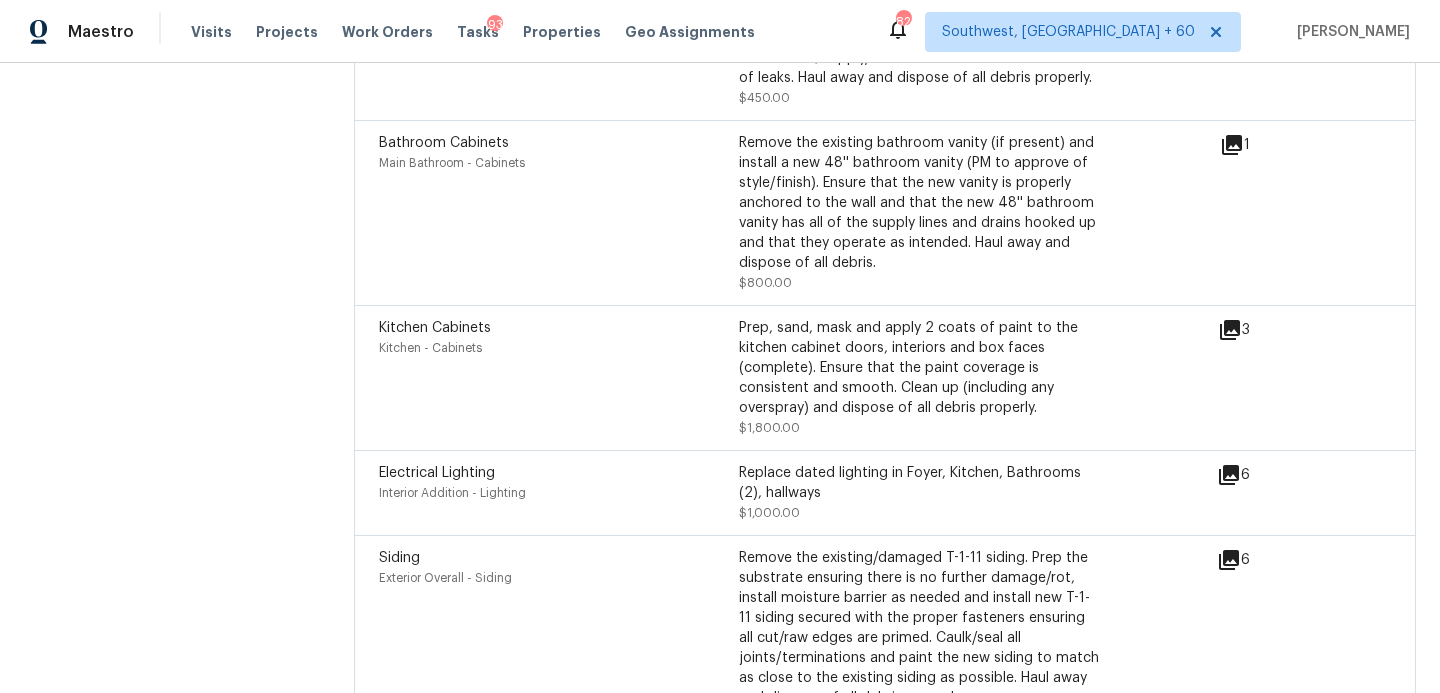 click on "Electrical Lighting Interior Addition - Lighting Replace dated lighting in [GEOGRAPHIC_DATA], Kitchen, Bathrooms (2), hallways $1,000.00   6" at bounding box center [885, 492] 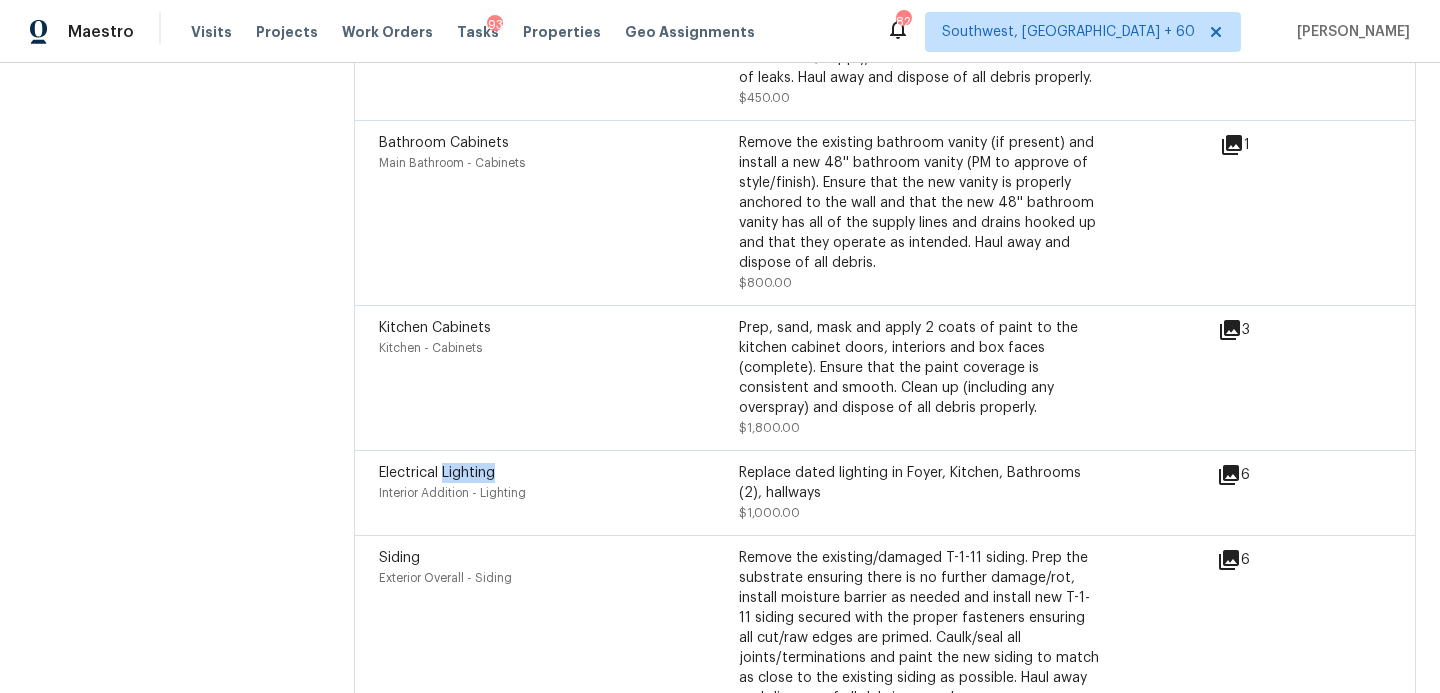 click on "Electrical Lighting" at bounding box center (437, 473) 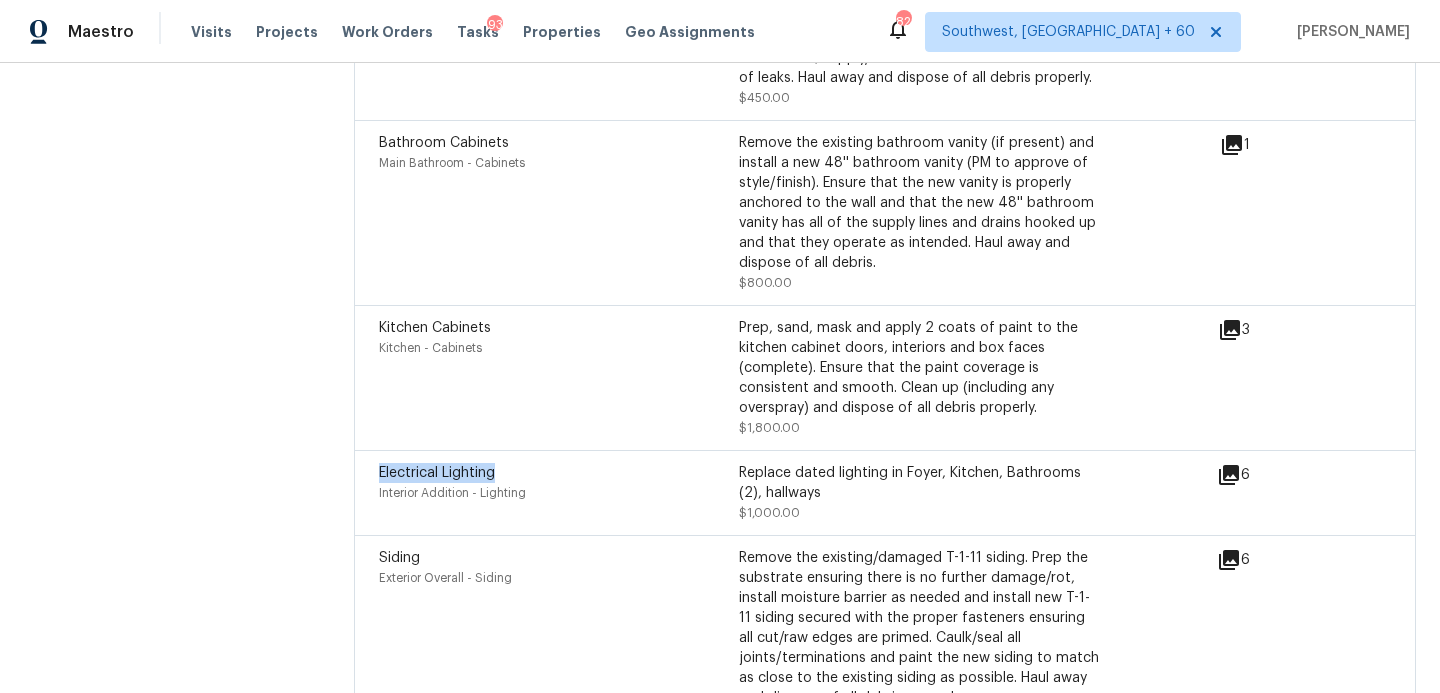 click on "Electrical Lighting" at bounding box center [437, 473] 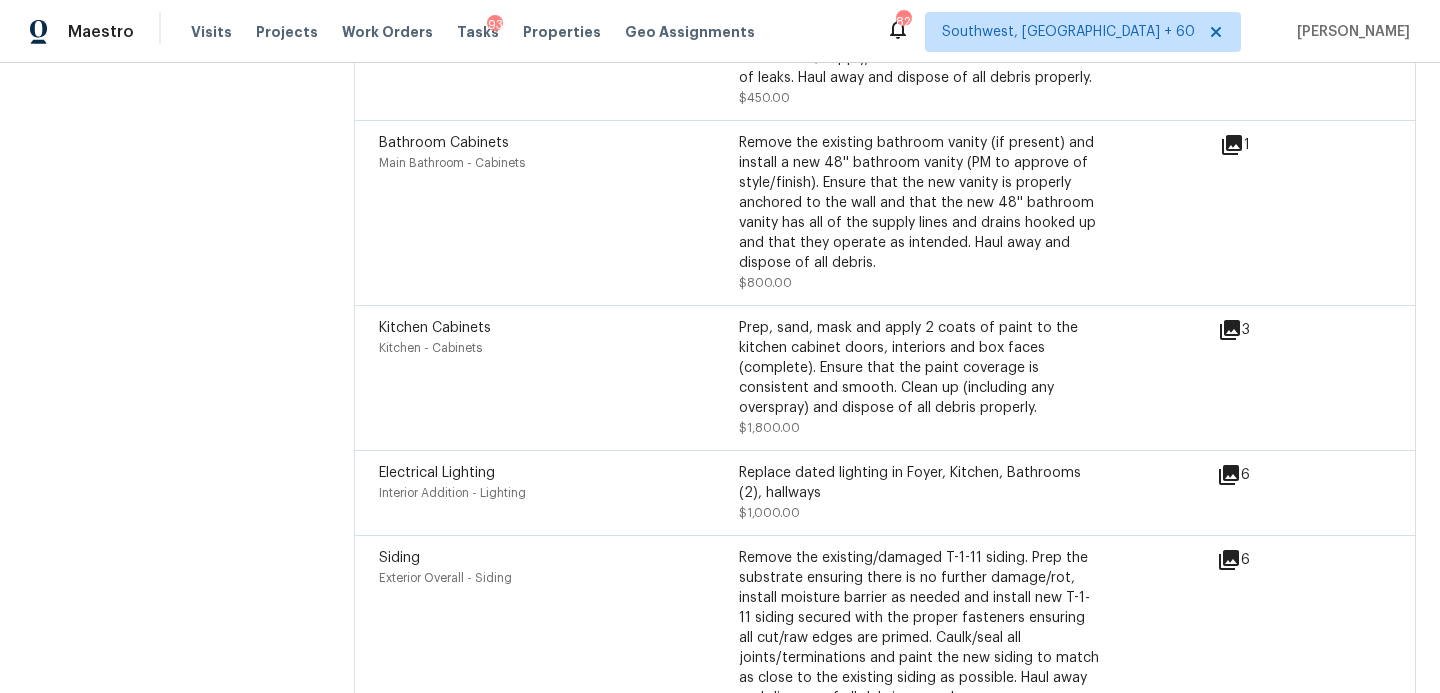 click on "Kitchen Cabinets" at bounding box center [435, 328] 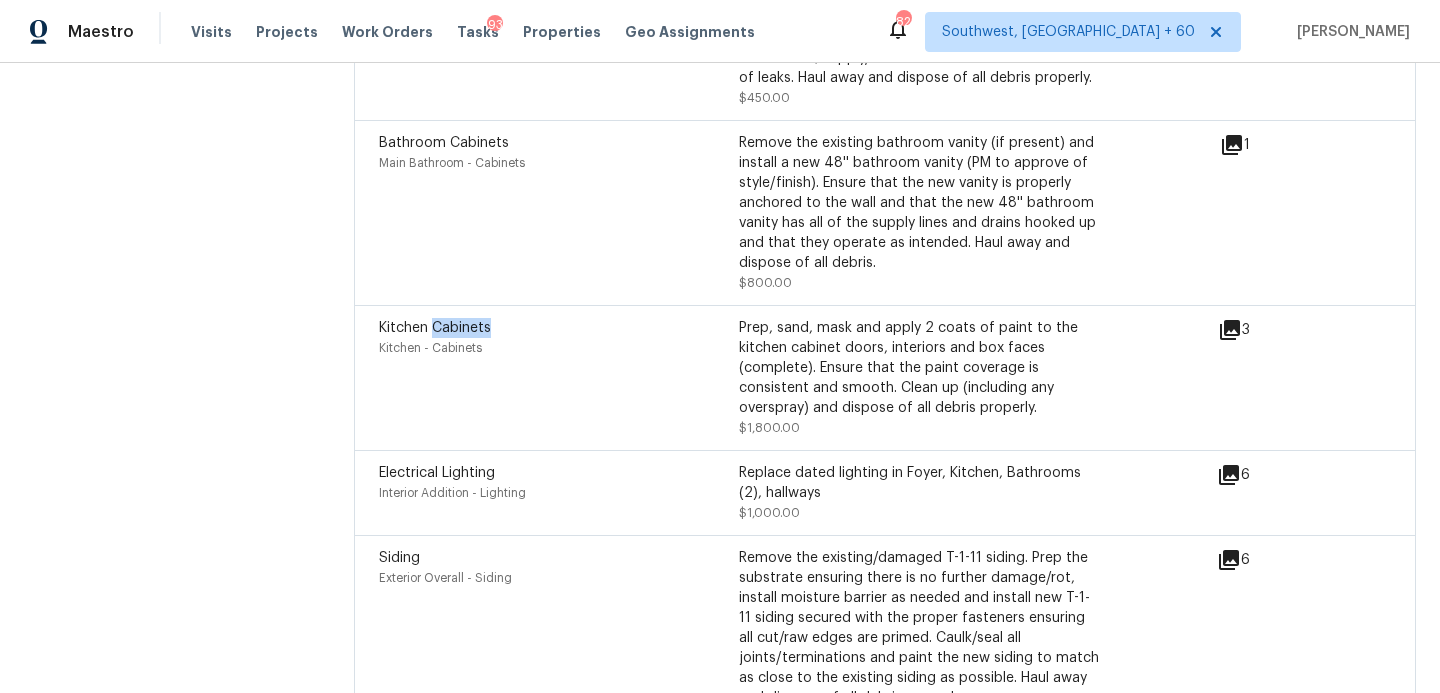 click on "Kitchen Cabinets" at bounding box center [435, 328] 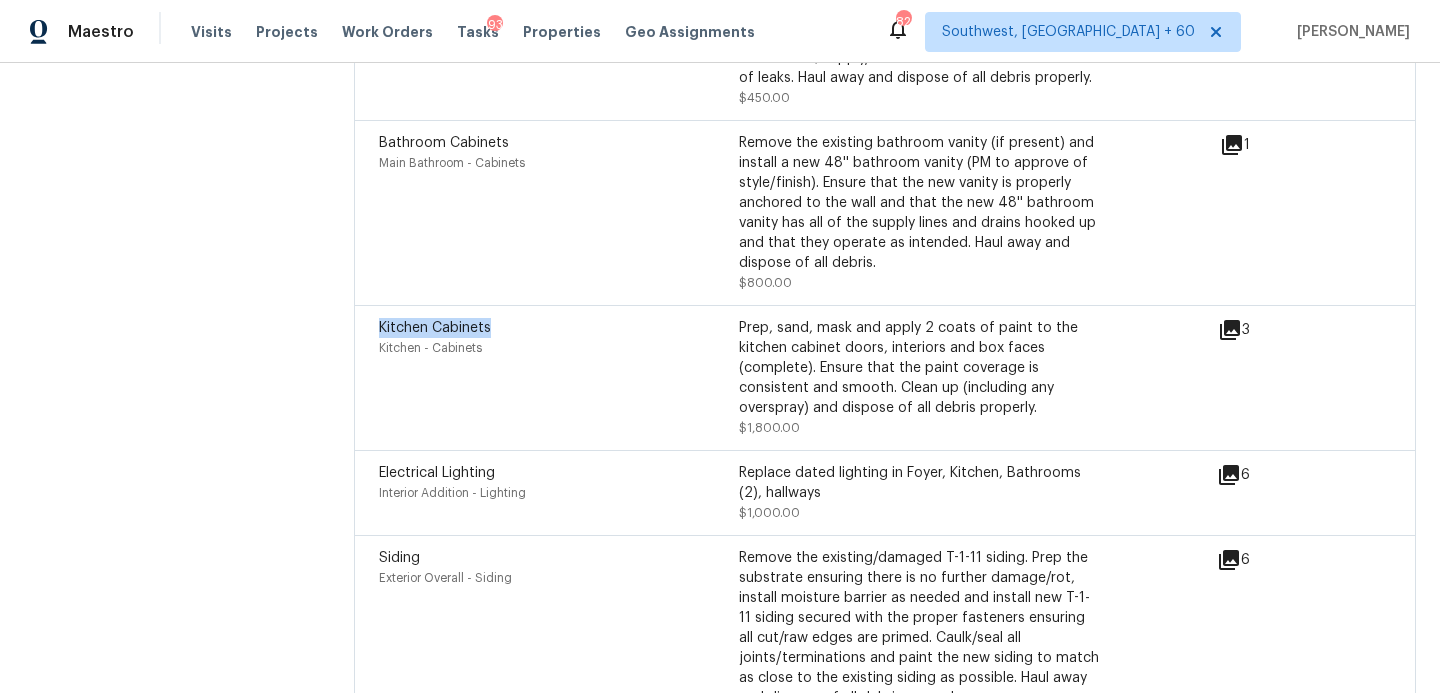 click on "Kitchen Cabinets" at bounding box center [435, 328] 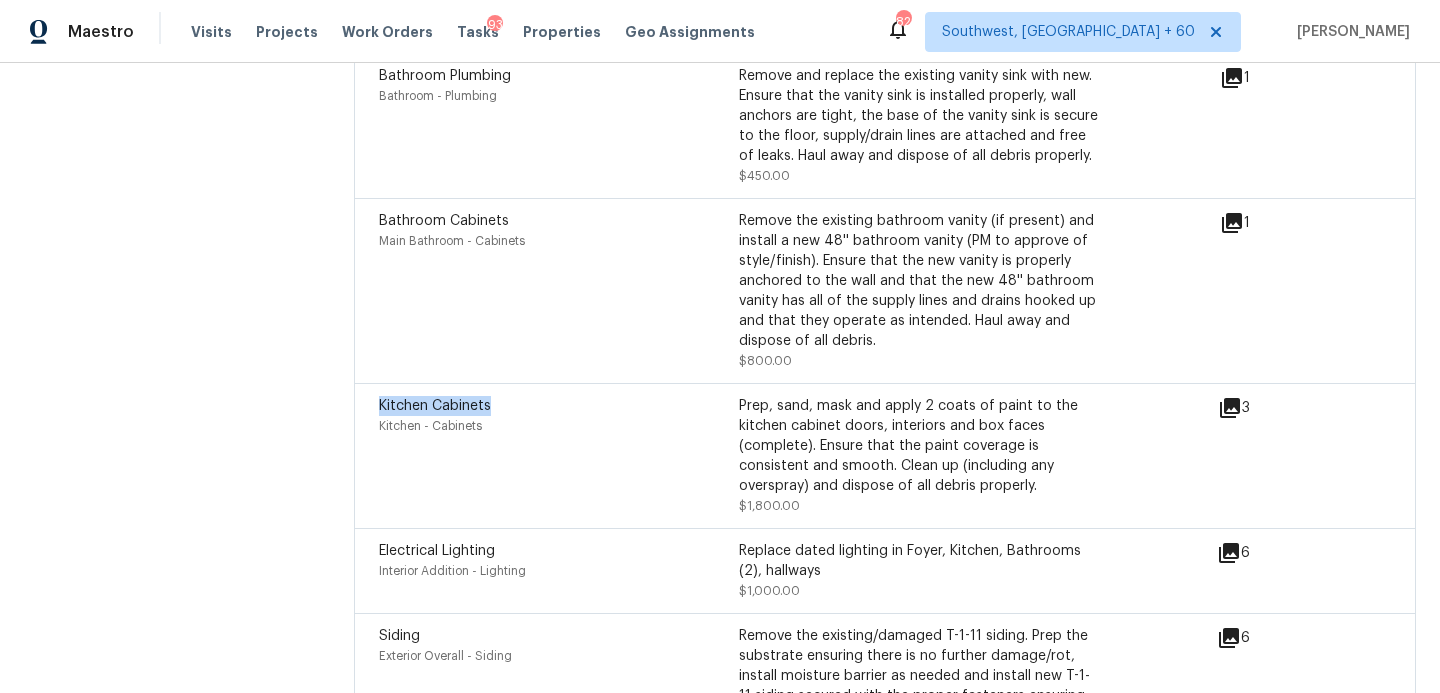 scroll, scrollTop: 5411, scrollLeft: 0, axis: vertical 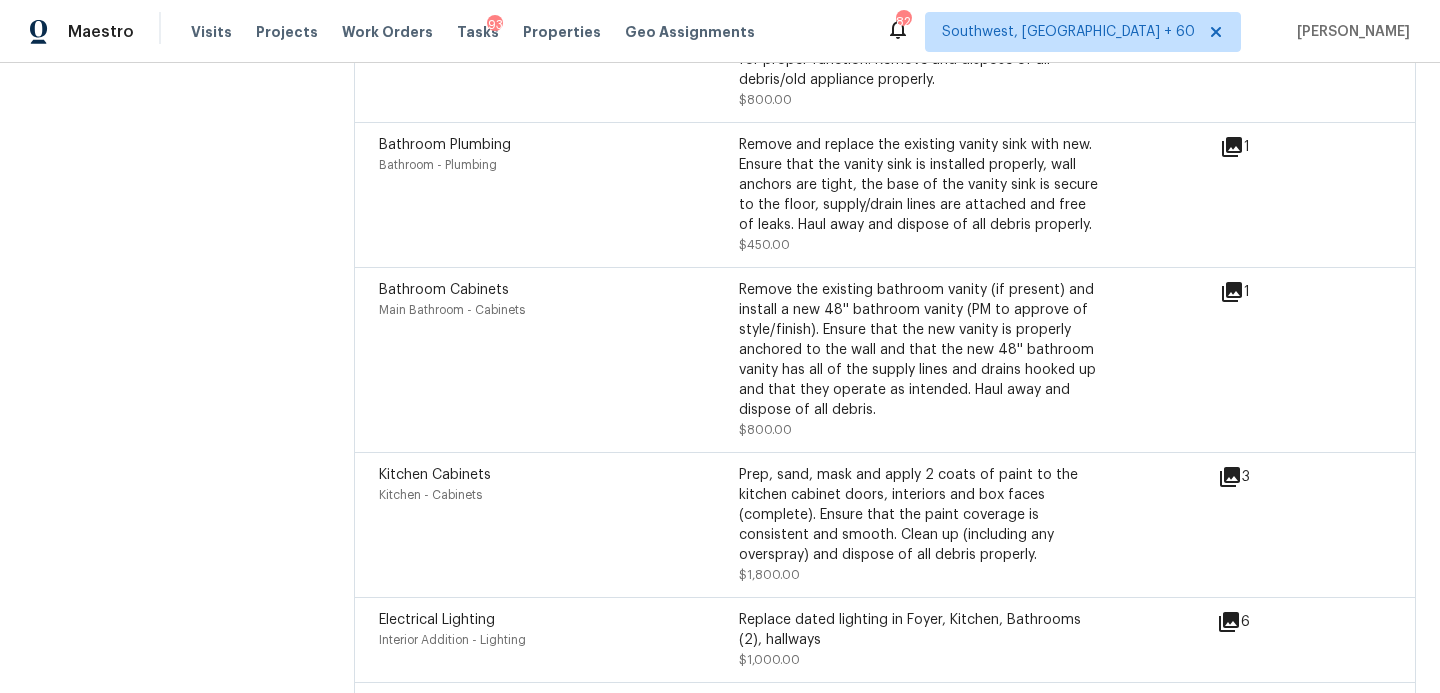 click on "Main Bathroom - Cabinets" at bounding box center [559, 310] 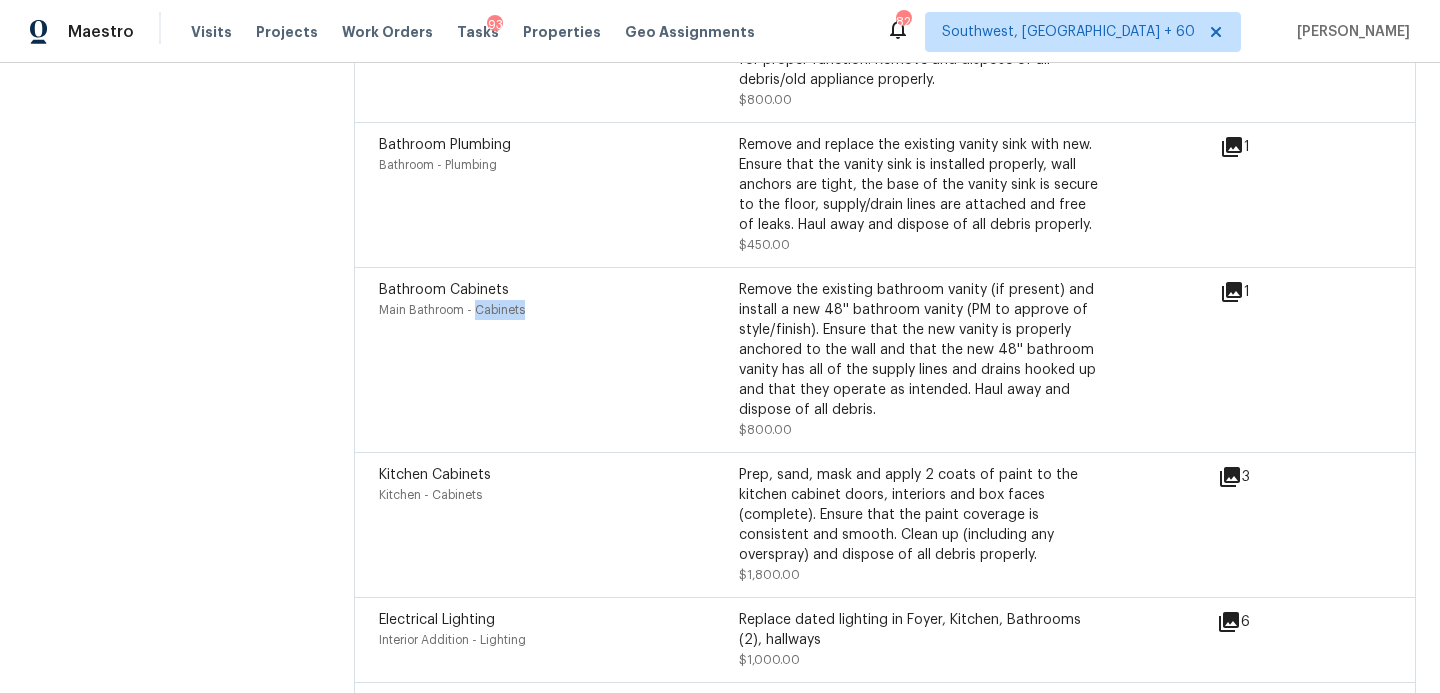 click on "Main Bathroom - Cabinets" at bounding box center (559, 310) 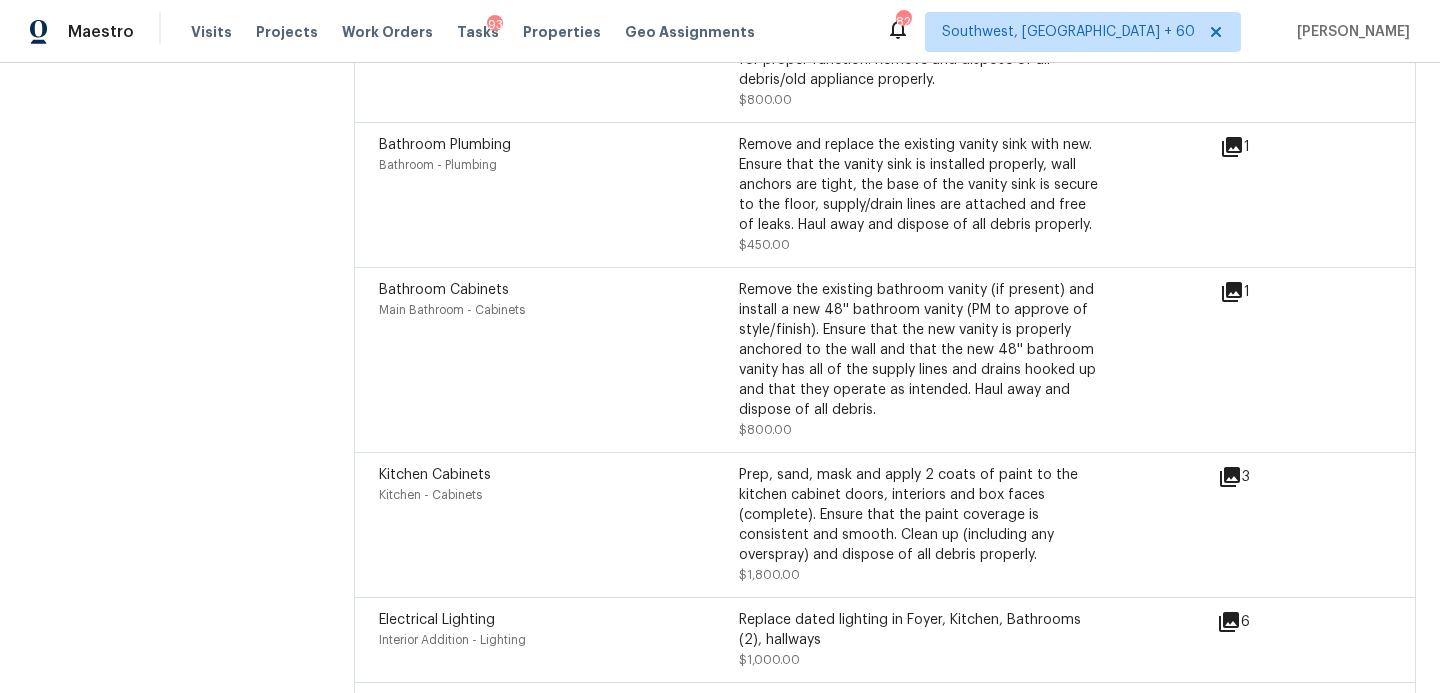 click on "Bathroom Cabinets Main Bathroom - Cabinets Remove the existing bathroom vanity (if present) and install a new 48'' bathroom vanity (PM to approve of style/finish). Ensure that the new vanity is properly anchored to the wall and that the new 48'' bathroom vanity has all of the supply lines and drains hooked up and that they operate as intended. Haul away and dispose of all debris. $800.00   1" at bounding box center (885, 359) 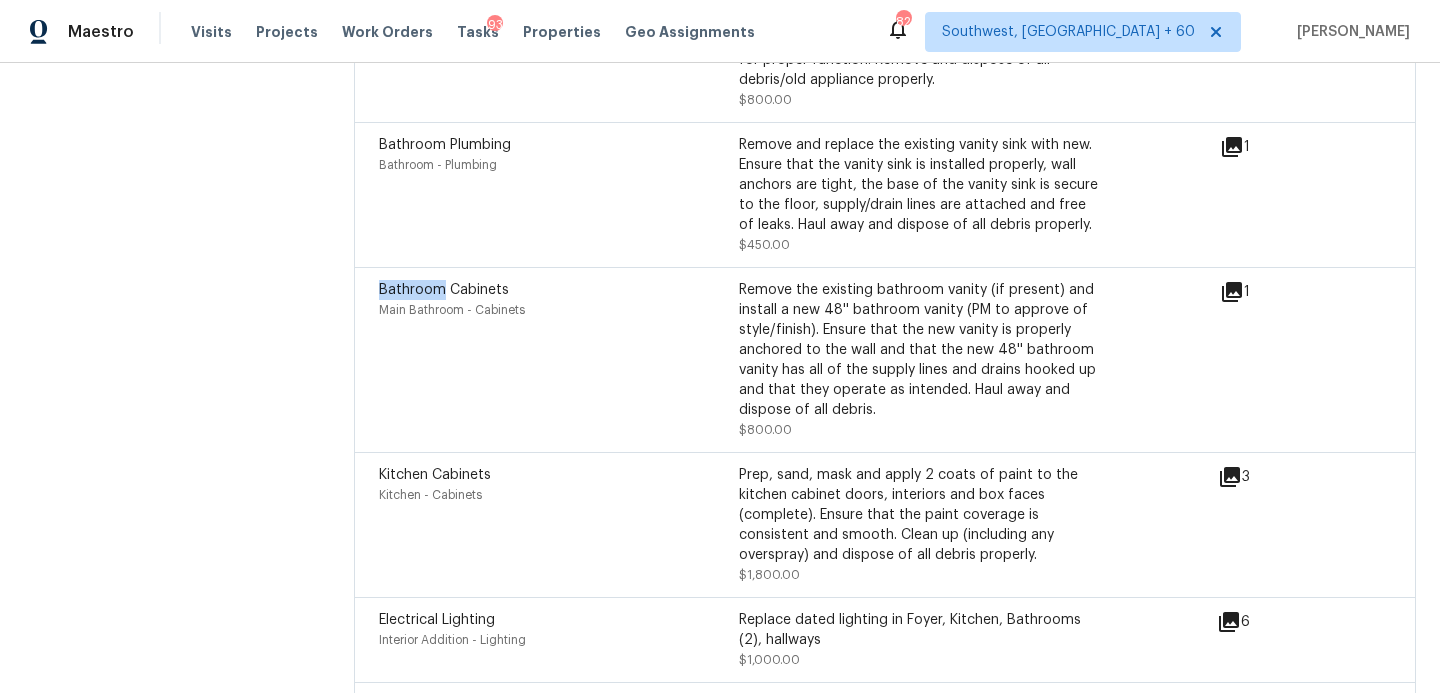 click on "Bathroom Cabinets Main Bathroom - Cabinets Remove the existing bathroom vanity (if present) and install a new 48'' bathroom vanity (PM to approve of style/finish). Ensure that the new vanity is properly anchored to the wall and that the new 48'' bathroom vanity has all of the supply lines and drains hooked up and that they operate as intended. Haul away and dispose of all debris. $800.00   1" at bounding box center [885, 359] 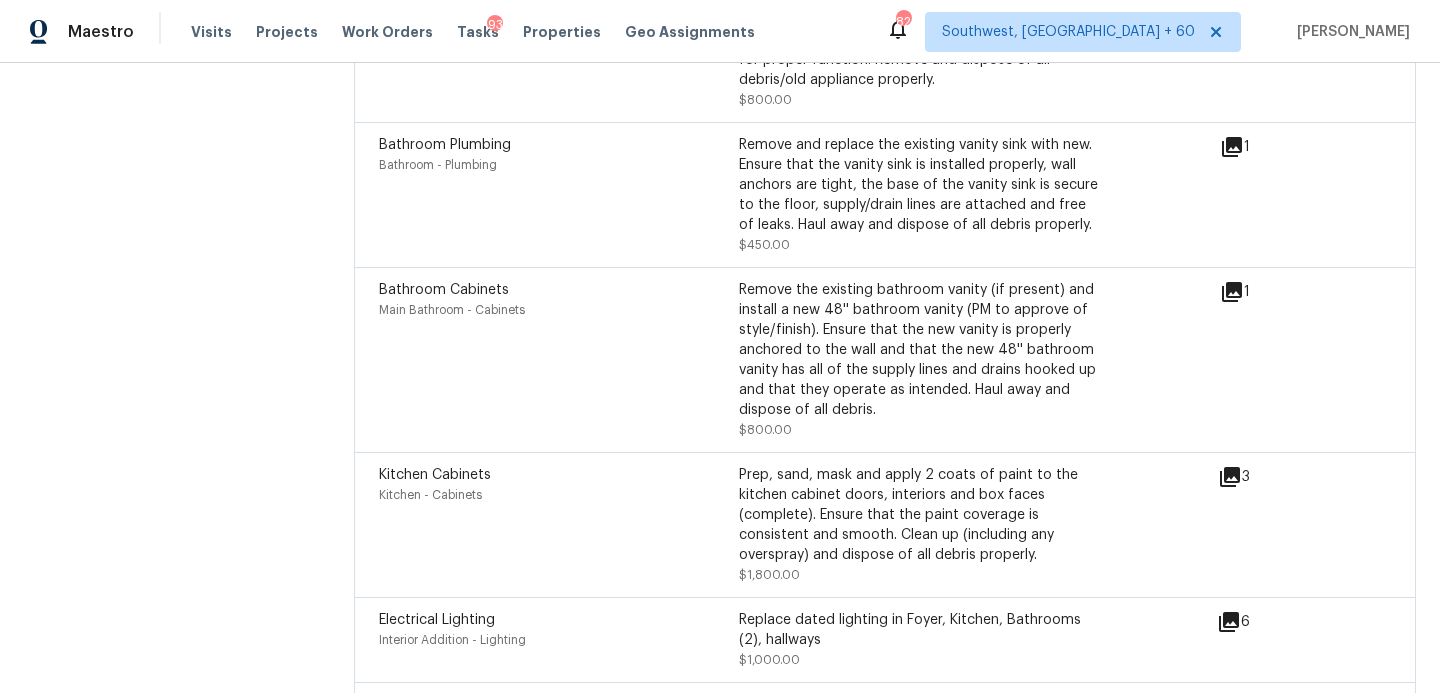 click on "Bathroom Cabinets" at bounding box center [444, 290] 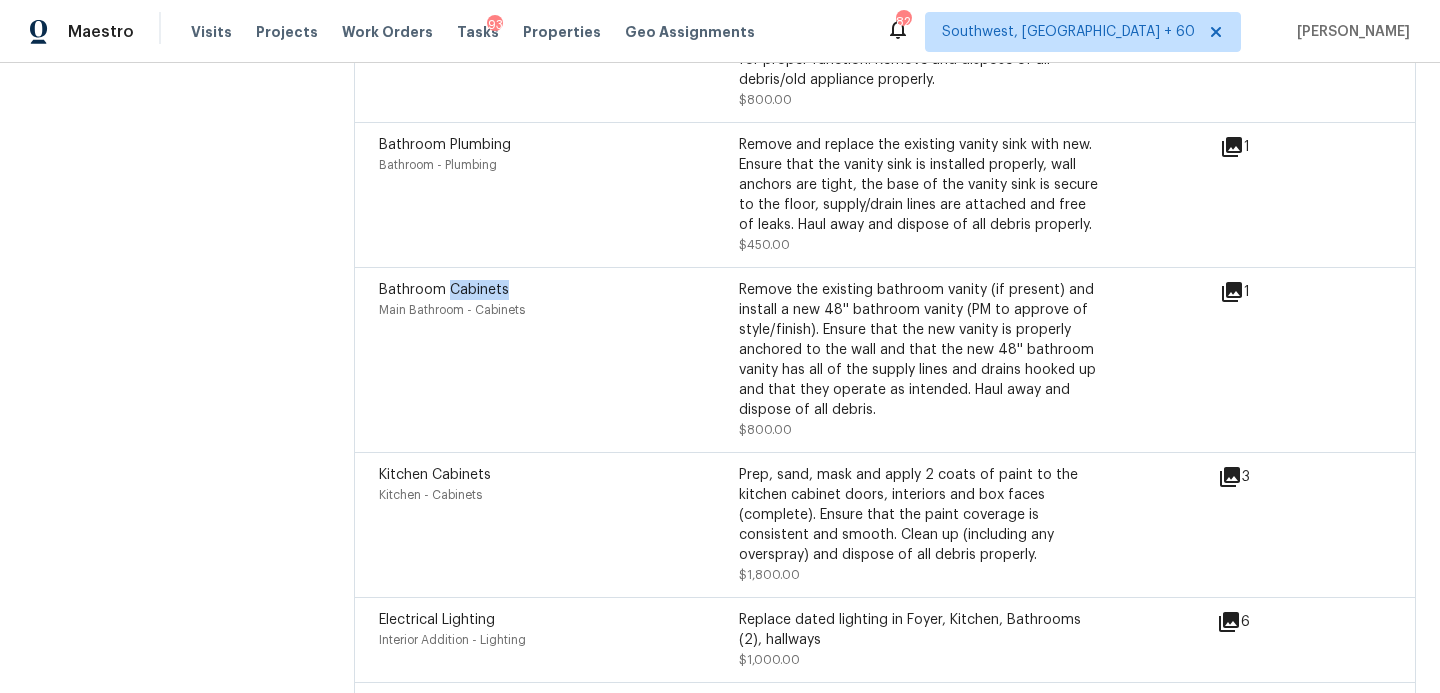 click on "Bathroom Cabinets" at bounding box center (444, 290) 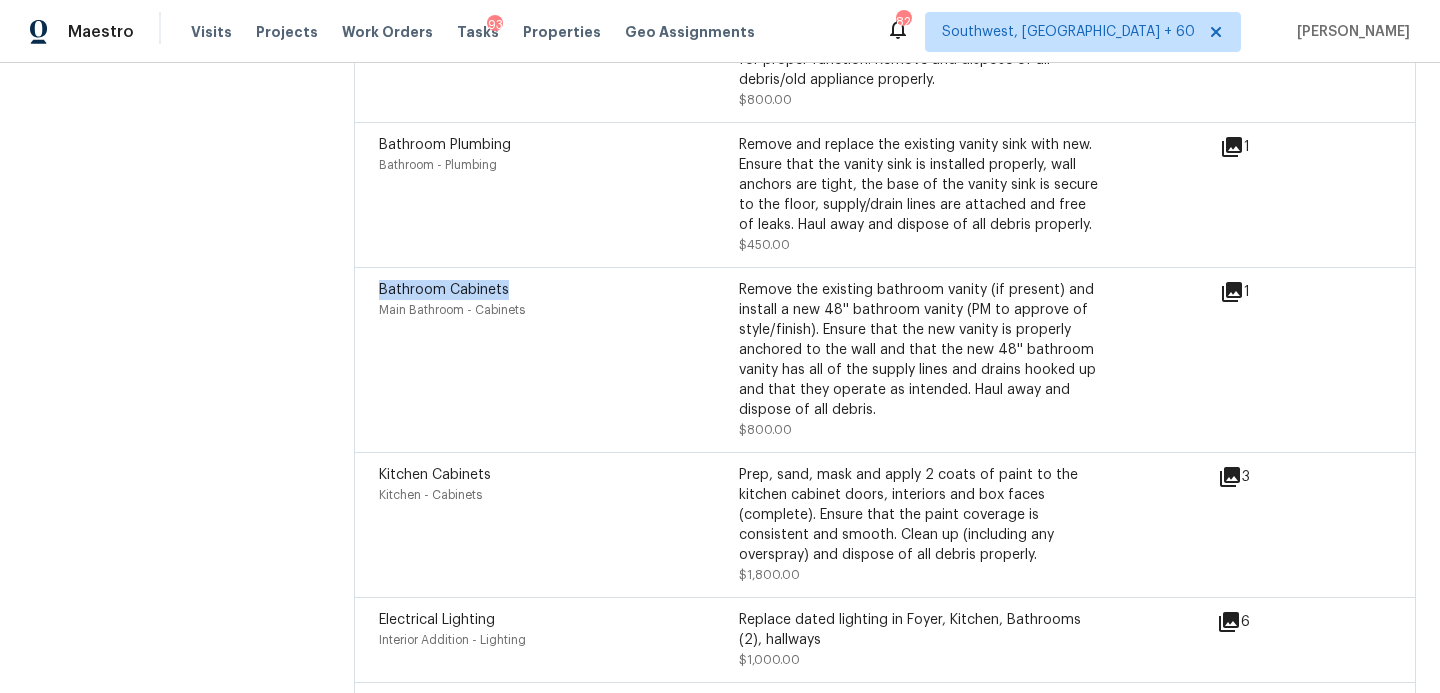 click on "Bathroom Cabinets" at bounding box center (444, 290) 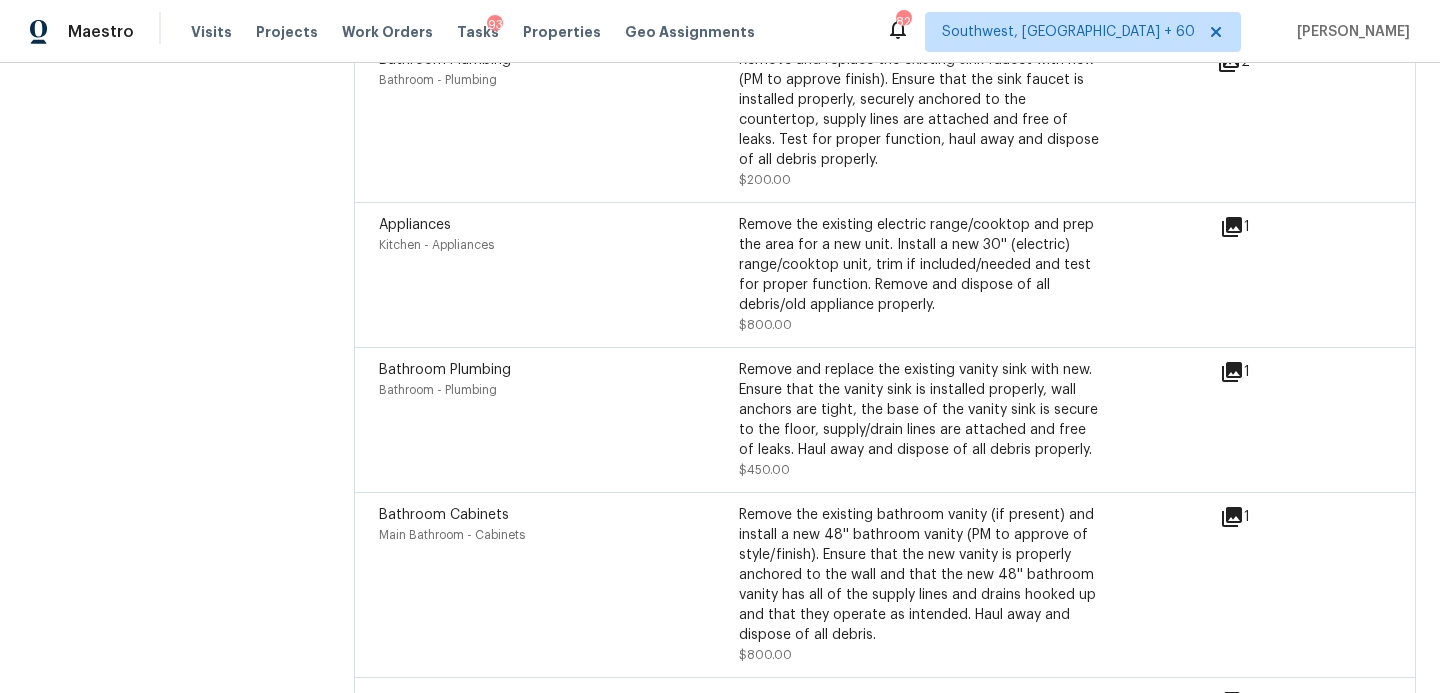 click on "Bathroom Plumbing" at bounding box center [445, 370] 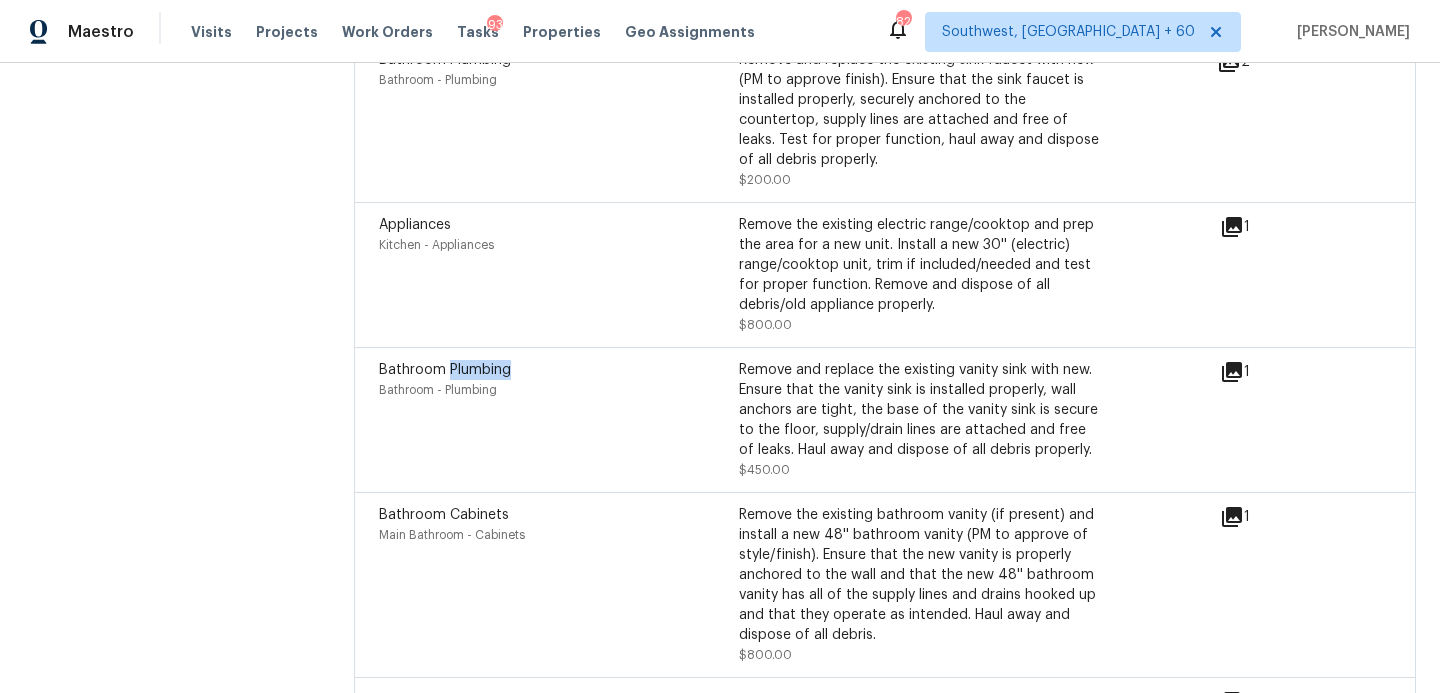 click on "Bathroom Plumbing" at bounding box center (445, 370) 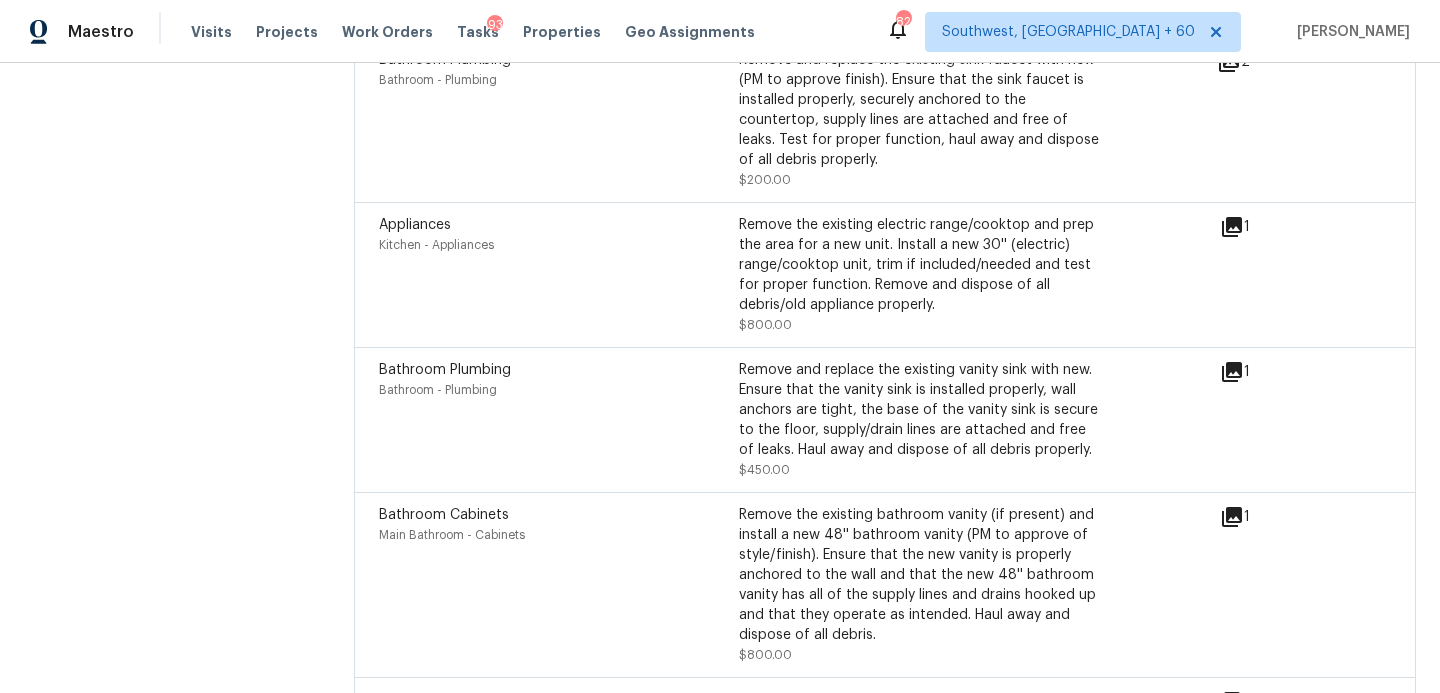 scroll, scrollTop: 5090, scrollLeft: 0, axis: vertical 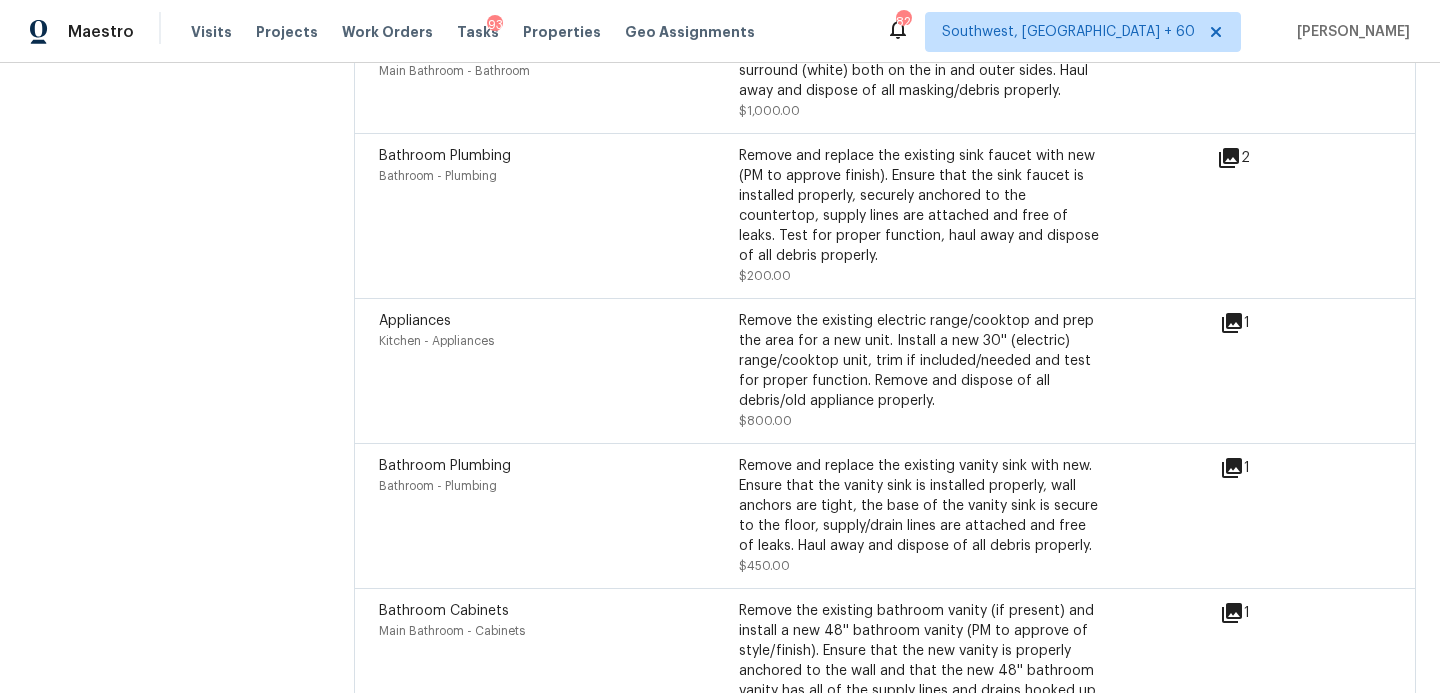 click on "Bathroom Plumbing" at bounding box center [445, 466] 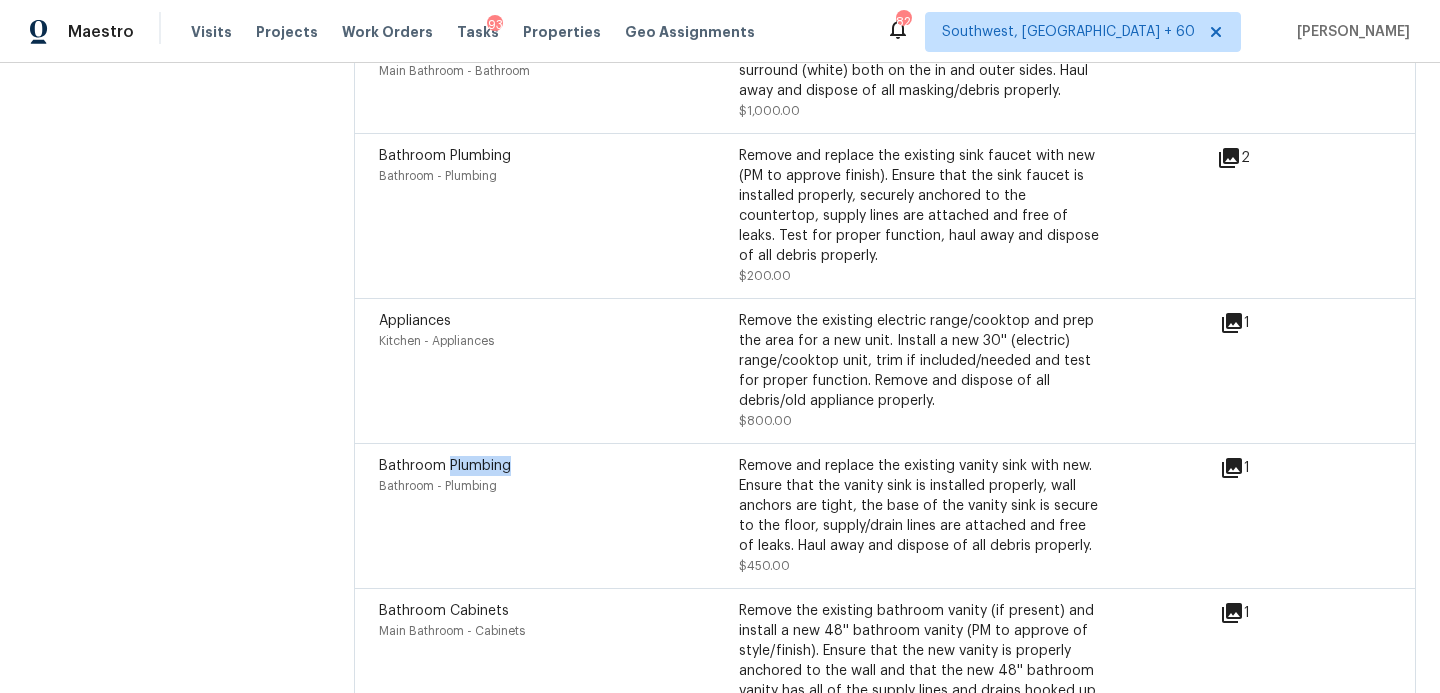 click on "Bathroom Plumbing" at bounding box center (445, 466) 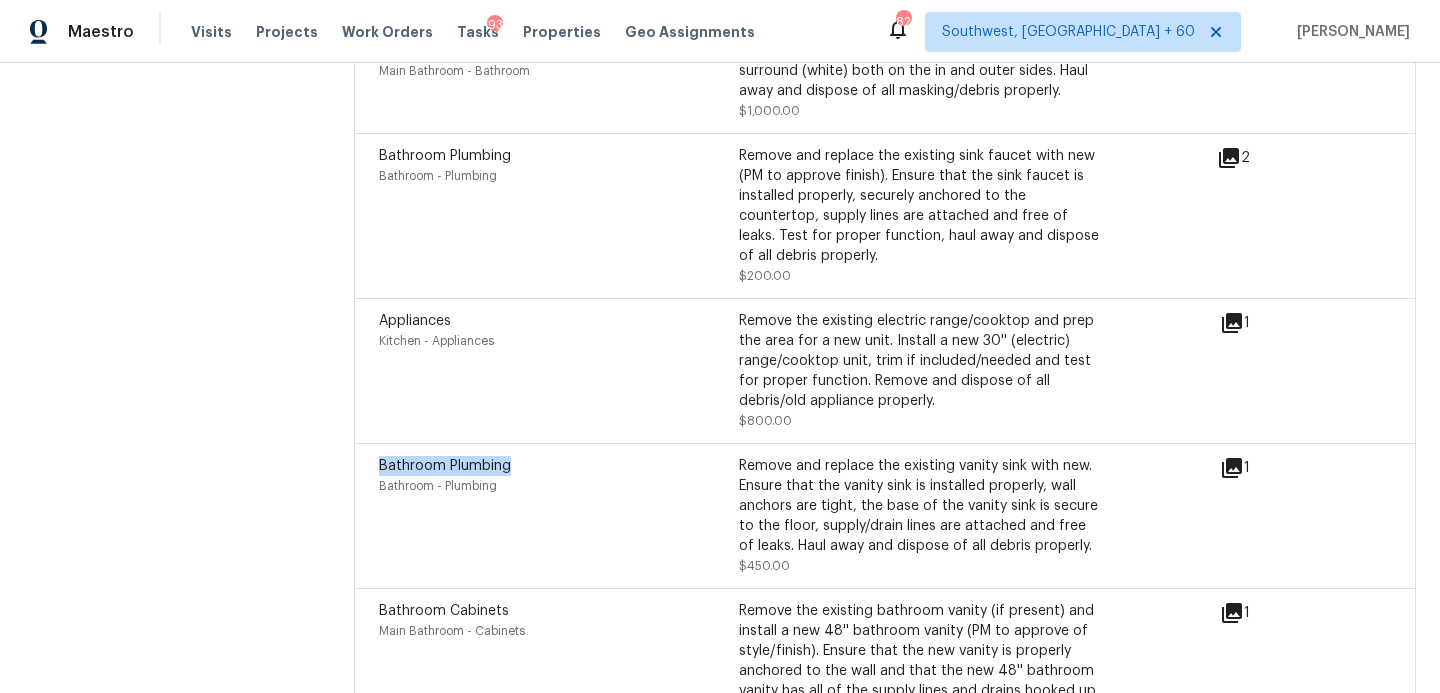 click on "Bathroom Plumbing" at bounding box center [445, 466] 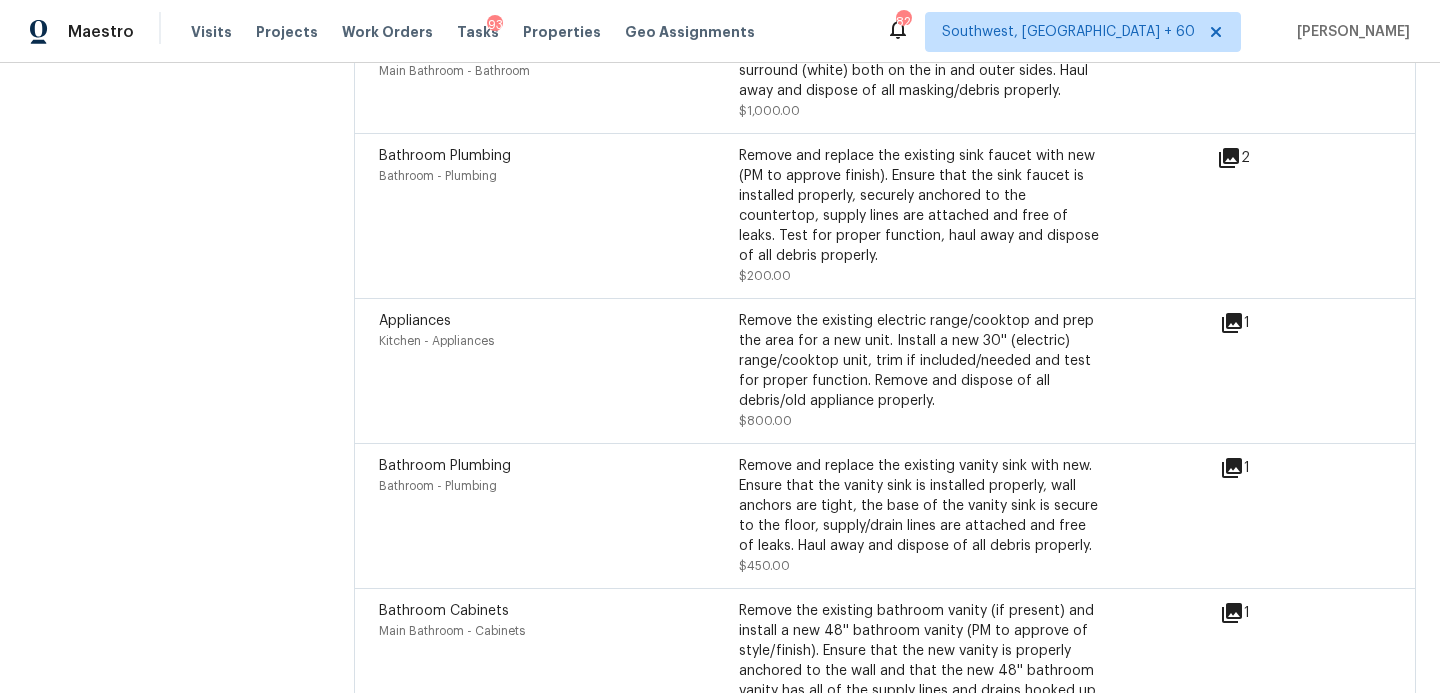 click on "Appliances" at bounding box center (415, 321) 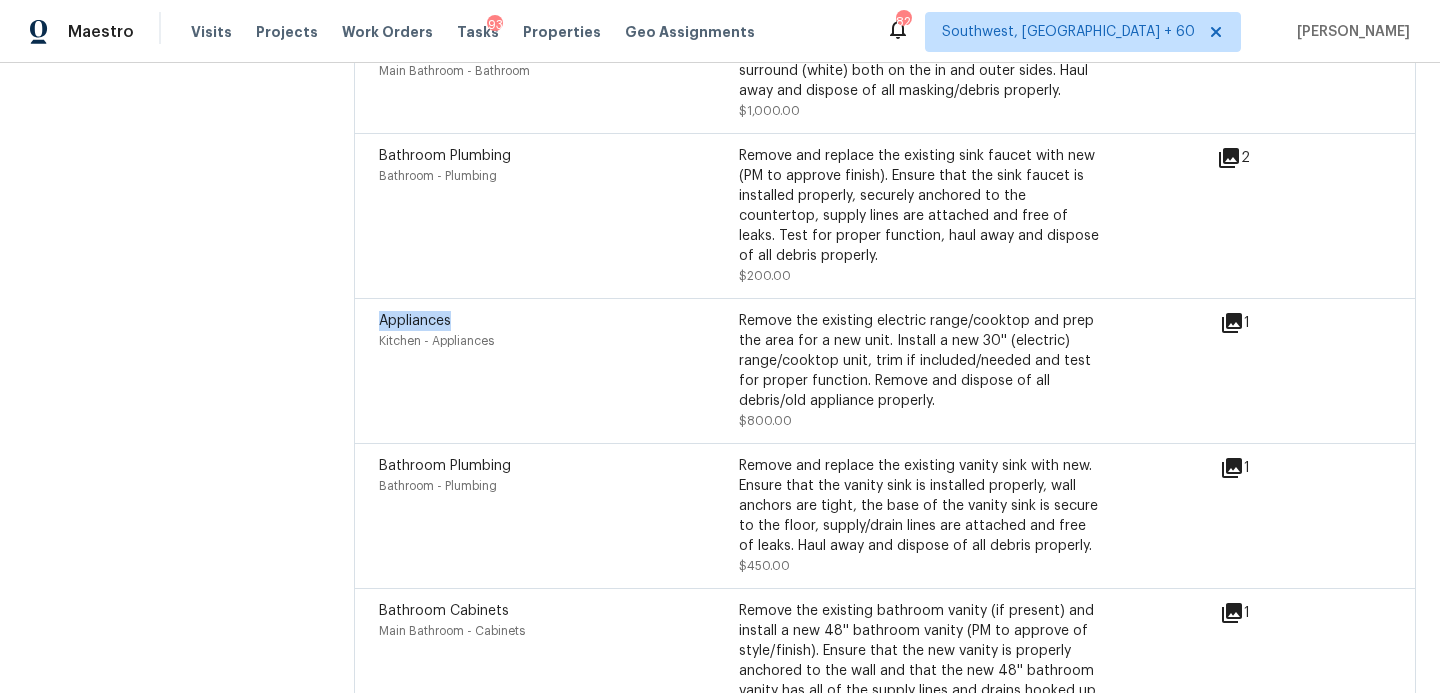 click on "Appliances" at bounding box center (415, 321) 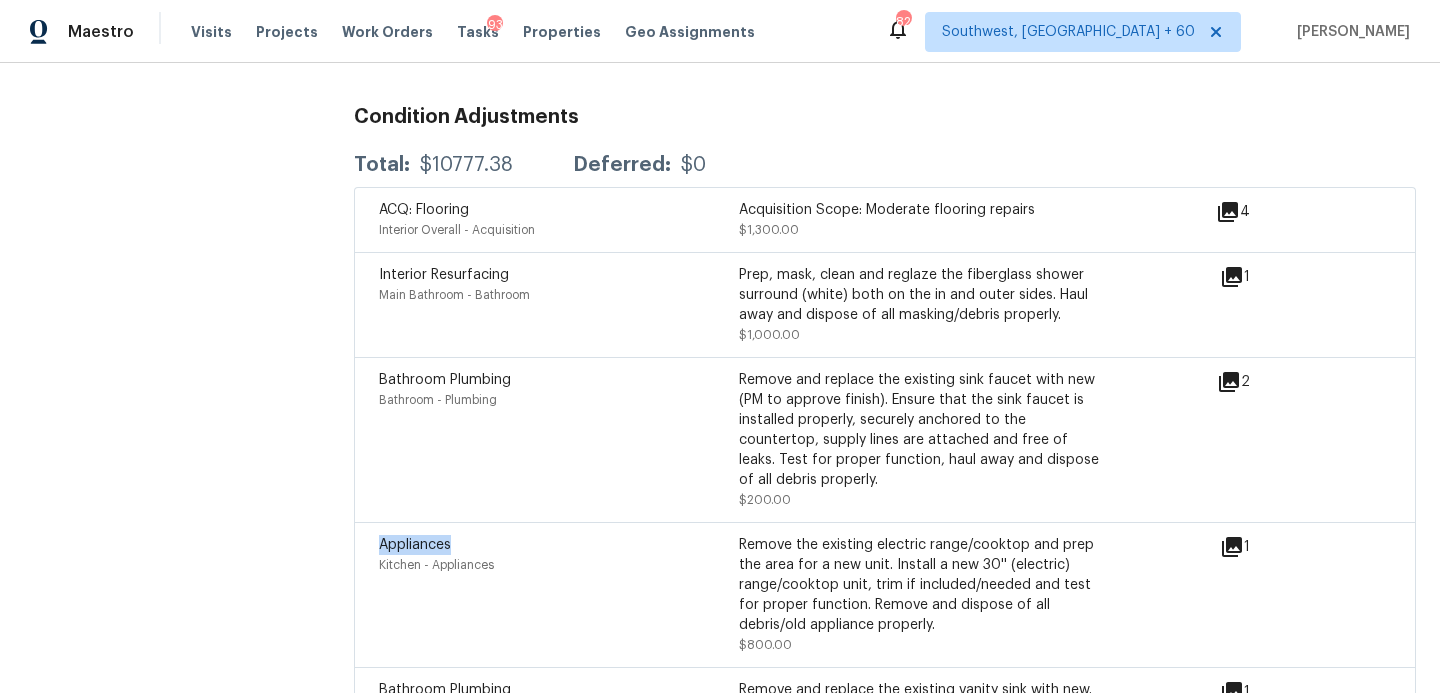 scroll, scrollTop: 4864, scrollLeft: 0, axis: vertical 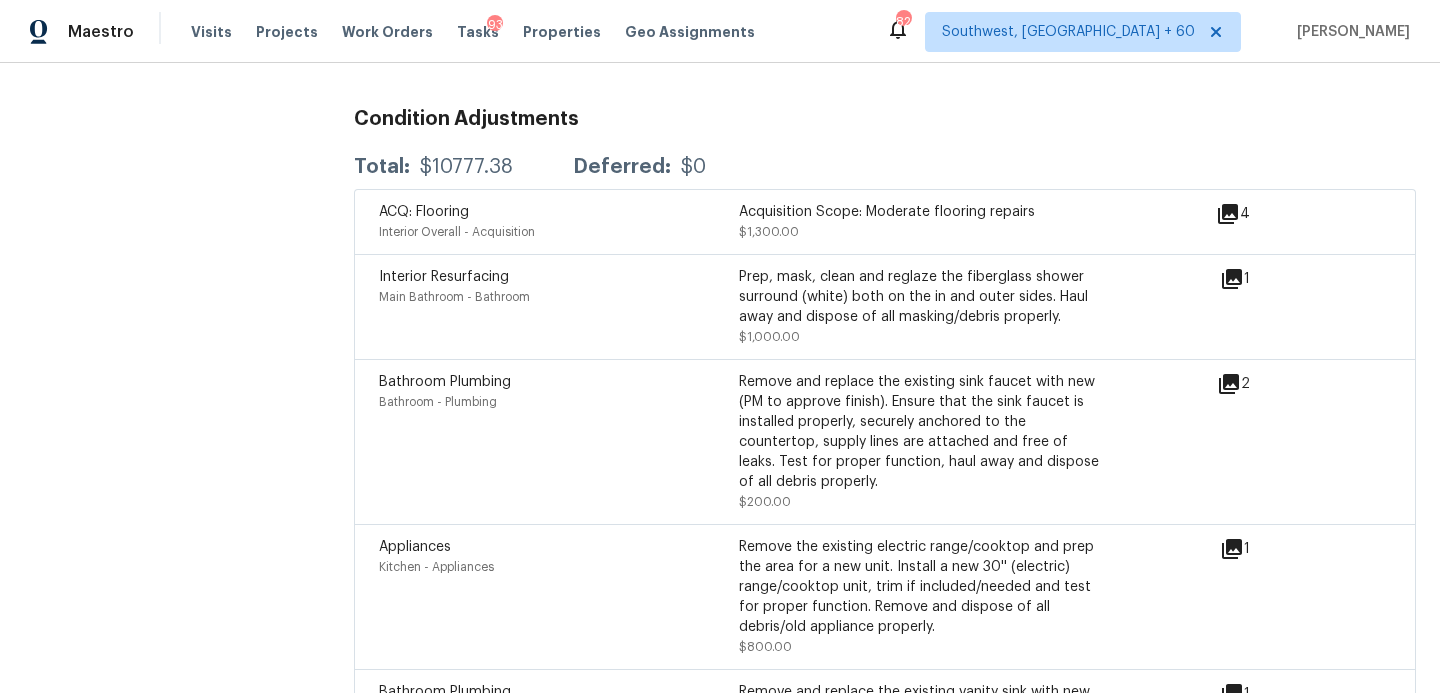 click on "Interior Resurfacing" at bounding box center (444, 277) 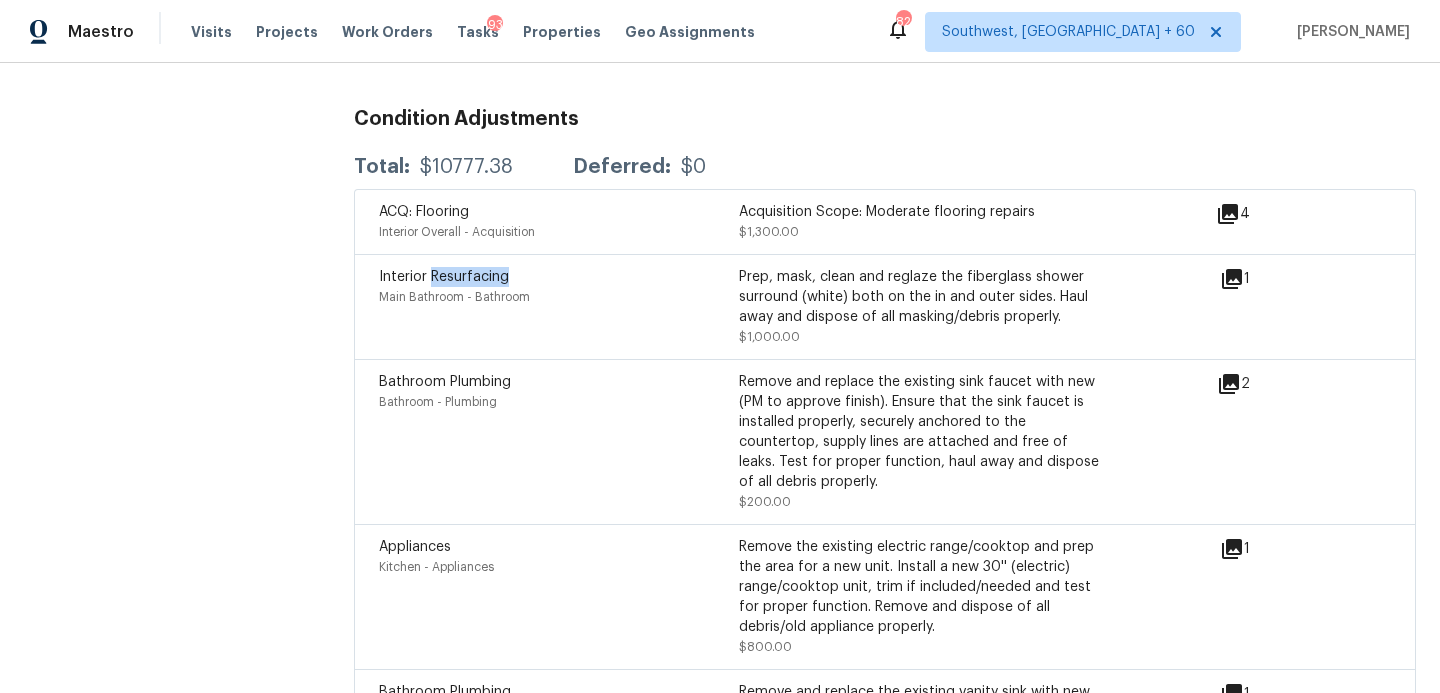 click on "Interior Resurfacing" at bounding box center (444, 277) 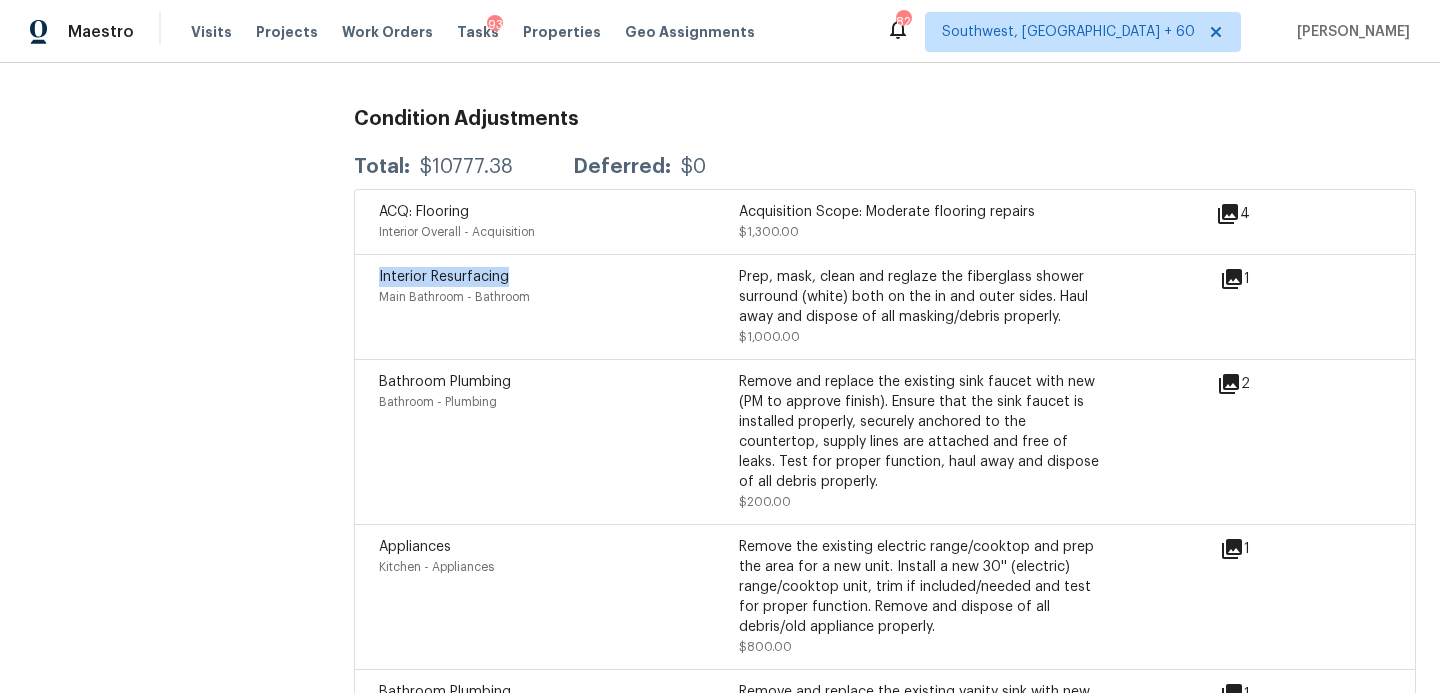 click on "Interior Resurfacing" at bounding box center [444, 277] 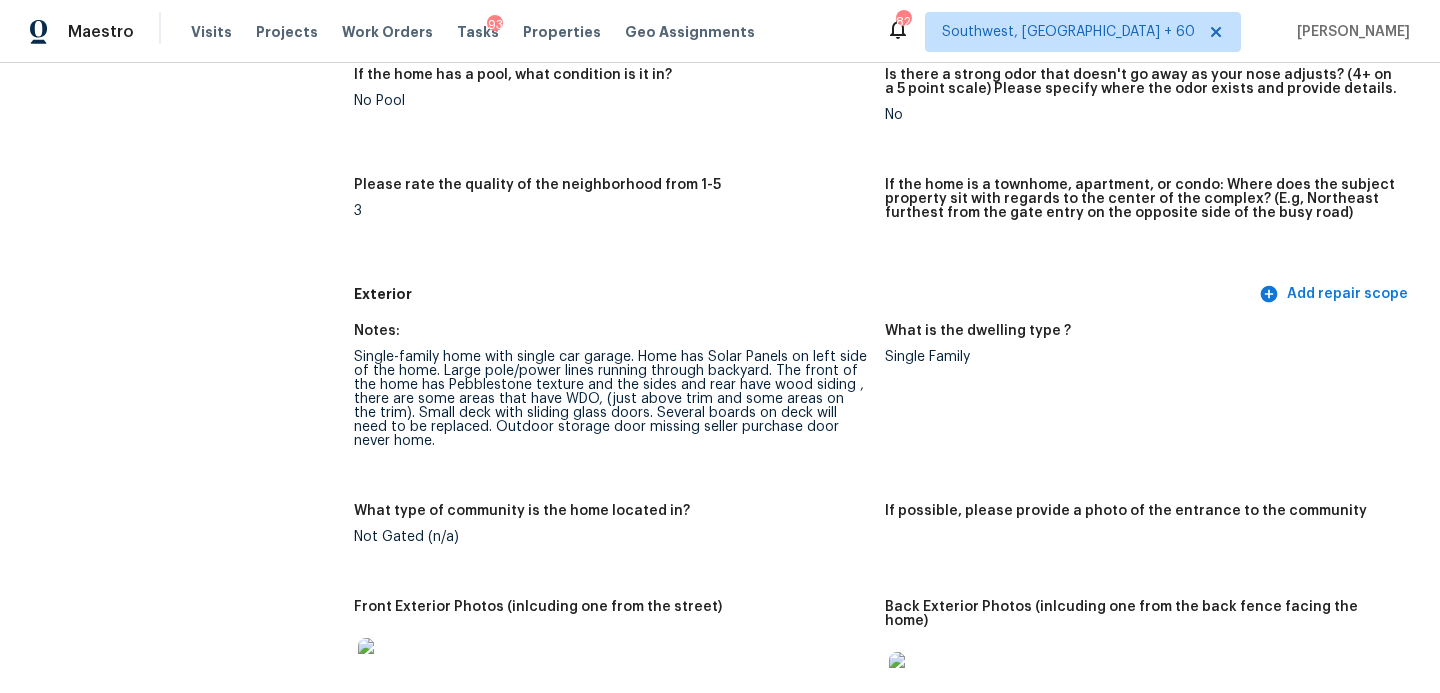 scroll, scrollTop: 596, scrollLeft: 0, axis: vertical 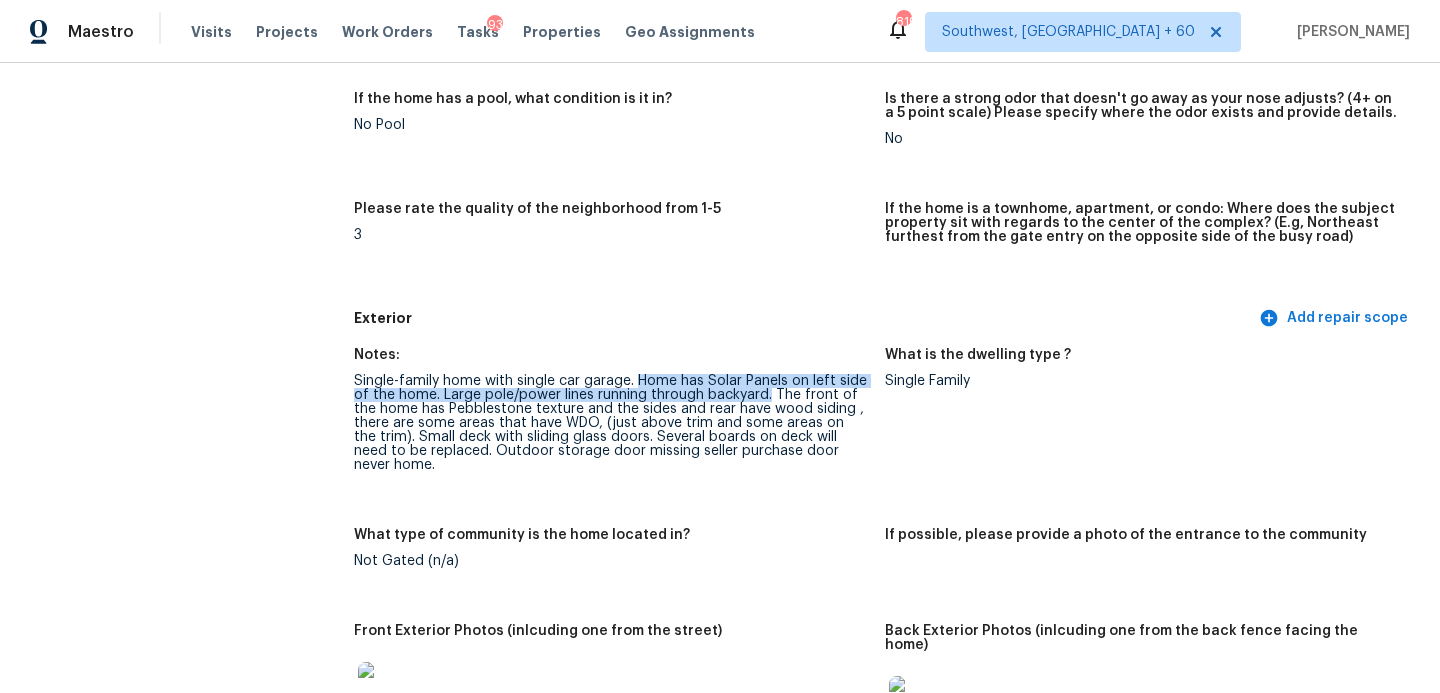 drag, startPoint x: 638, startPoint y: 380, endPoint x: 769, endPoint y: 392, distance: 131.54848 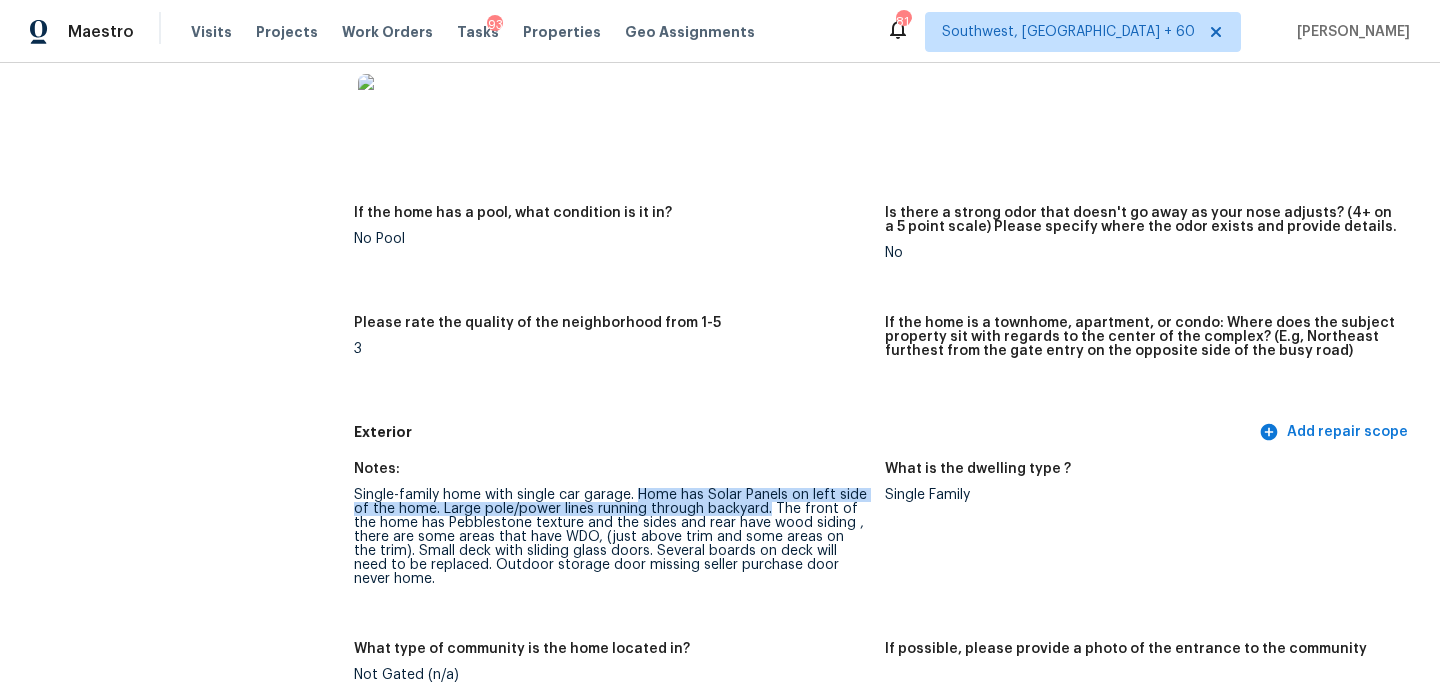 scroll, scrollTop: 0, scrollLeft: 0, axis: both 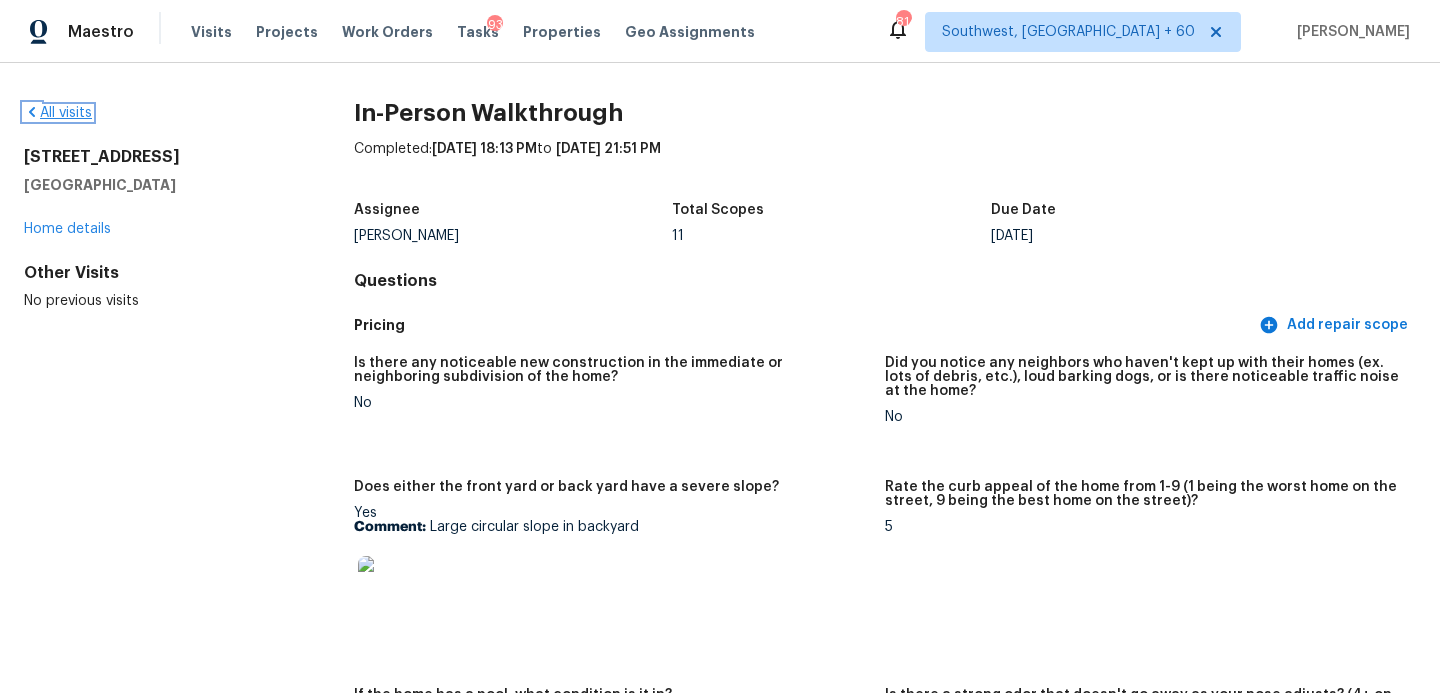 click on "All visits" at bounding box center [58, 113] 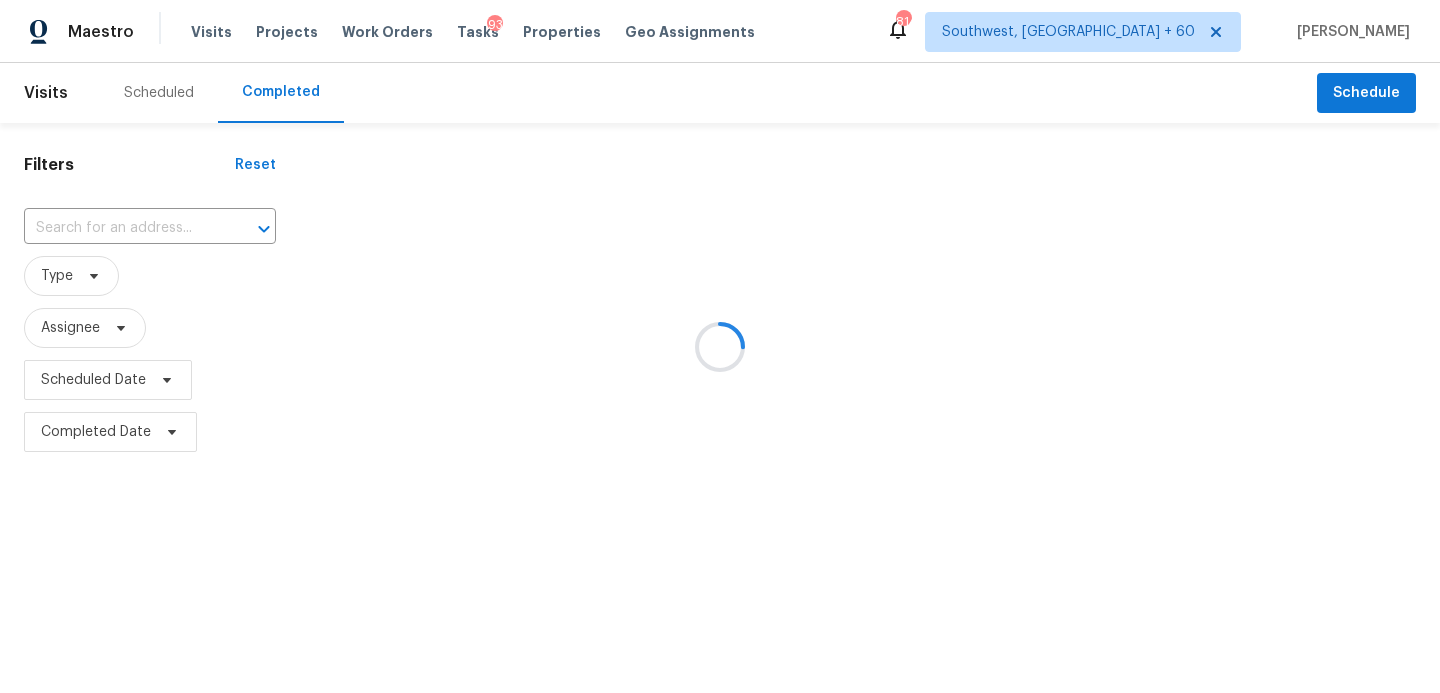 click at bounding box center [720, 346] 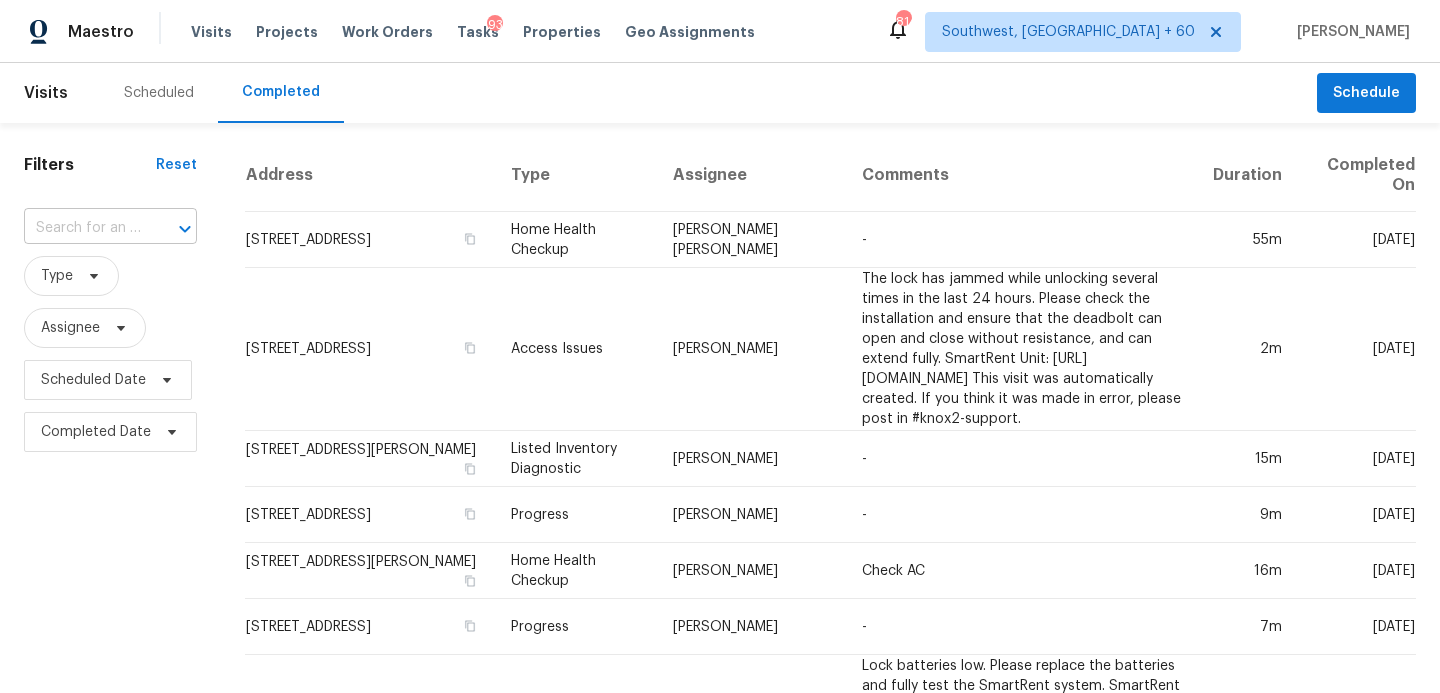 click at bounding box center [82, 228] 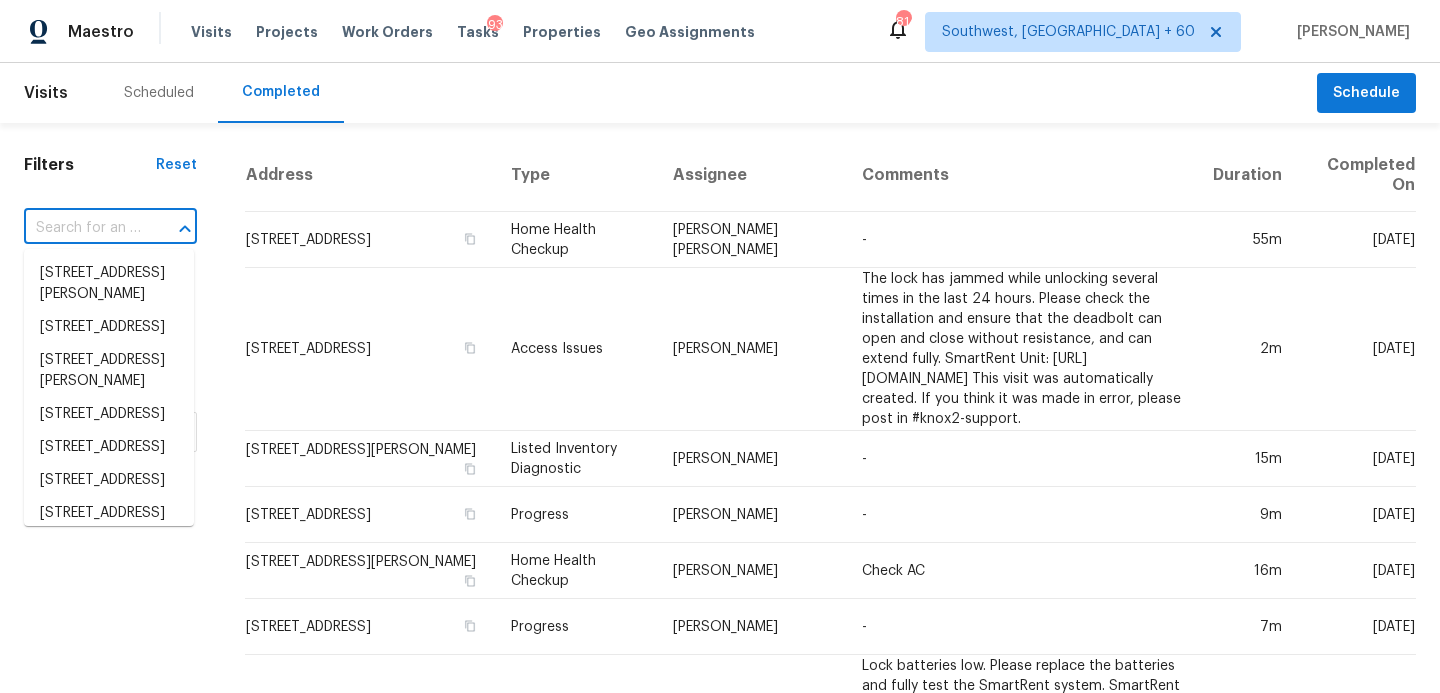 paste on "[STREET_ADDRESS][PERSON_NAME]" 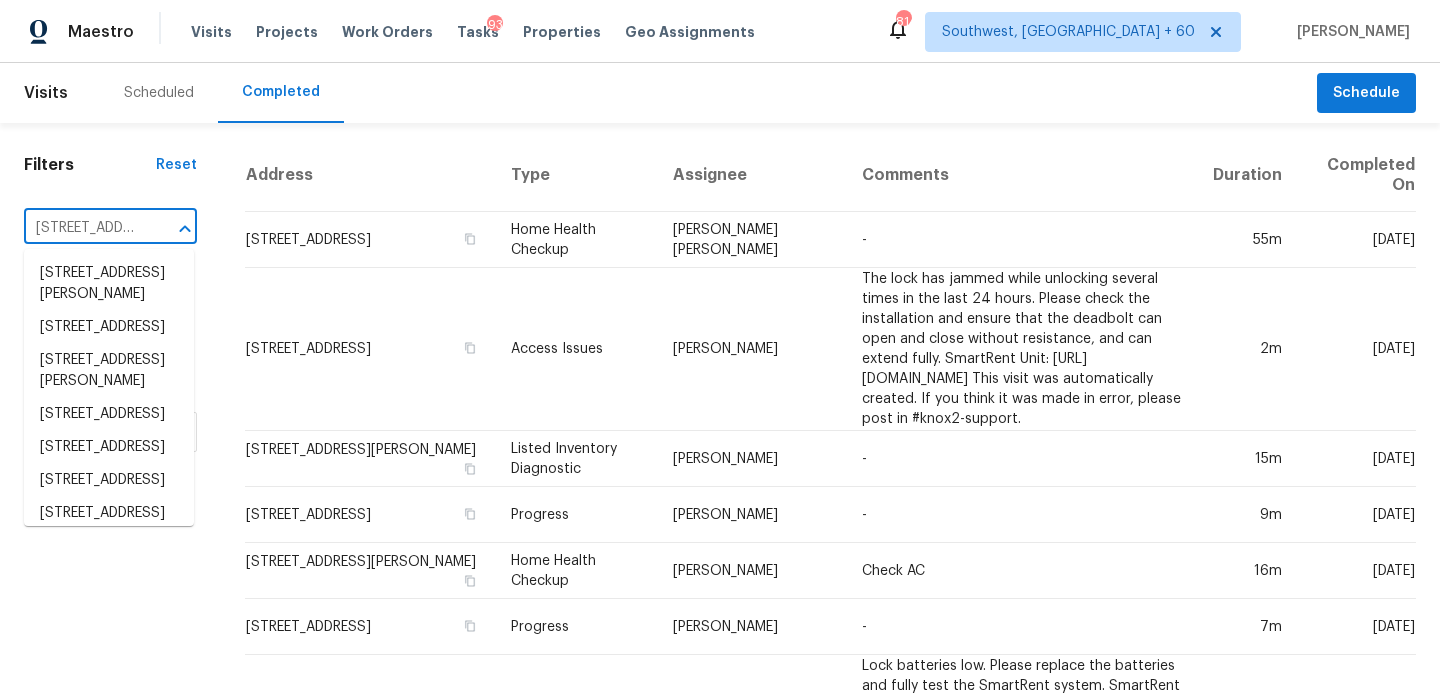 scroll, scrollTop: 0, scrollLeft: 170, axis: horizontal 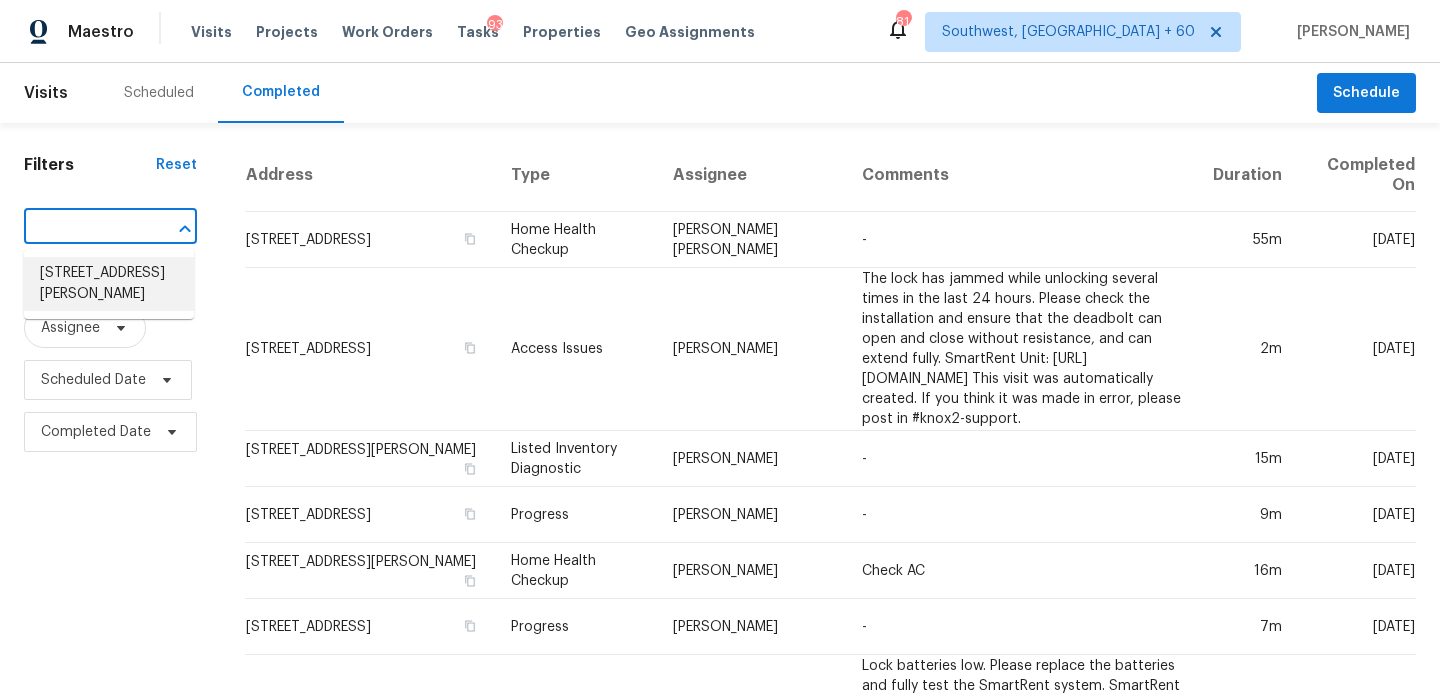 click on "[STREET_ADDRESS][PERSON_NAME]" at bounding box center [109, 284] 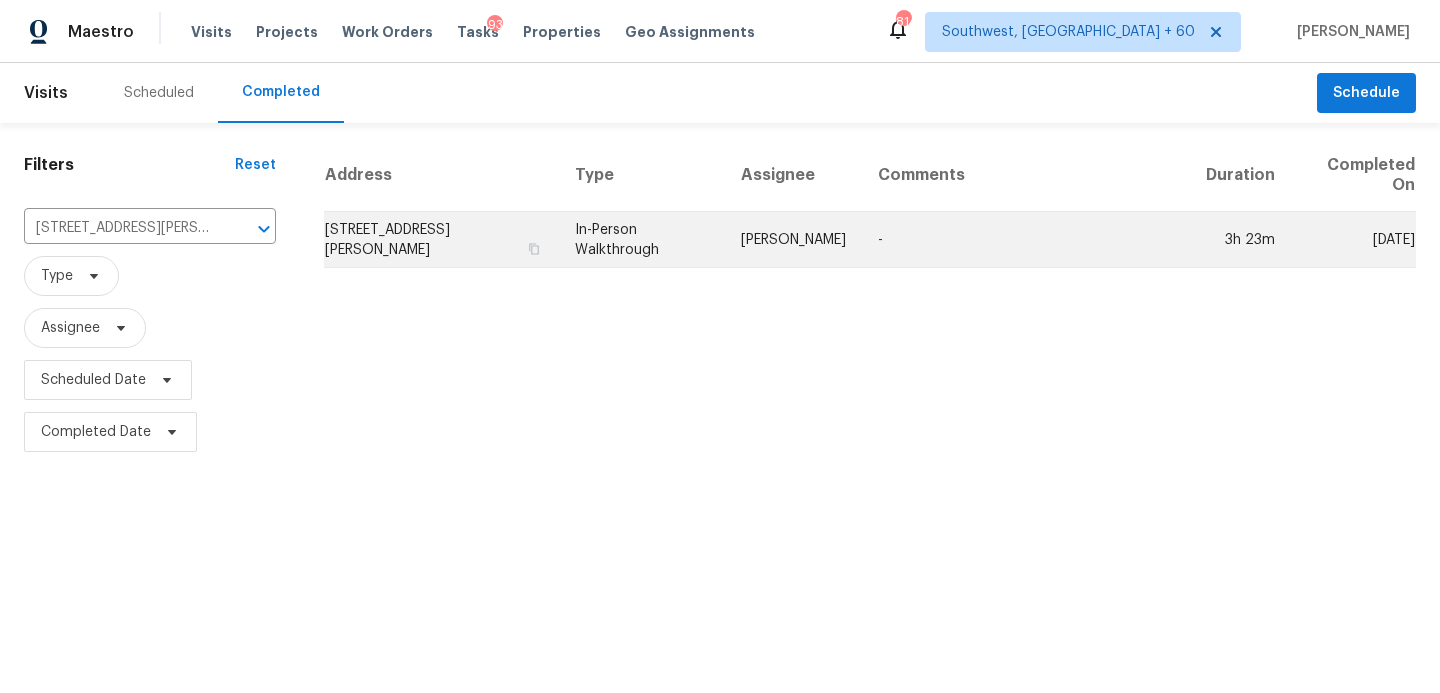 click on "[PERSON_NAME]" at bounding box center (793, 240) 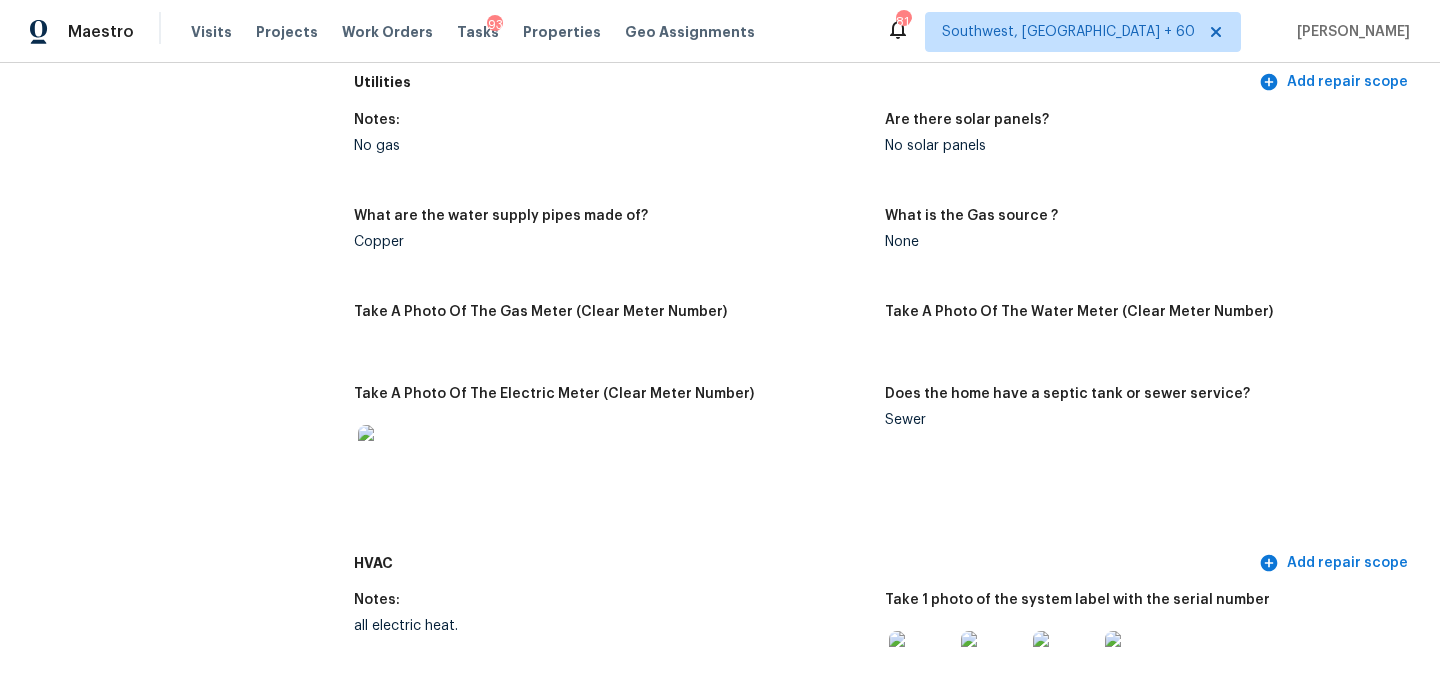 scroll, scrollTop: 0, scrollLeft: 0, axis: both 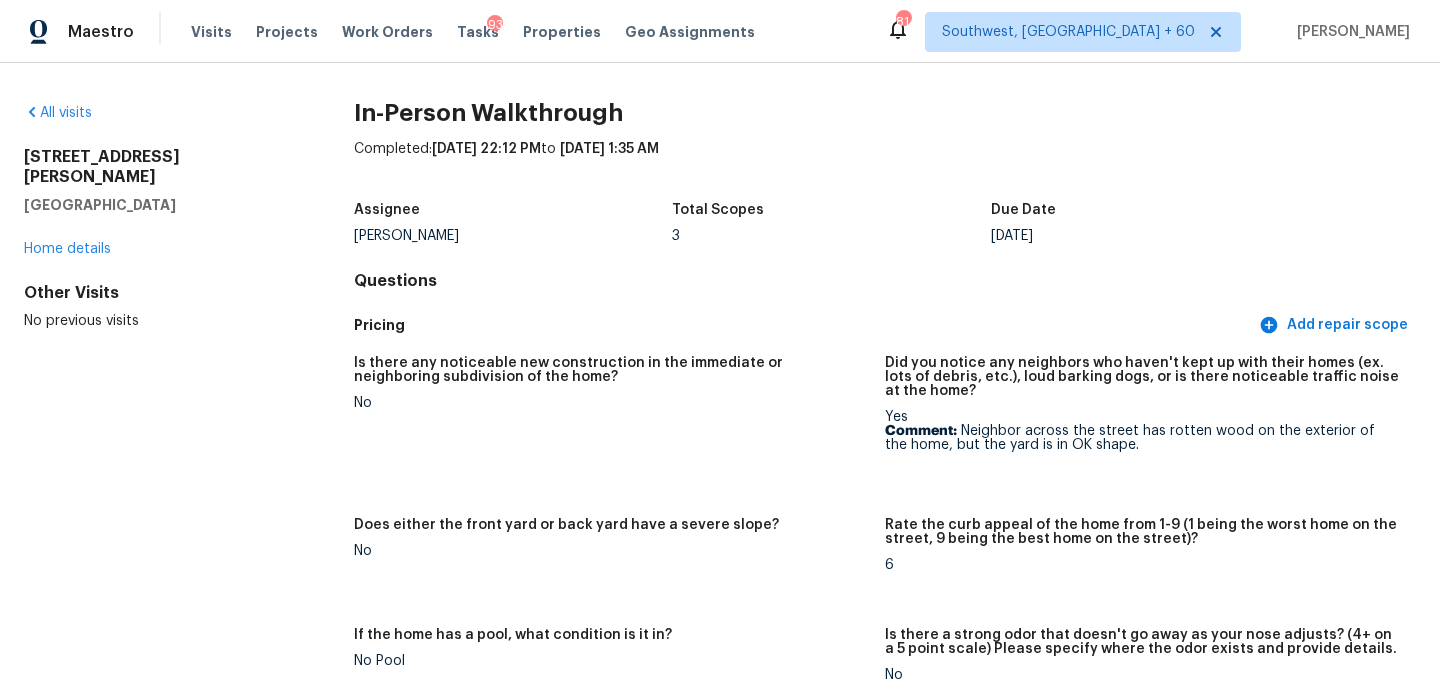click on "All visits" at bounding box center (157, 113) 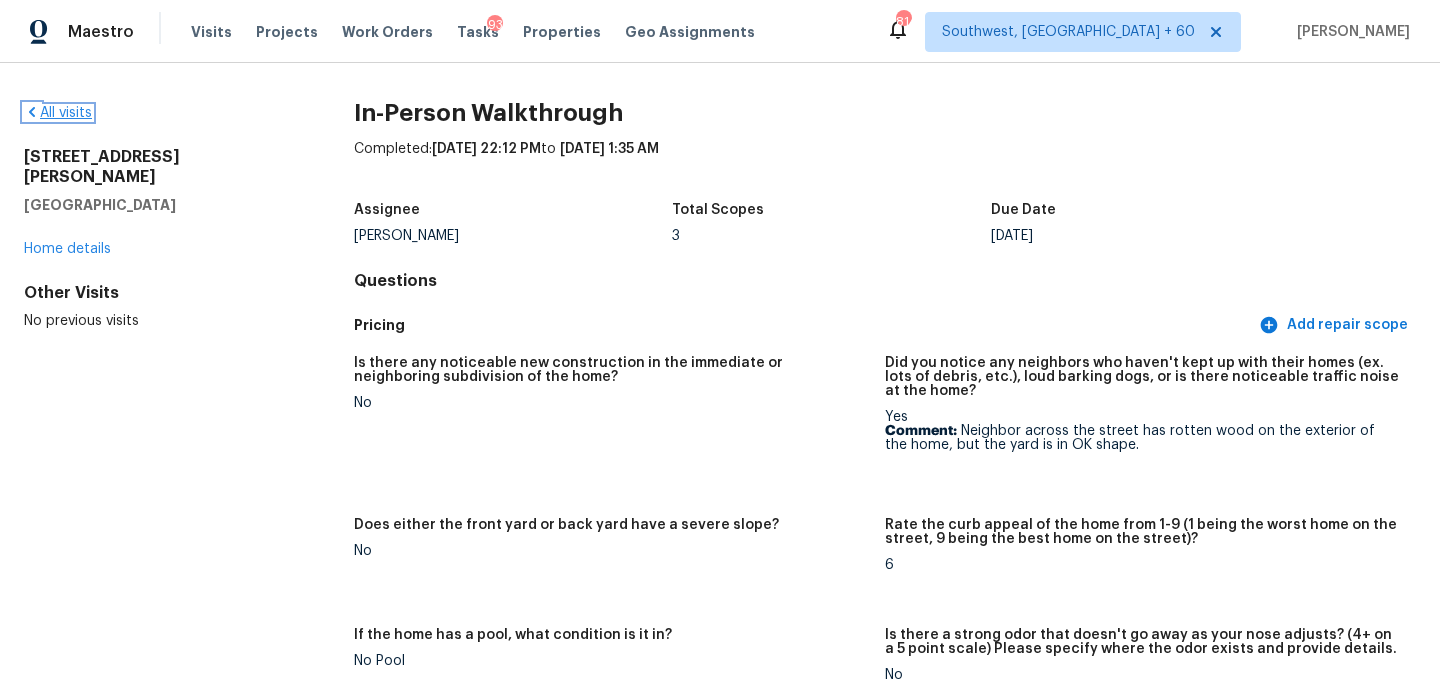 click on "All visits" at bounding box center [58, 113] 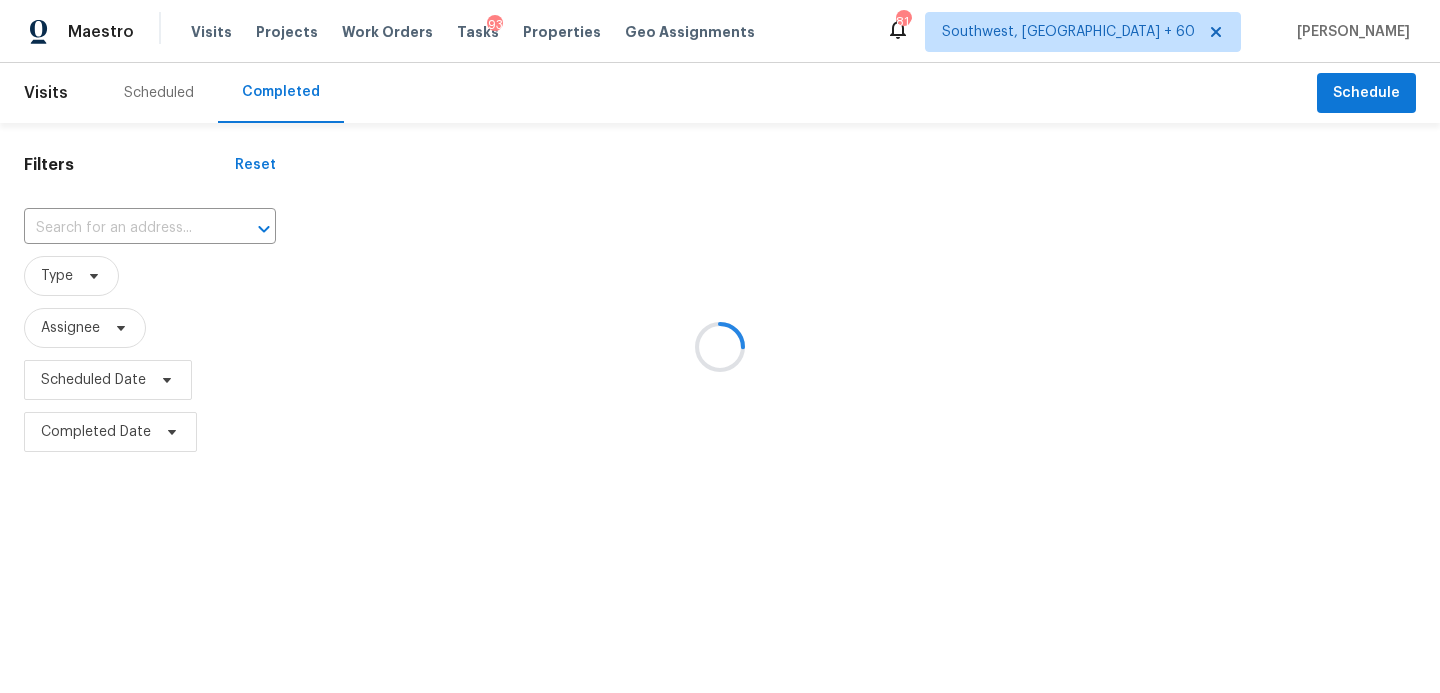 click at bounding box center (720, 346) 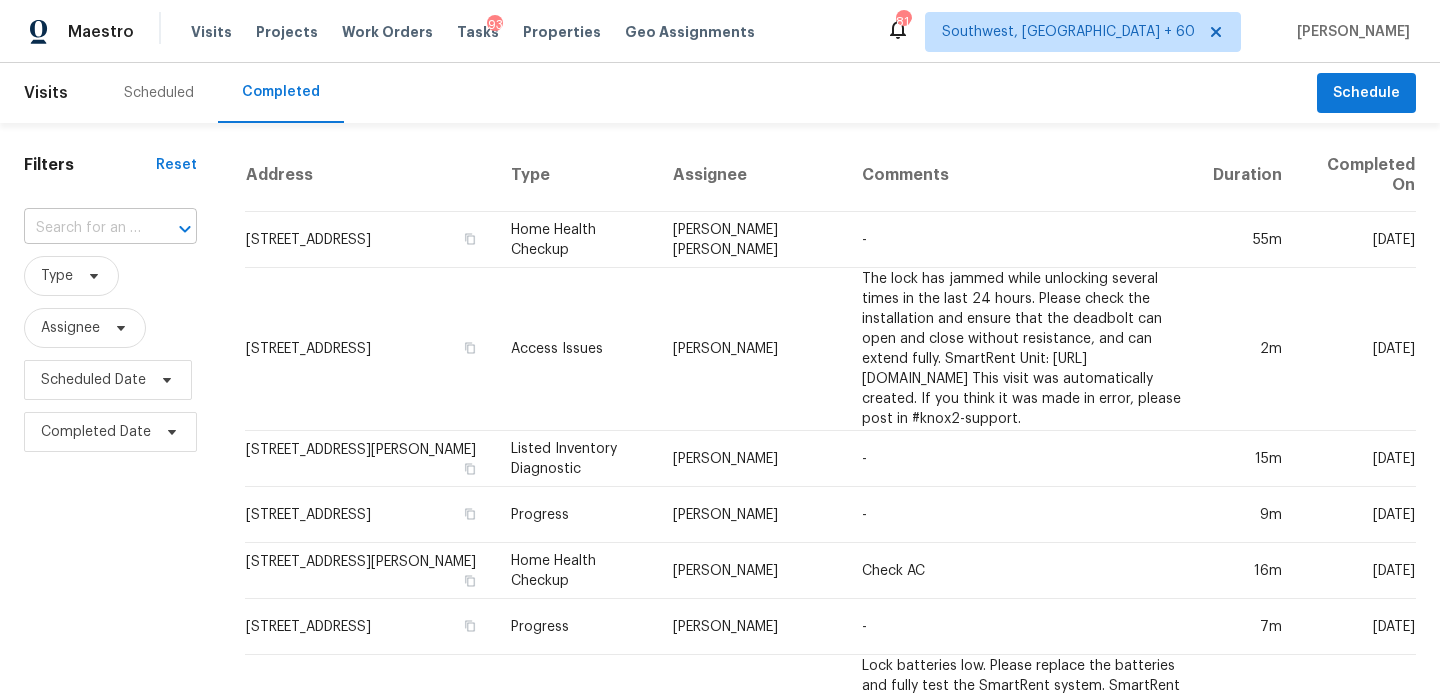 click at bounding box center [82, 228] 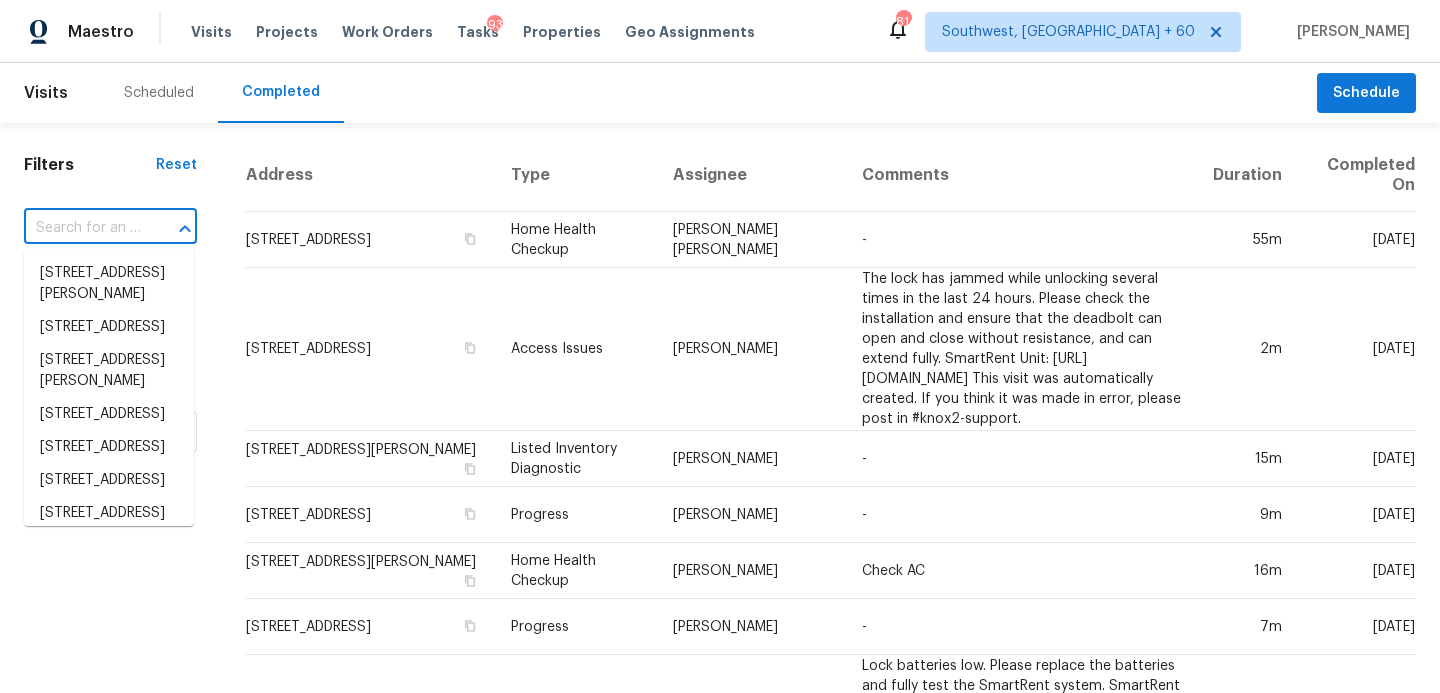 paste on "[STREET_ADDRESS][PERSON_NAME]" 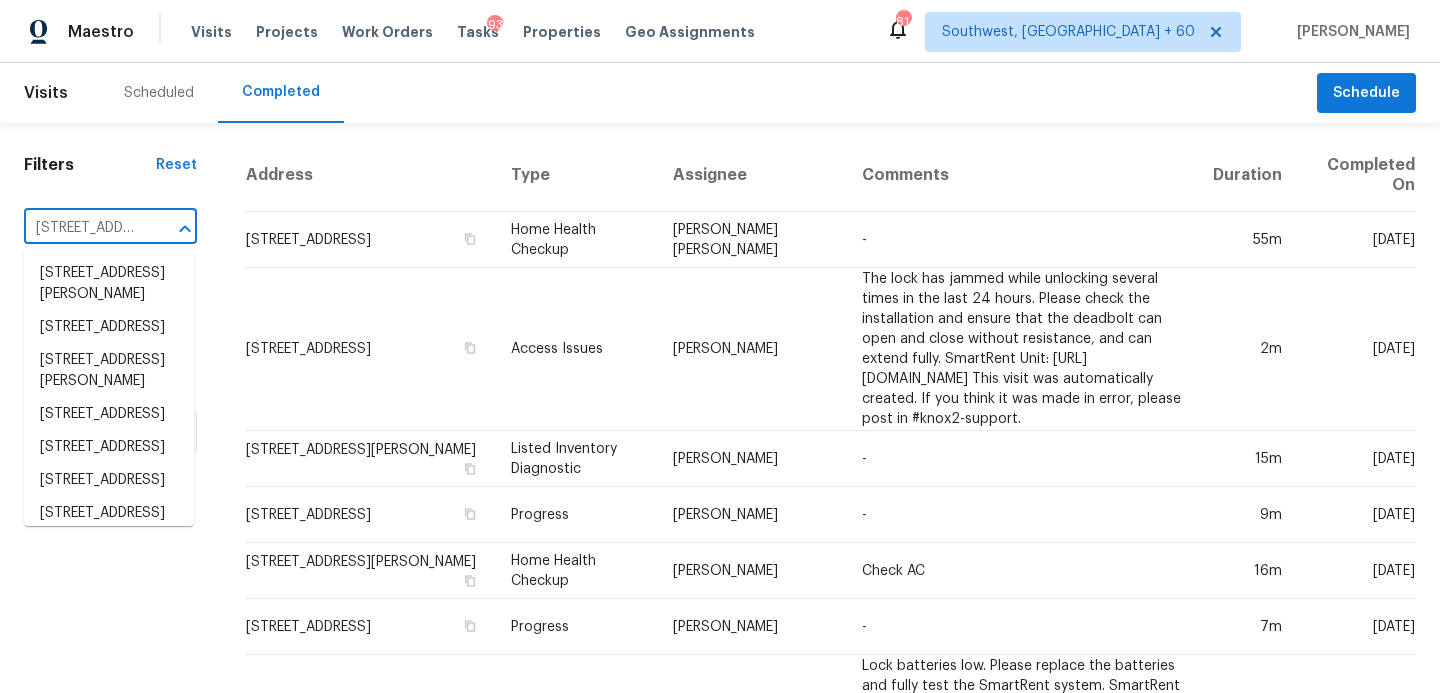 scroll, scrollTop: 0, scrollLeft: 180, axis: horizontal 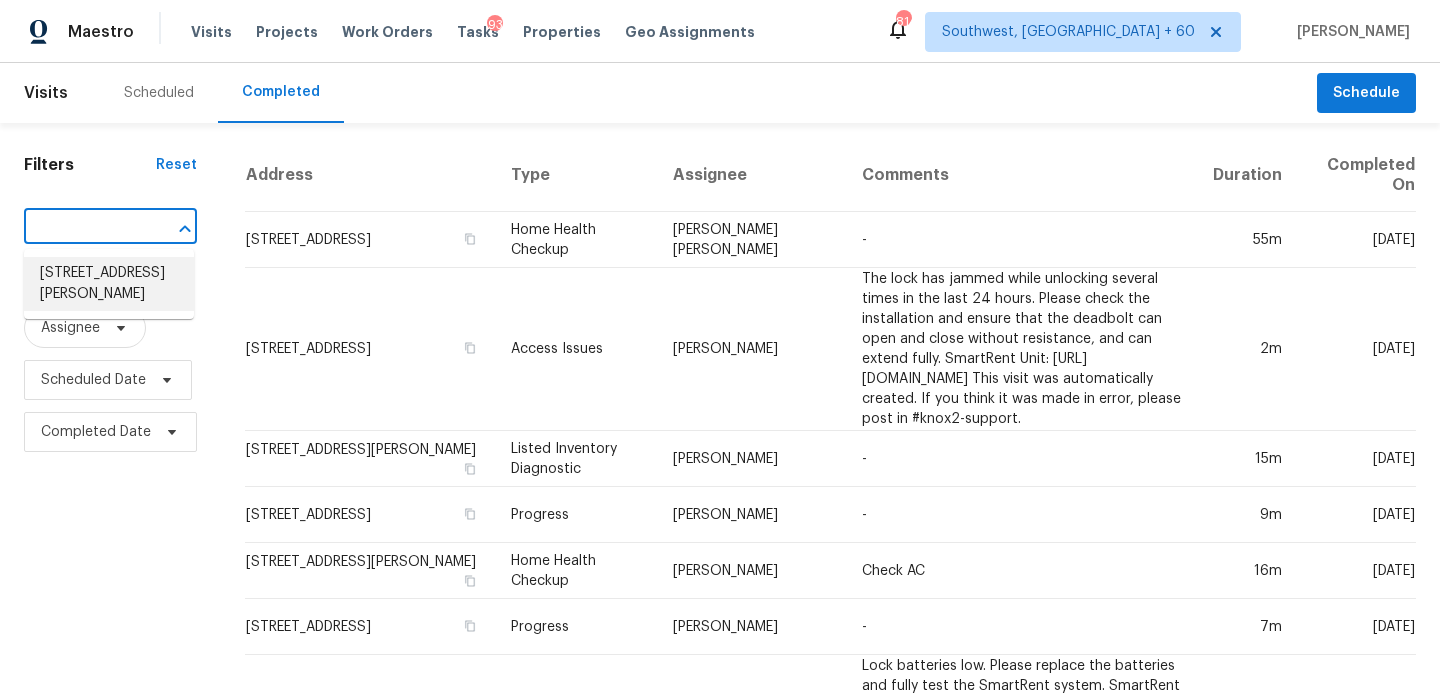 click on "[STREET_ADDRESS][PERSON_NAME]" at bounding box center [109, 284] 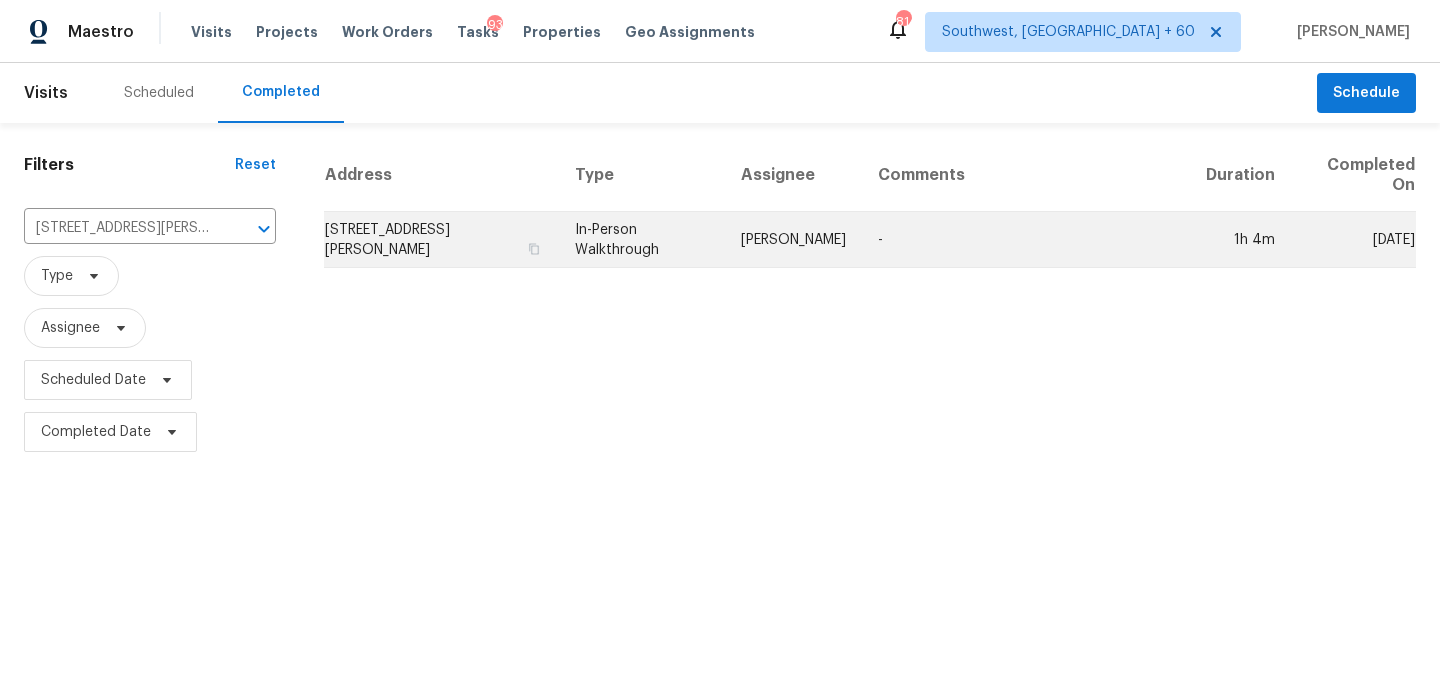 click on "In-Person Walkthrough" at bounding box center (642, 240) 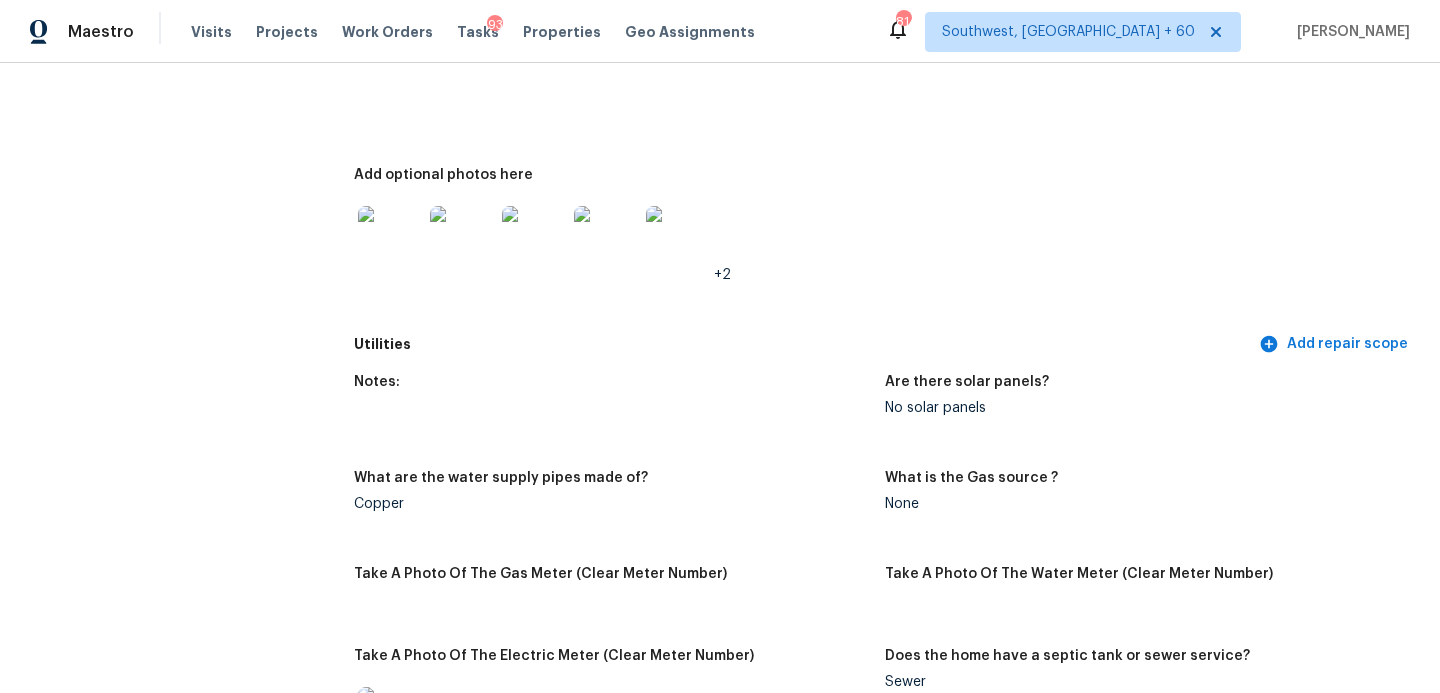 scroll, scrollTop: 0, scrollLeft: 0, axis: both 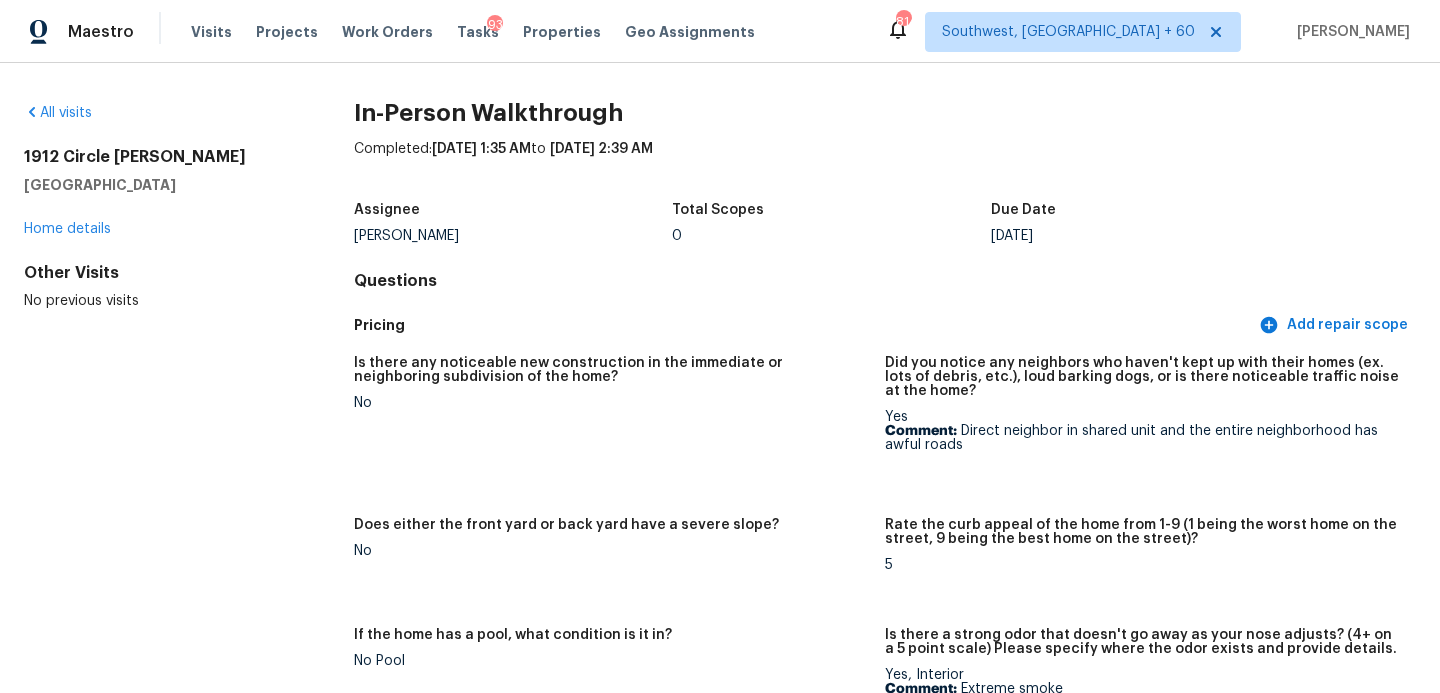 click on "All visits" at bounding box center (157, 113) 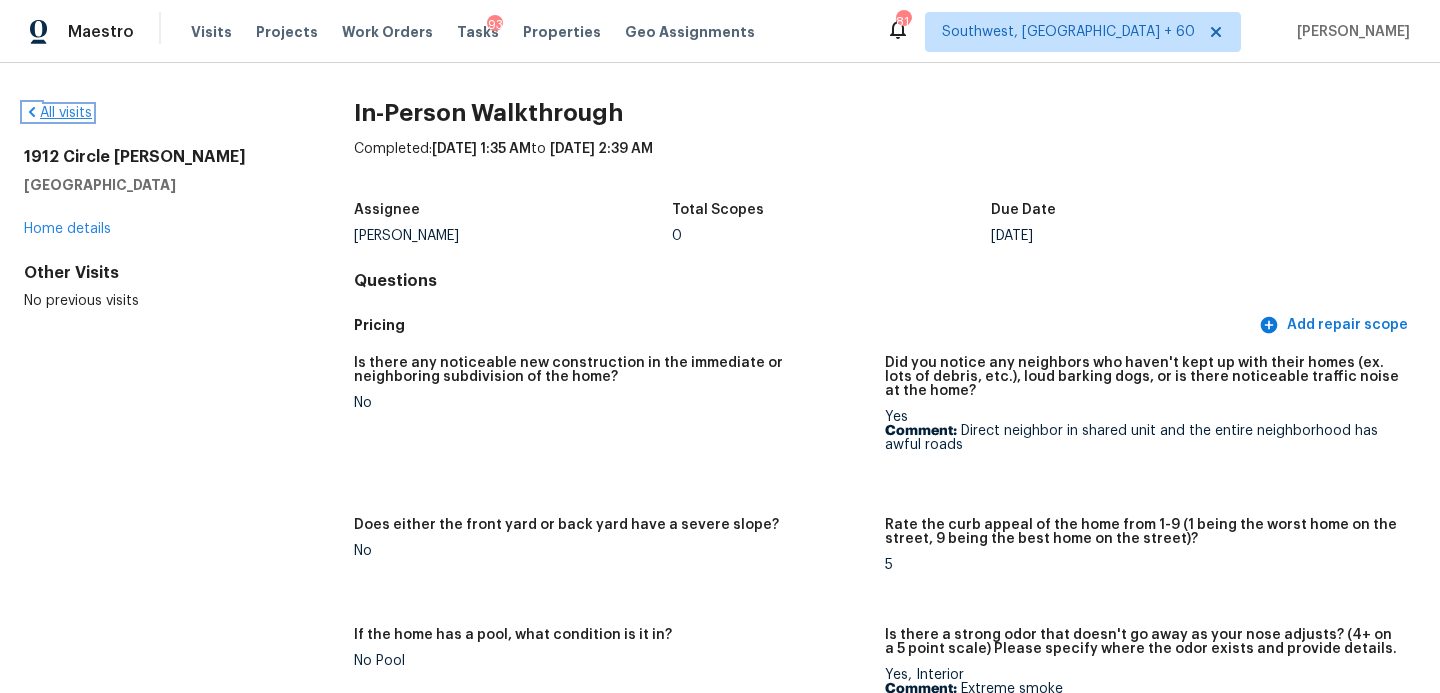 click on "All visits" at bounding box center [58, 113] 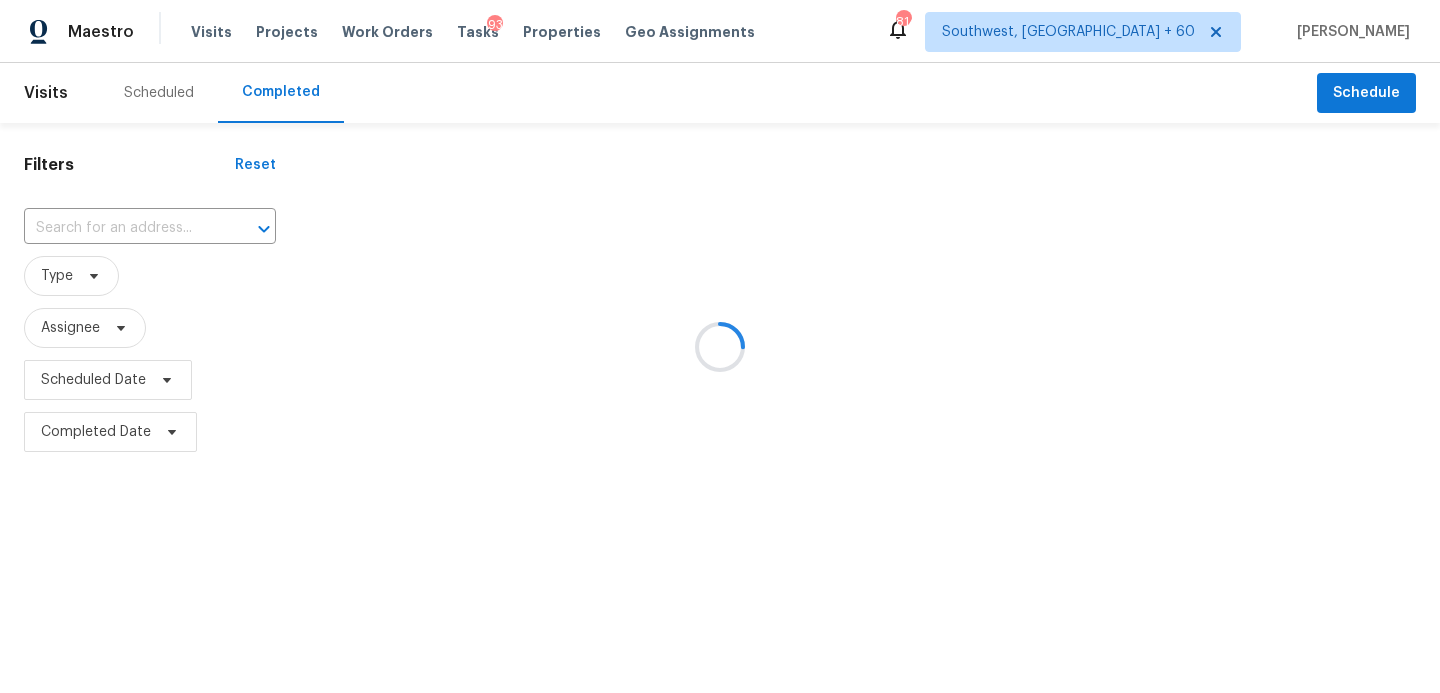 click at bounding box center (720, 346) 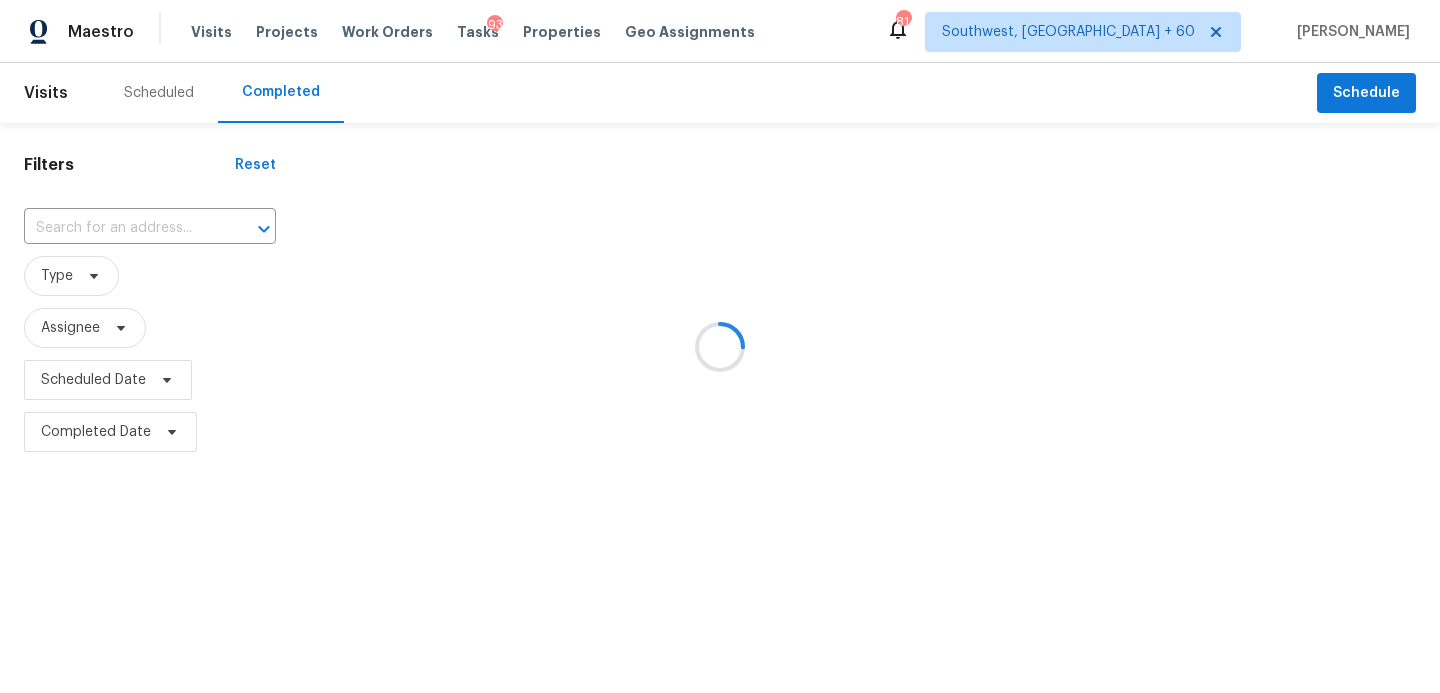 click at bounding box center [720, 346] 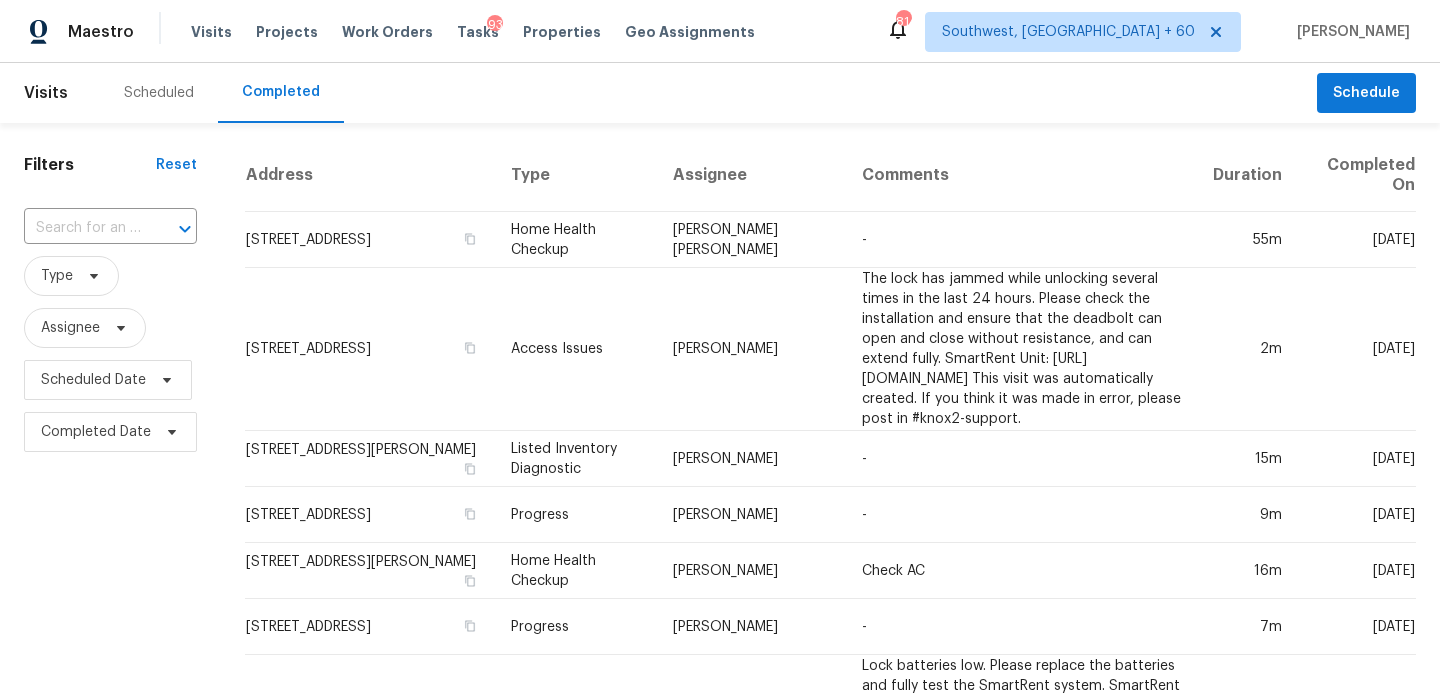 click at bounding box center [82, 228] 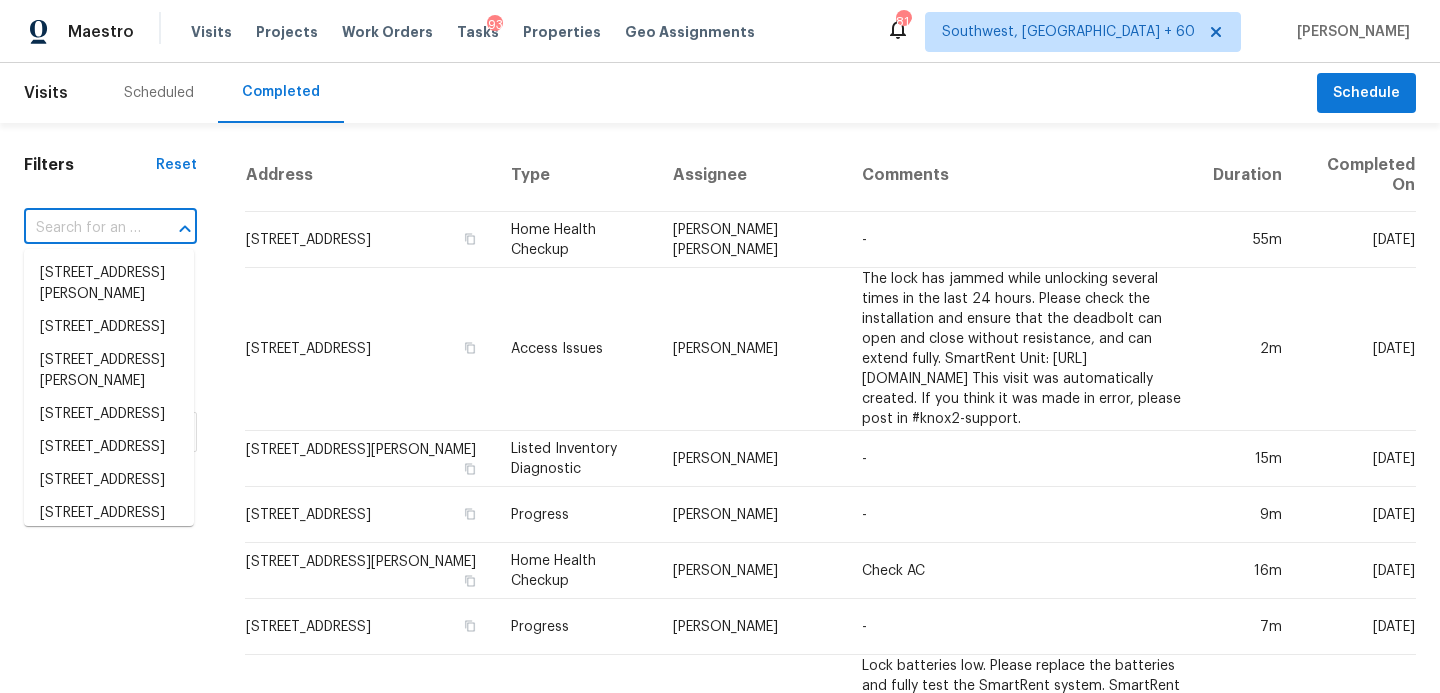 paste on "[STREET_ADDRESS]" 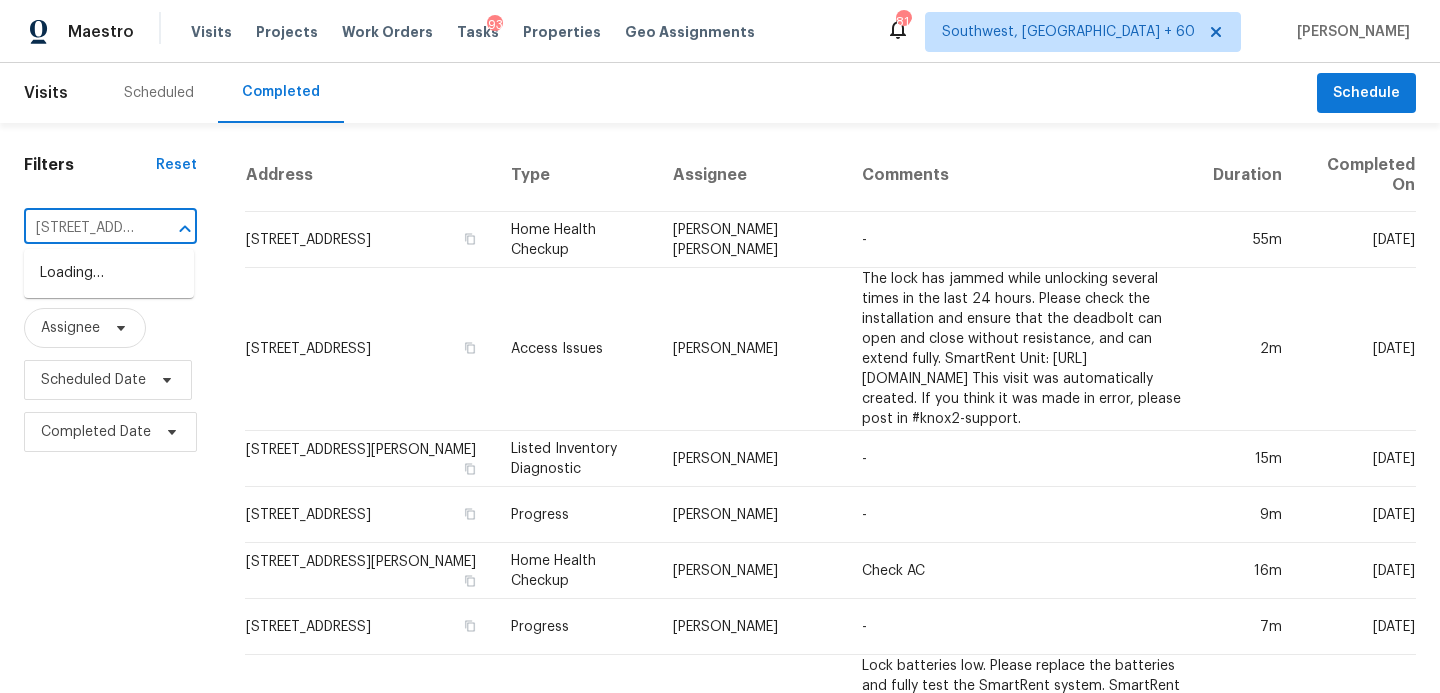 scroll, scrollTop: 0, scrollLeft: 167, axis: horizontal 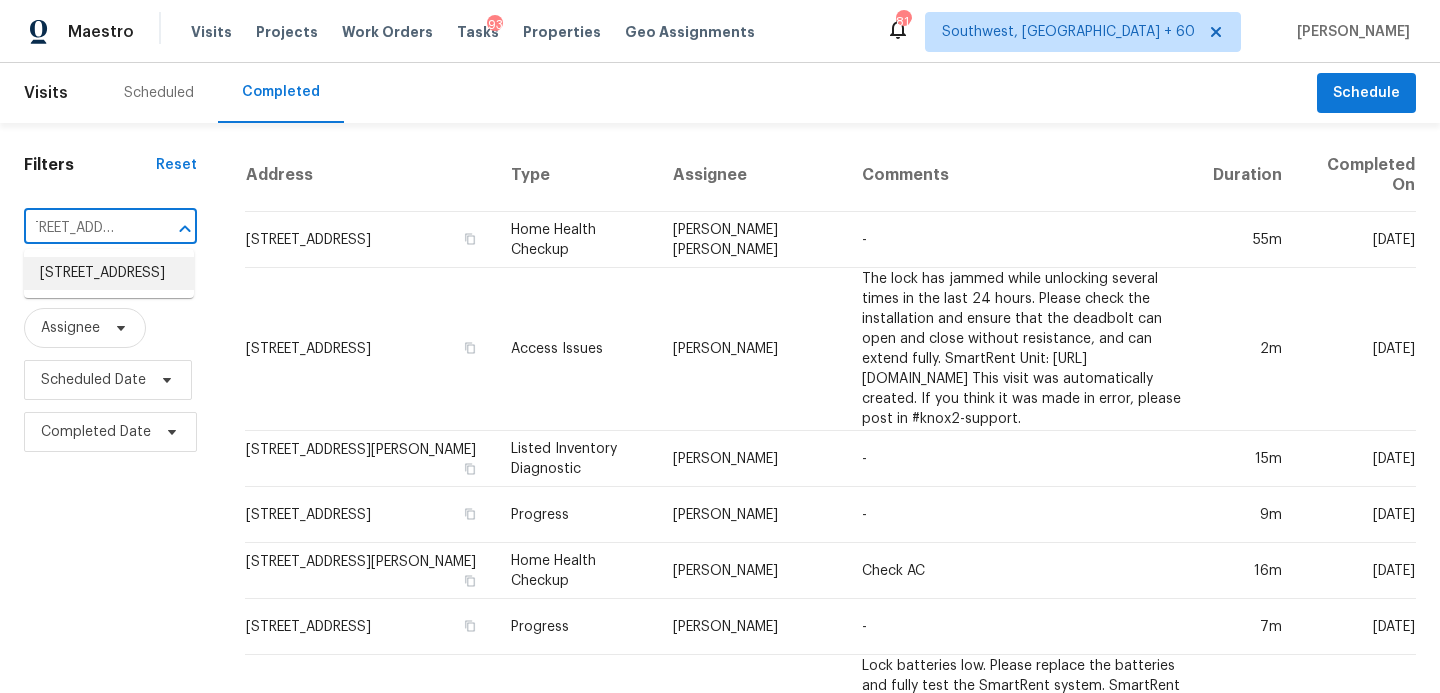 click on "[STREET_ADDRESS]" at bounding box center (109, 273) 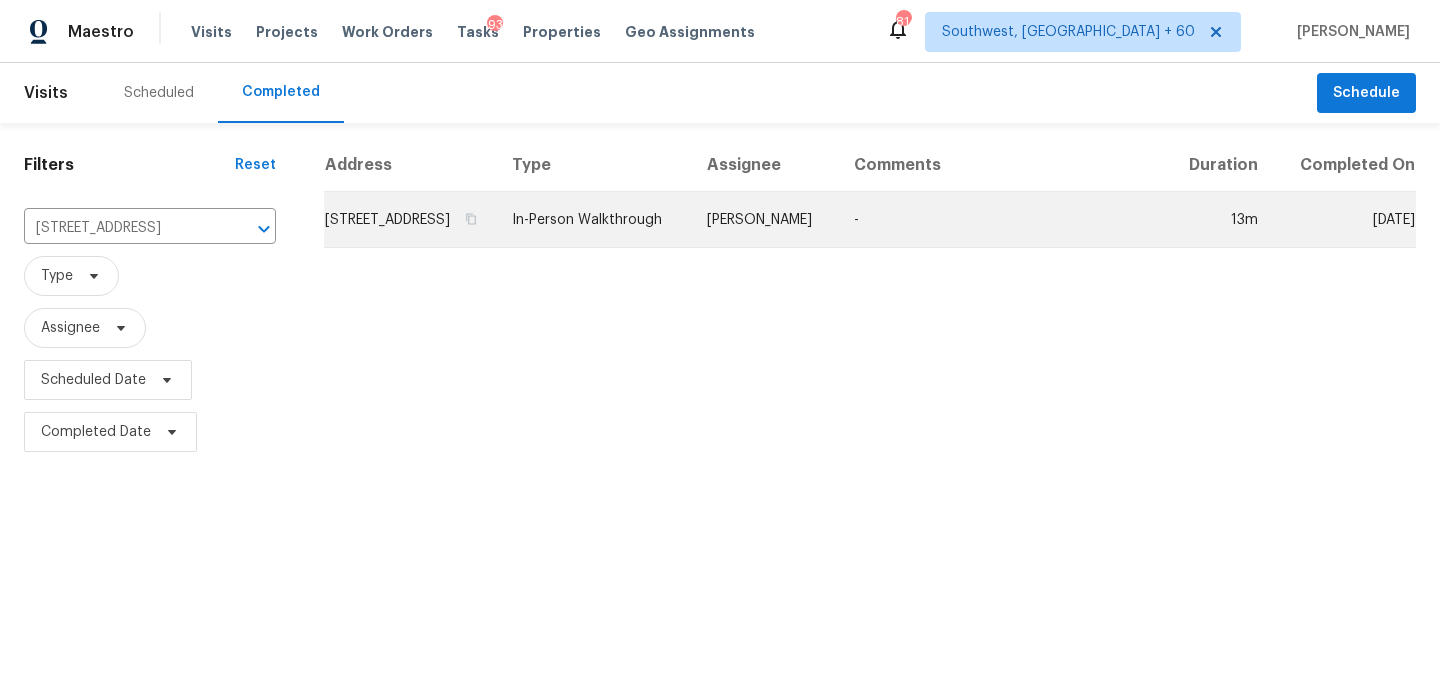 click on "[PERSON_NAME]" at bounding box center [764, 220] 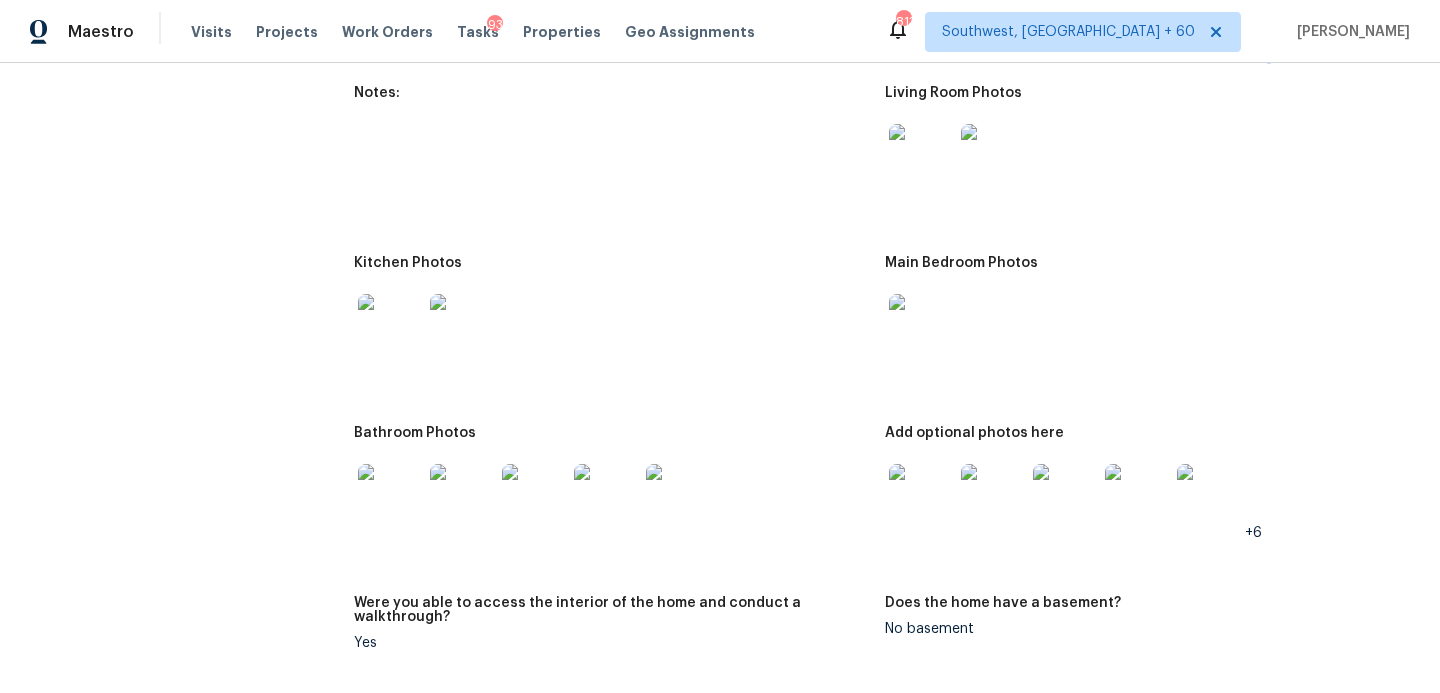 scroll, scrollTop: 2036, scrollLeft: 0, axis: vertical 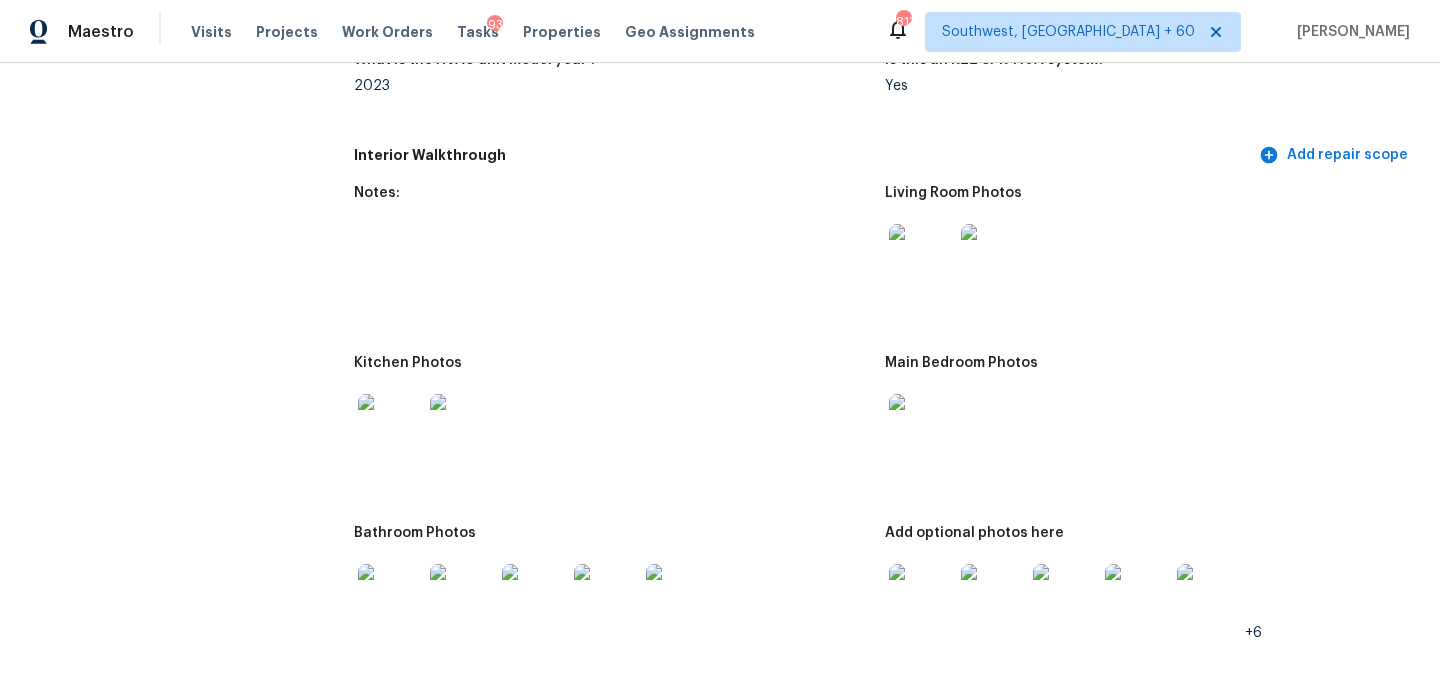 click at bounding box center (921, 256) 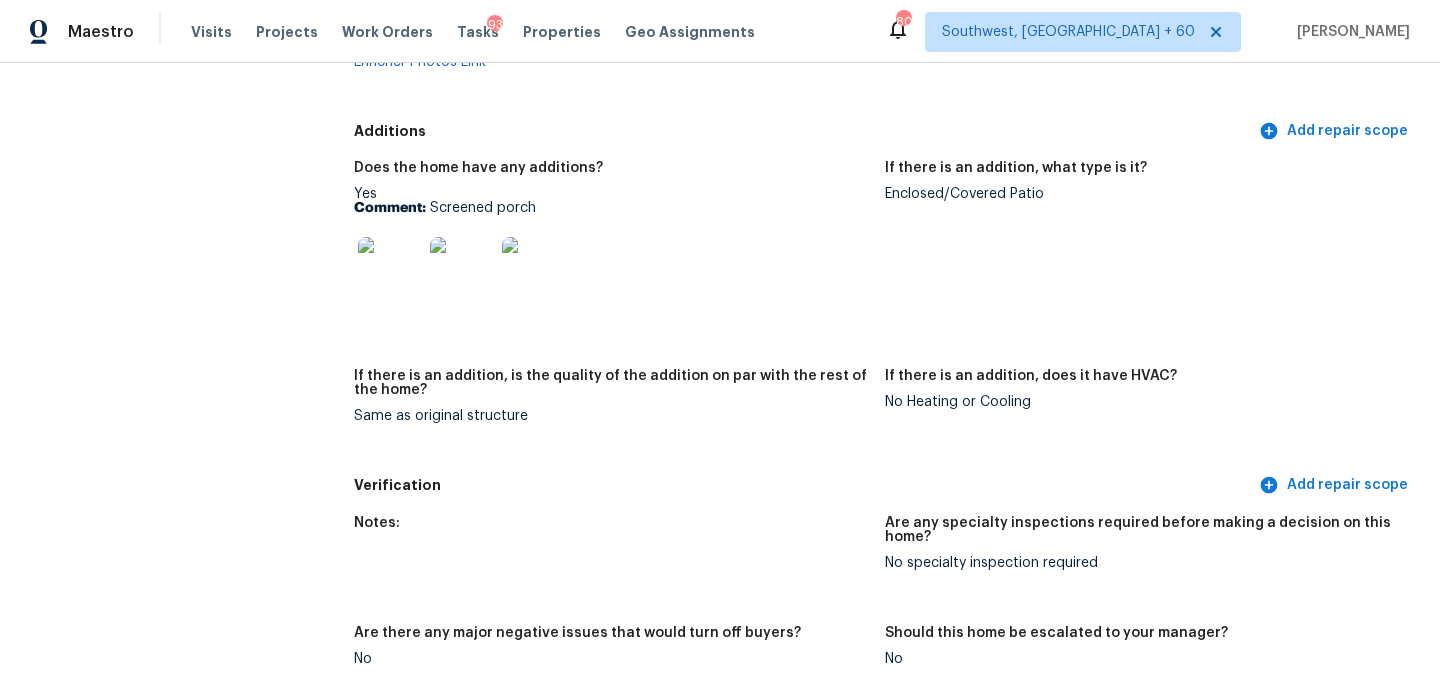 scroll, scrollTop: 3806, scrollLeft: 0, axis: vertical 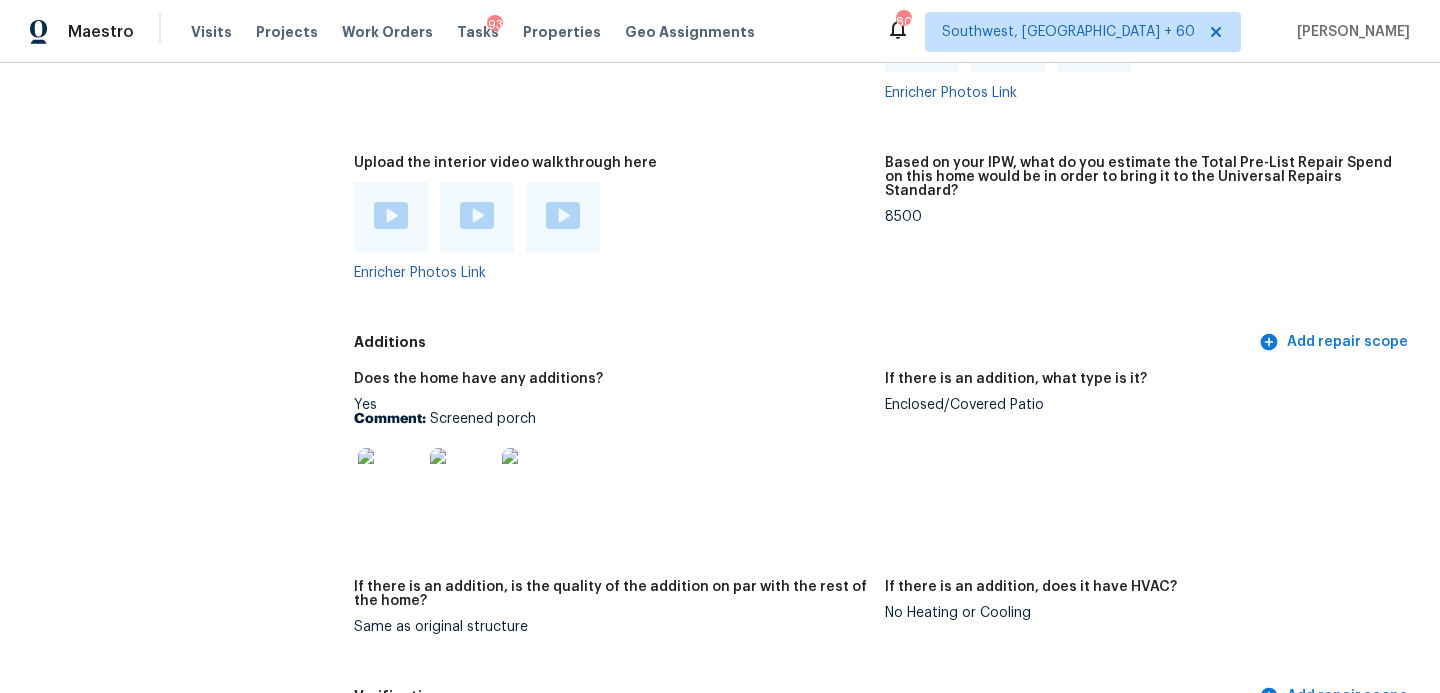 click on "Enclosed/Covered Patio" at bounding box center (1142, 405) 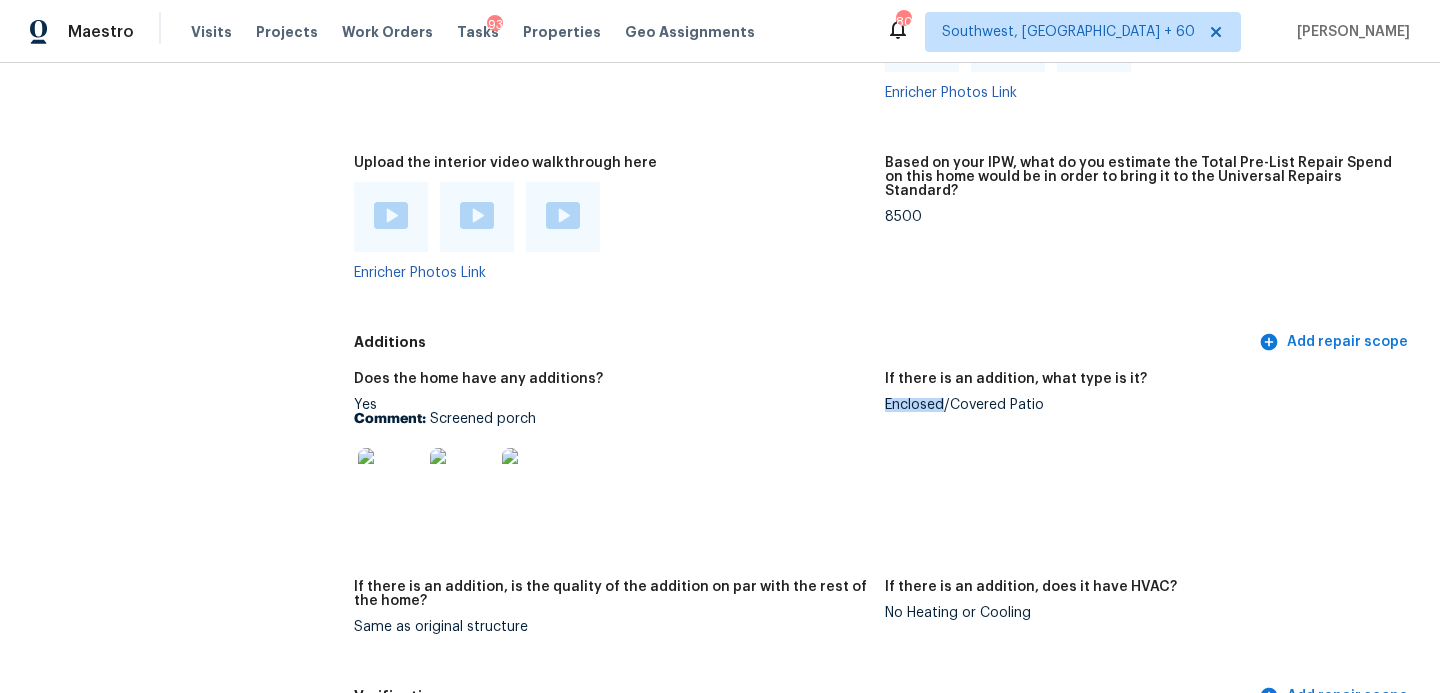 click on "Enclosed/Covered Patio" at bounding box center (1142, 405) 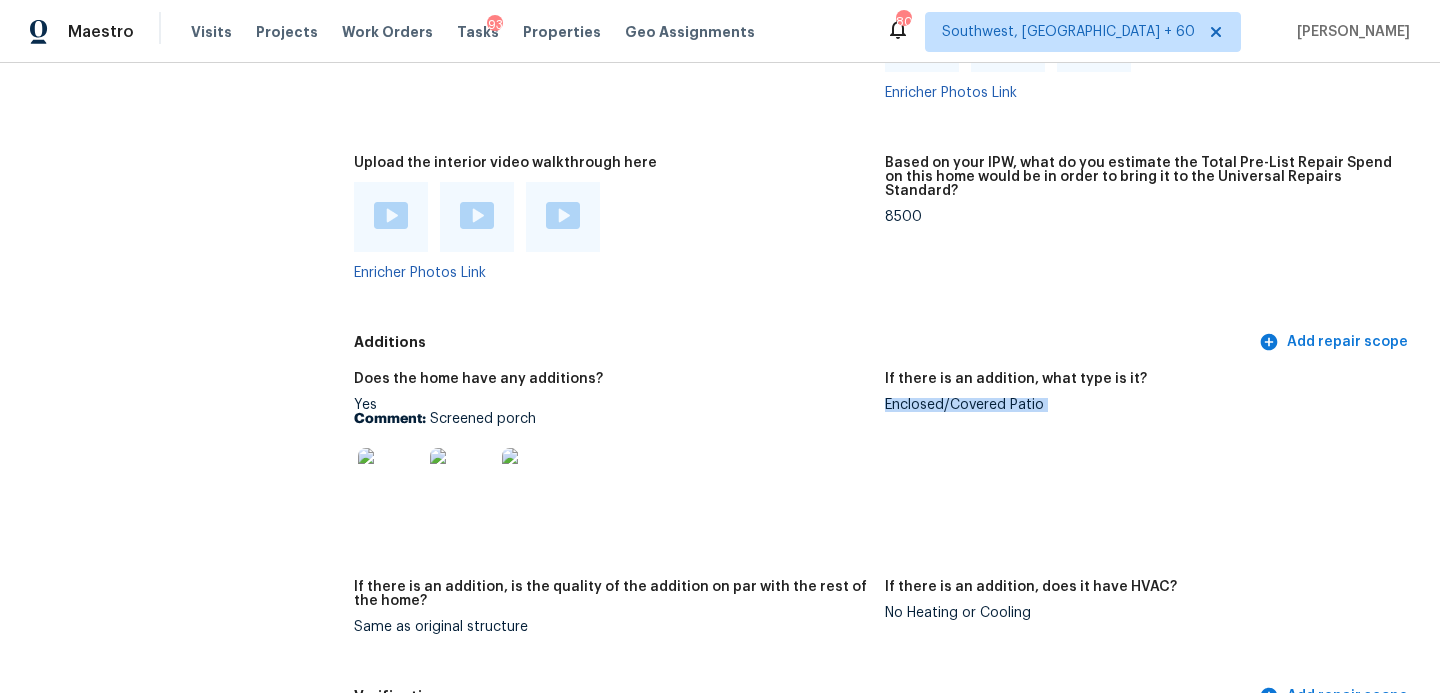 click on "Enclosed/Covered Patio" at bounding box center (1142, 405) 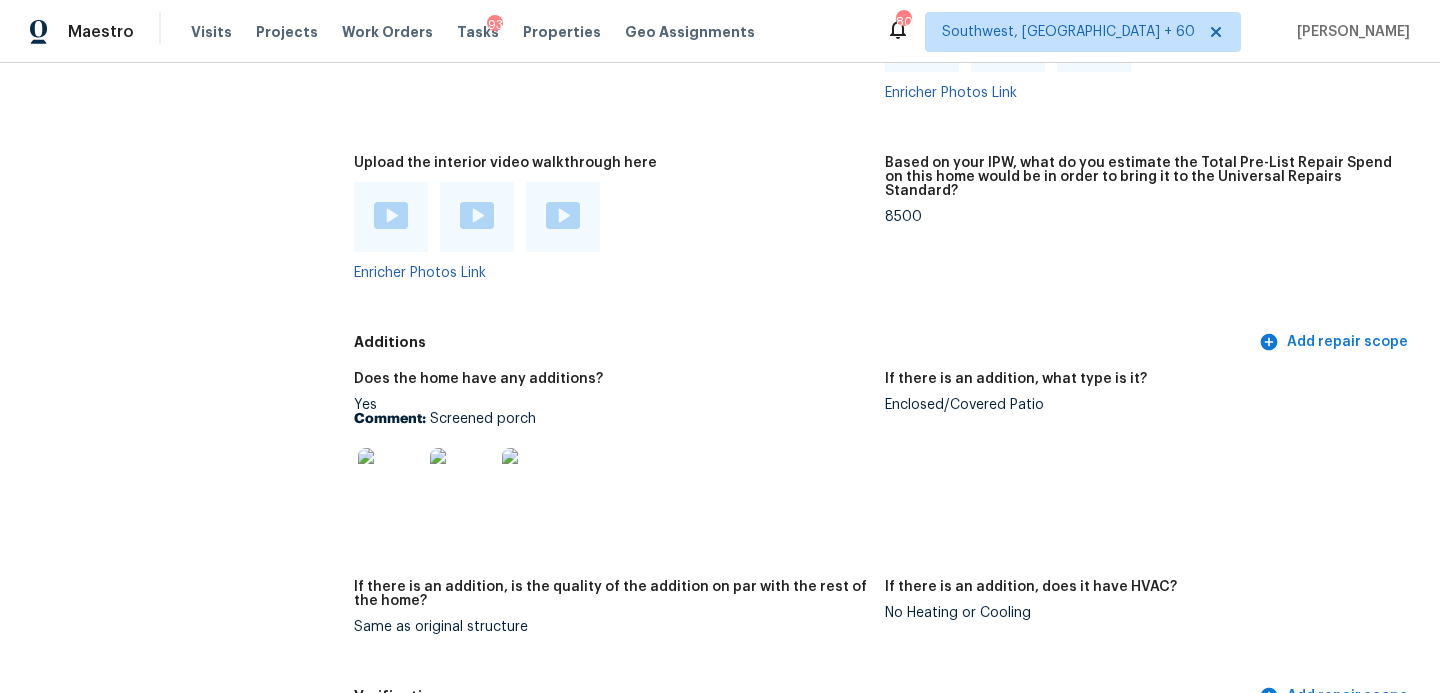 click at bounding box center [611, 480] 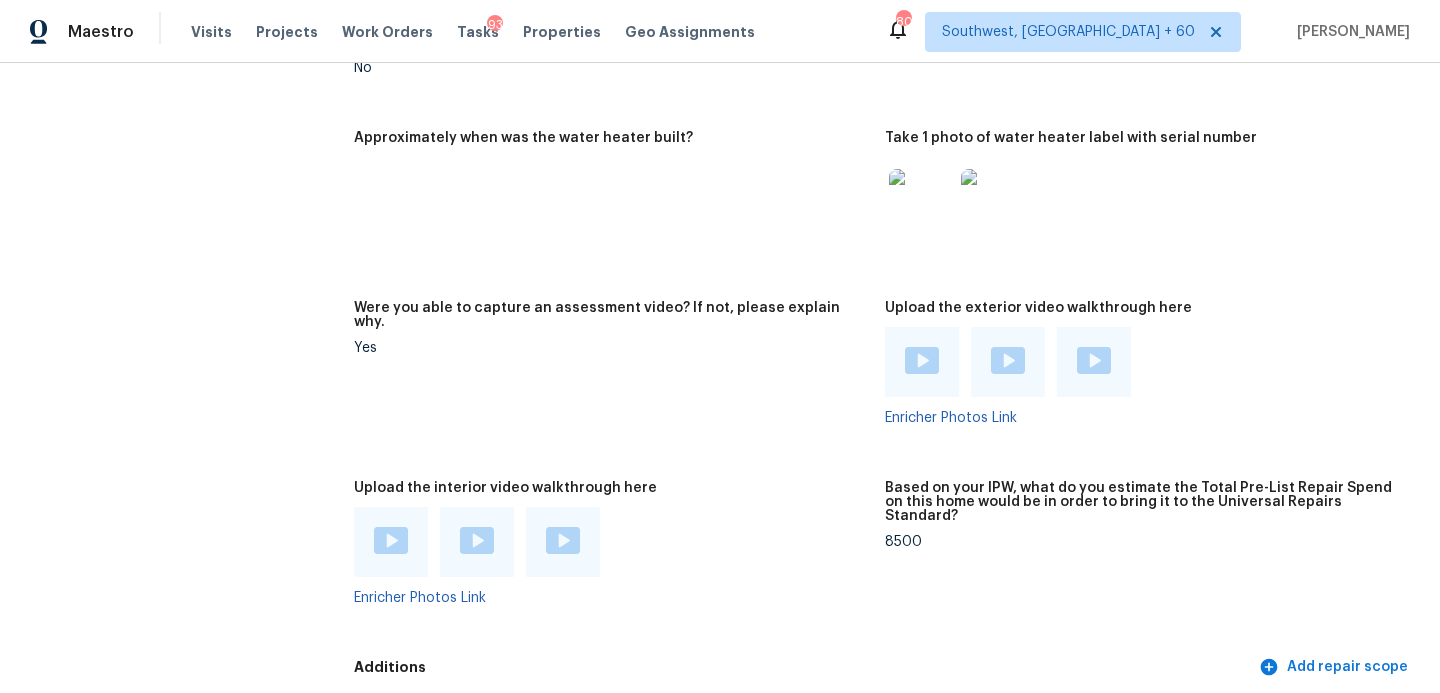 scroll, scrollTop: 3484, scrollLeft: 0, axis: vertical 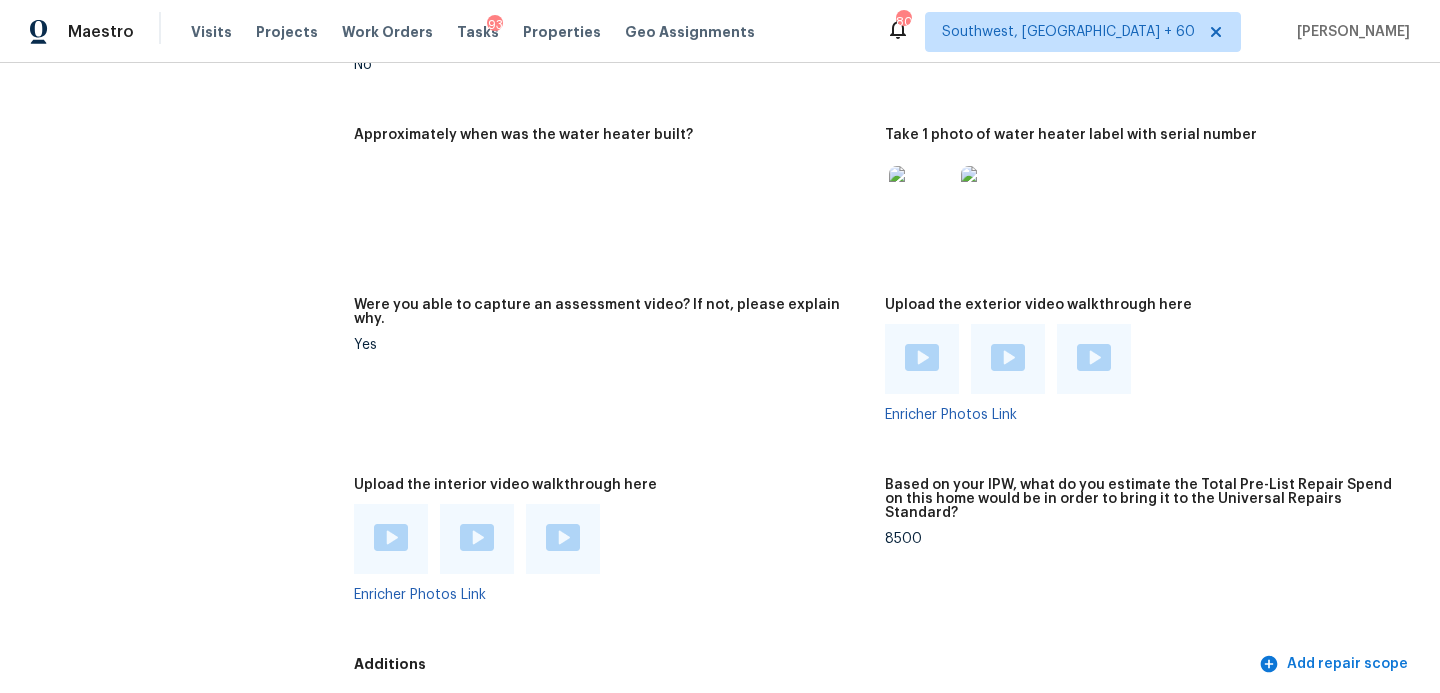 click on "8500" at bounding box center [1142, 539] 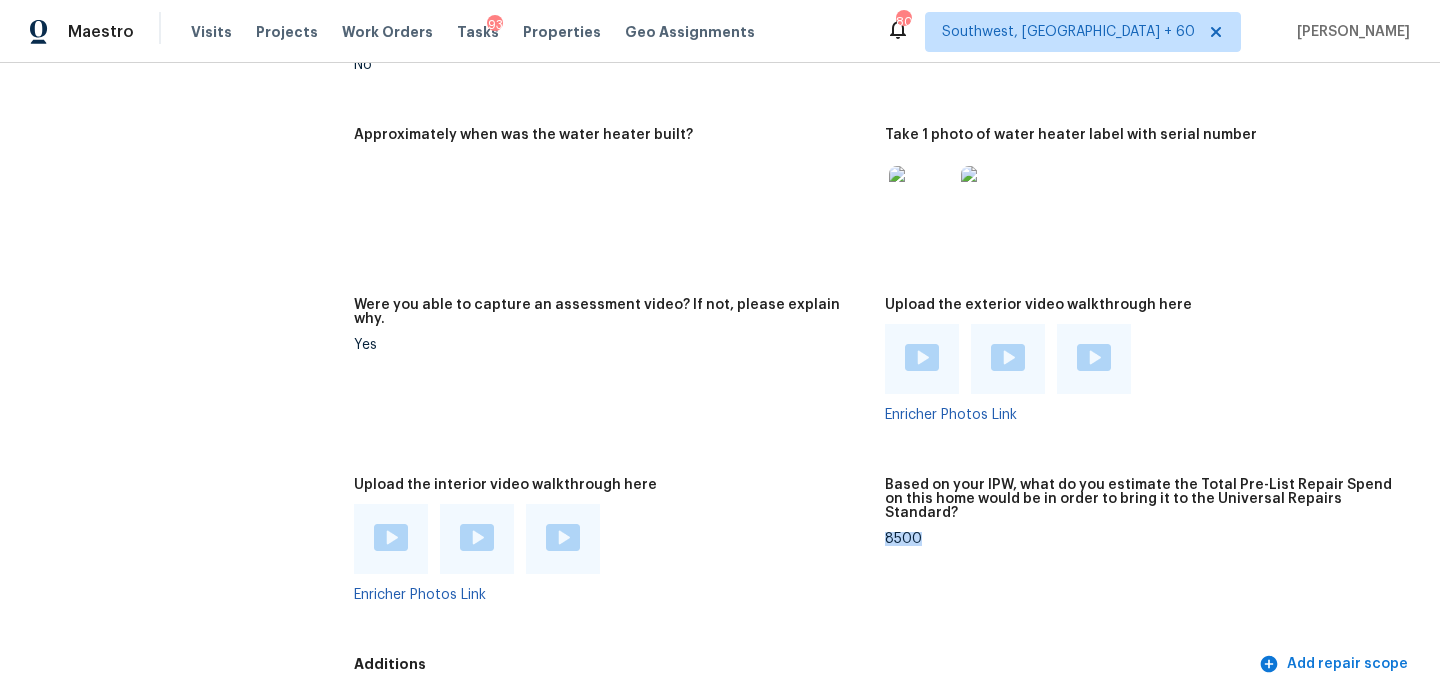 click on "8500" at bounding box center [1142, 539] 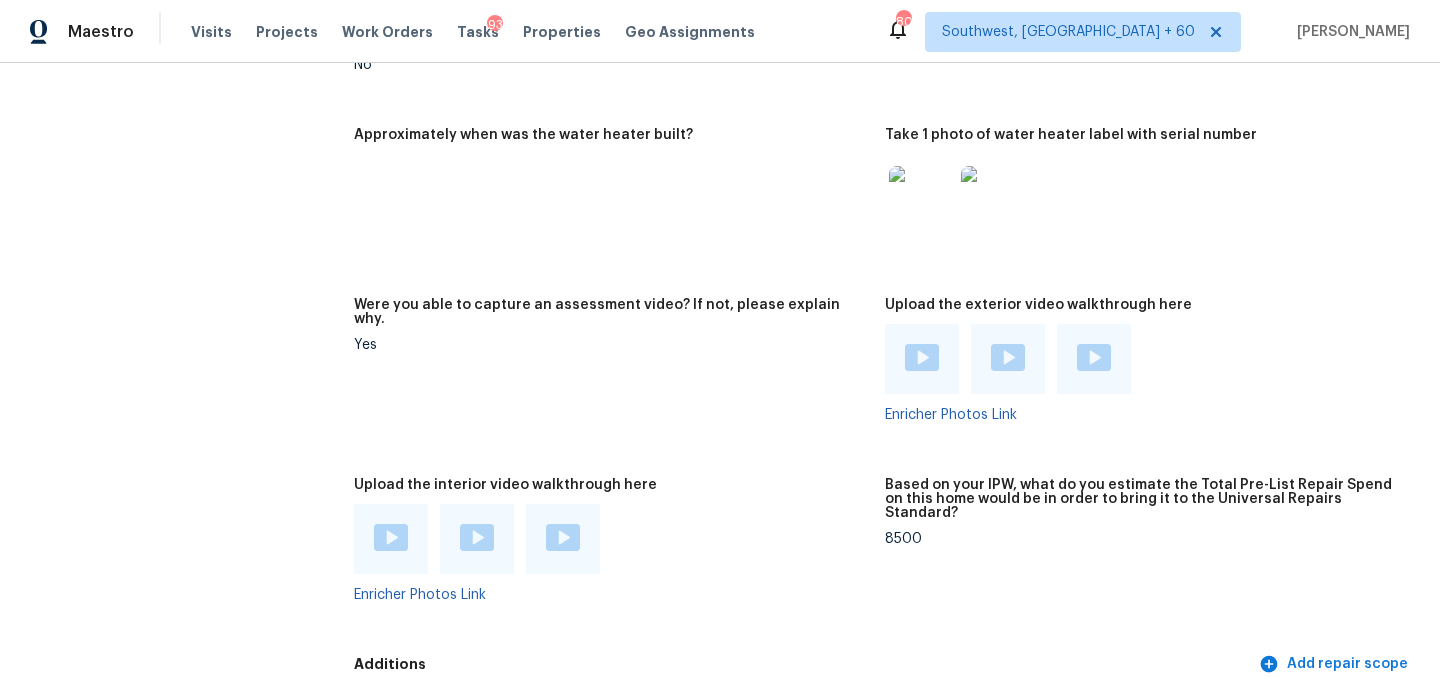click on "Approximately when was the water heater built?" at bounding box center [619, 201] 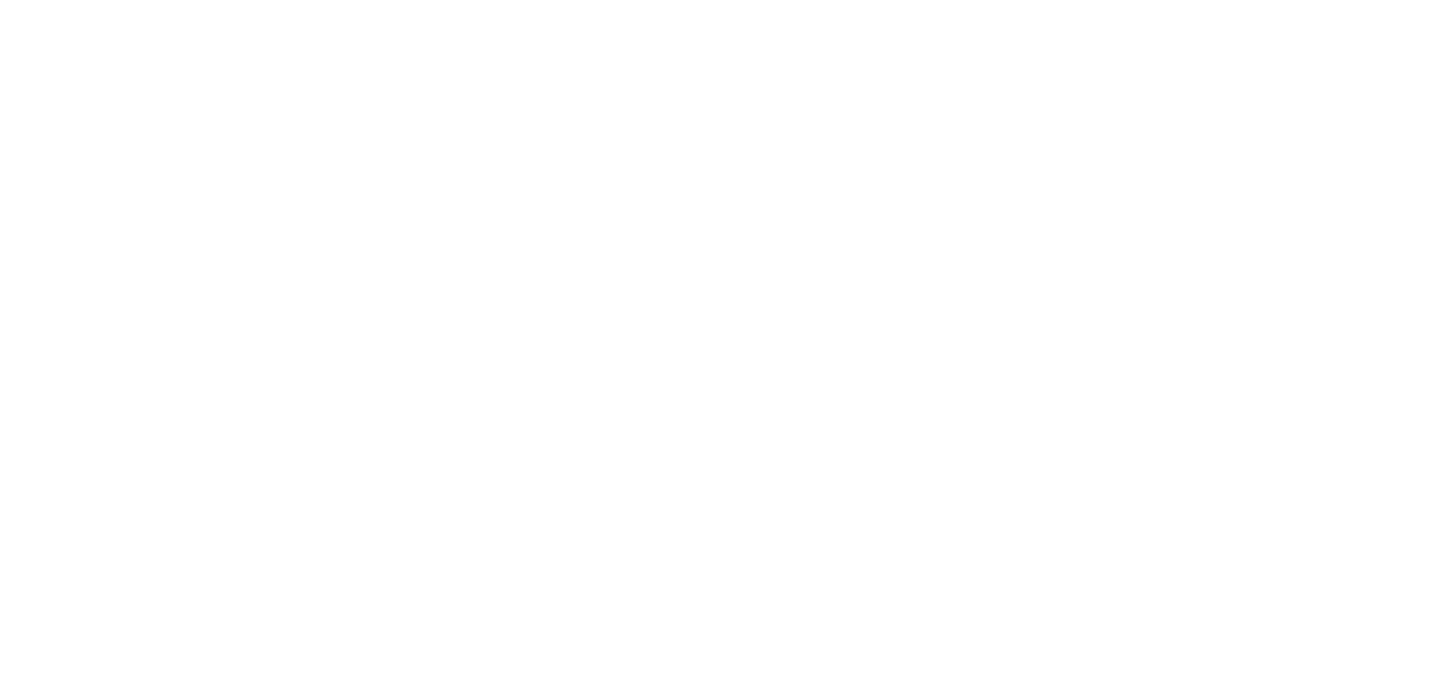 scroll, scrollTop: 0, scrollLeft: 0, axis: both 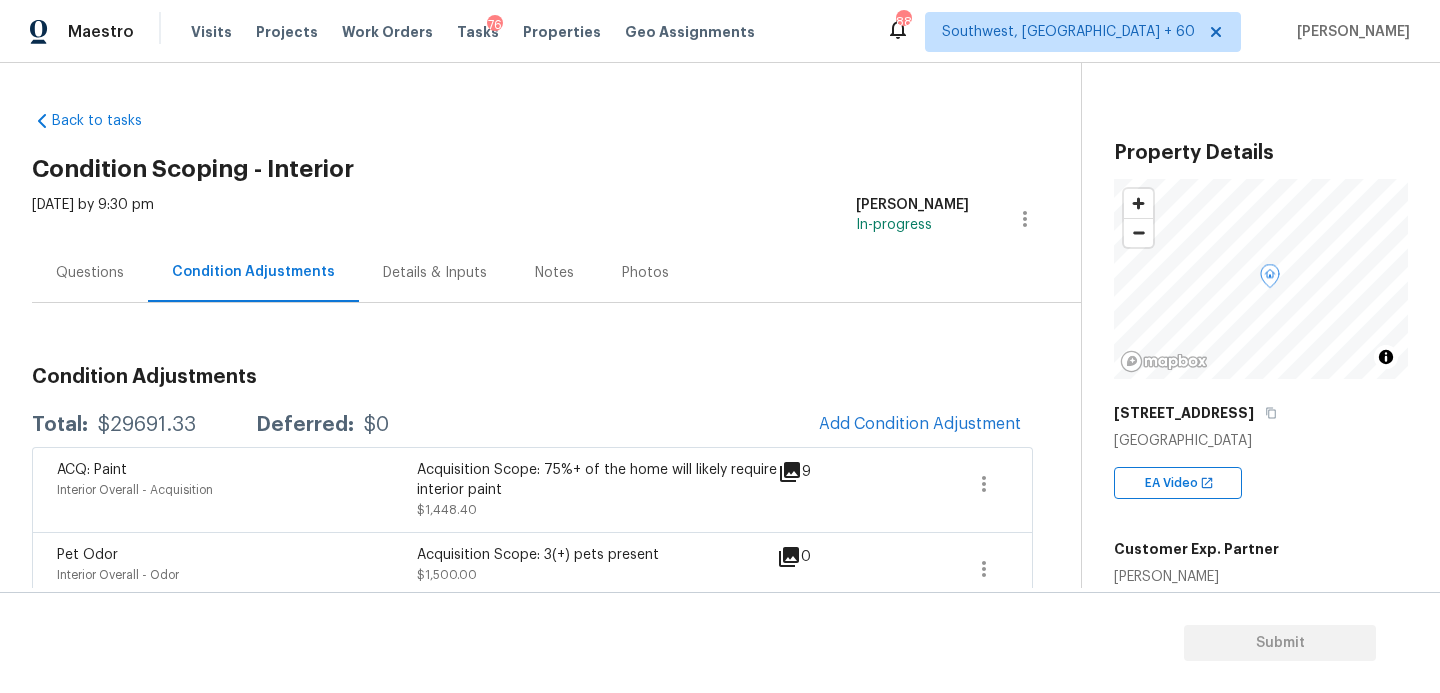 click on "Condition Adjustments Total:  $29691.33 Deferred:  $0 Add Condition Adjustment ACQ: Paint Interior Overall - Acquisition Acquisition Scope: 75%+ of the home will likely require interior paint $1,448.40   9 Pet Odor Interior Overall - Odor Acquisition Scope: 3(+) pets present $1,500.00   0 Bathroom Cabinets Bathroom - Cabinets Prep, sand, mask and apply 2 coats of paint to the bathroom cabinet doors, interiors and box faces (complete). Ensure that the paint coverage is consistent and smooth. Clean up (including any overspray) and dispose of all debris properly. $450.00   1 Interior Door Hardware Interior Overall - Acquisition
Replace all interior door hardware including hinges $500.00   0 General Plumbing Interior Overall - Acquisition $1,504.33   0 Interior Door Interior Overall - Acquisition
Replace doors that are damaged along with all door trim $1,000.00   0 Electrical Lighting Interior Overall - Acquisition
Replace all lighting in the home. $1,000.00   0 Landscape Package $750.00   0 Kitchen Cabinets" at bounding box center [532, 1271] 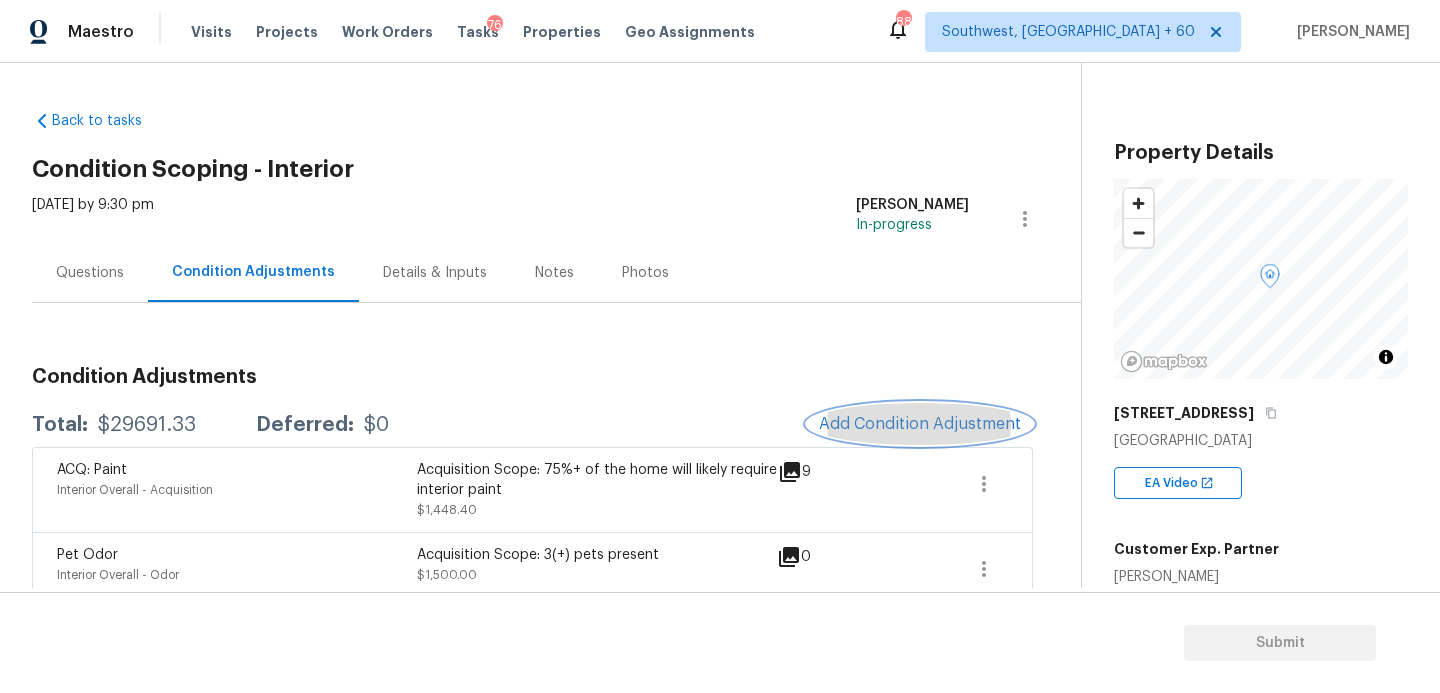 click on "Add Condition Adjustment" at bounding box center [920, 424] 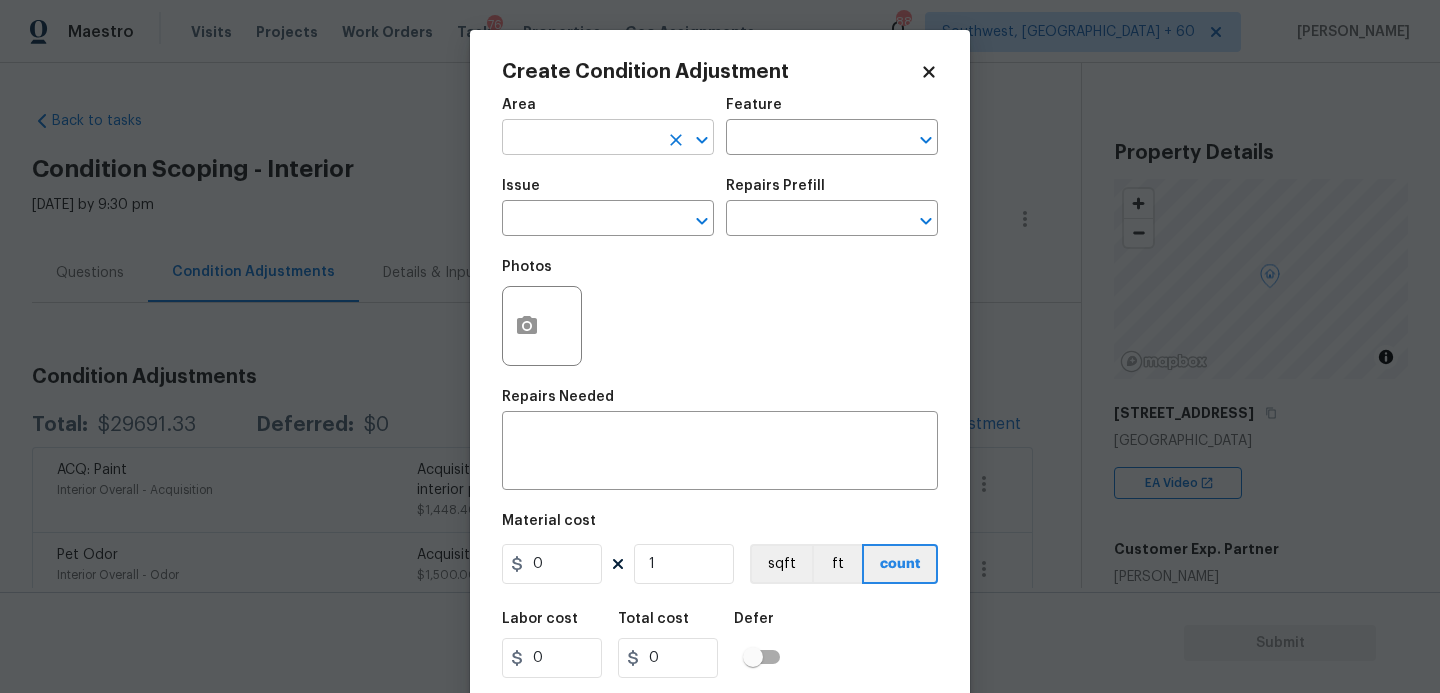 click at bounding box center [580, 139] 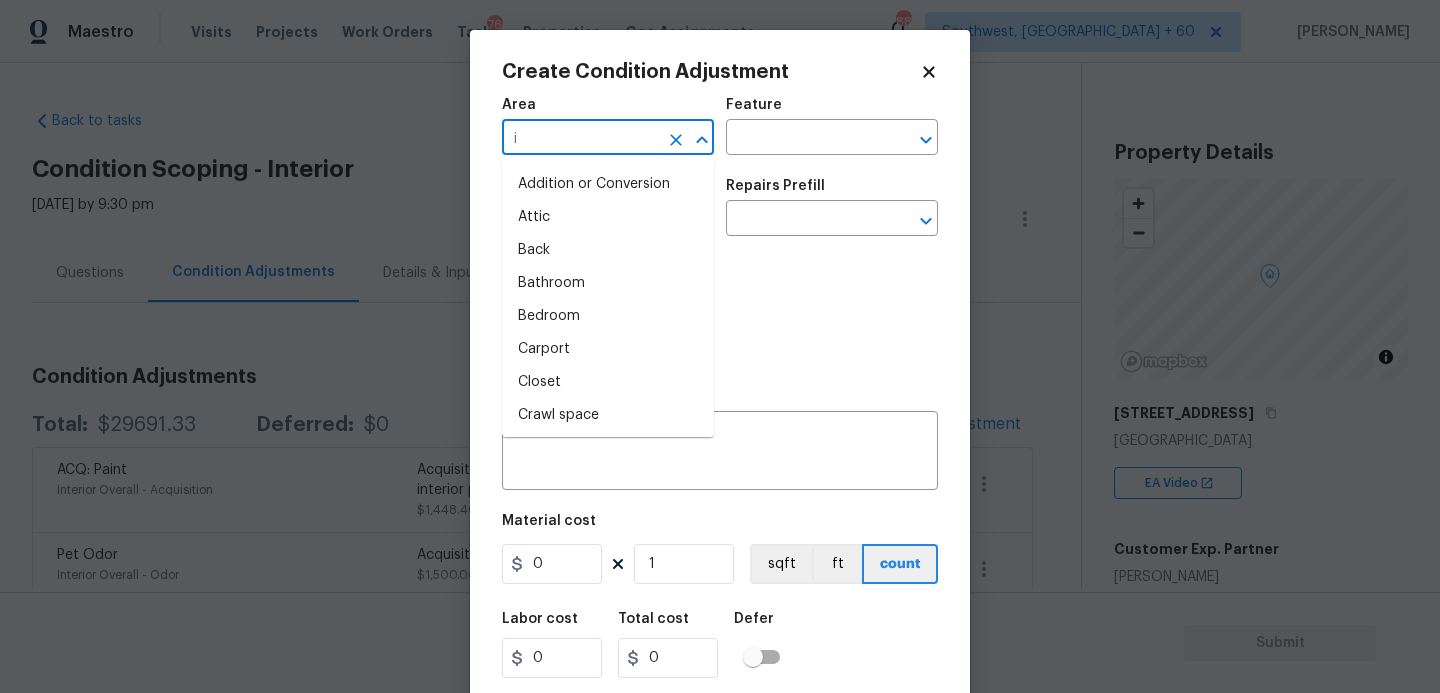 type on "in" 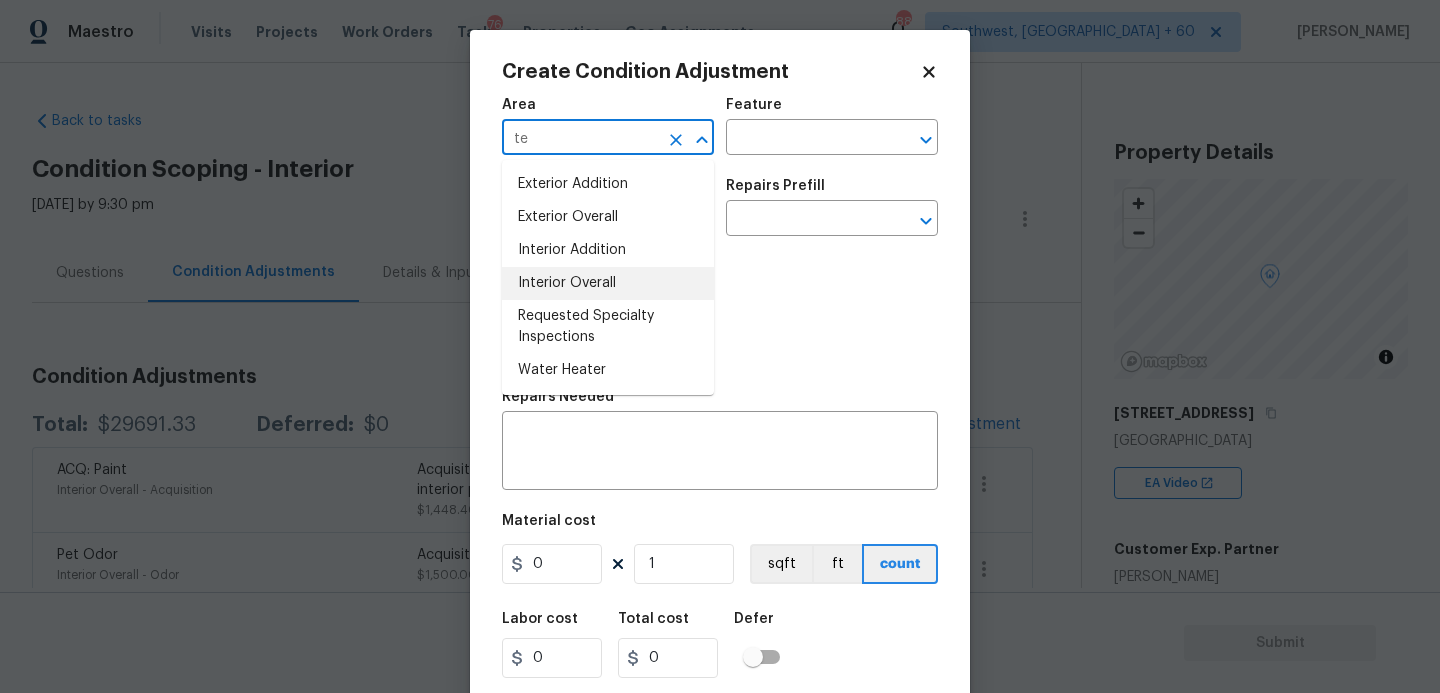 click on "Interior Overall" at bounding box center [608, 283] 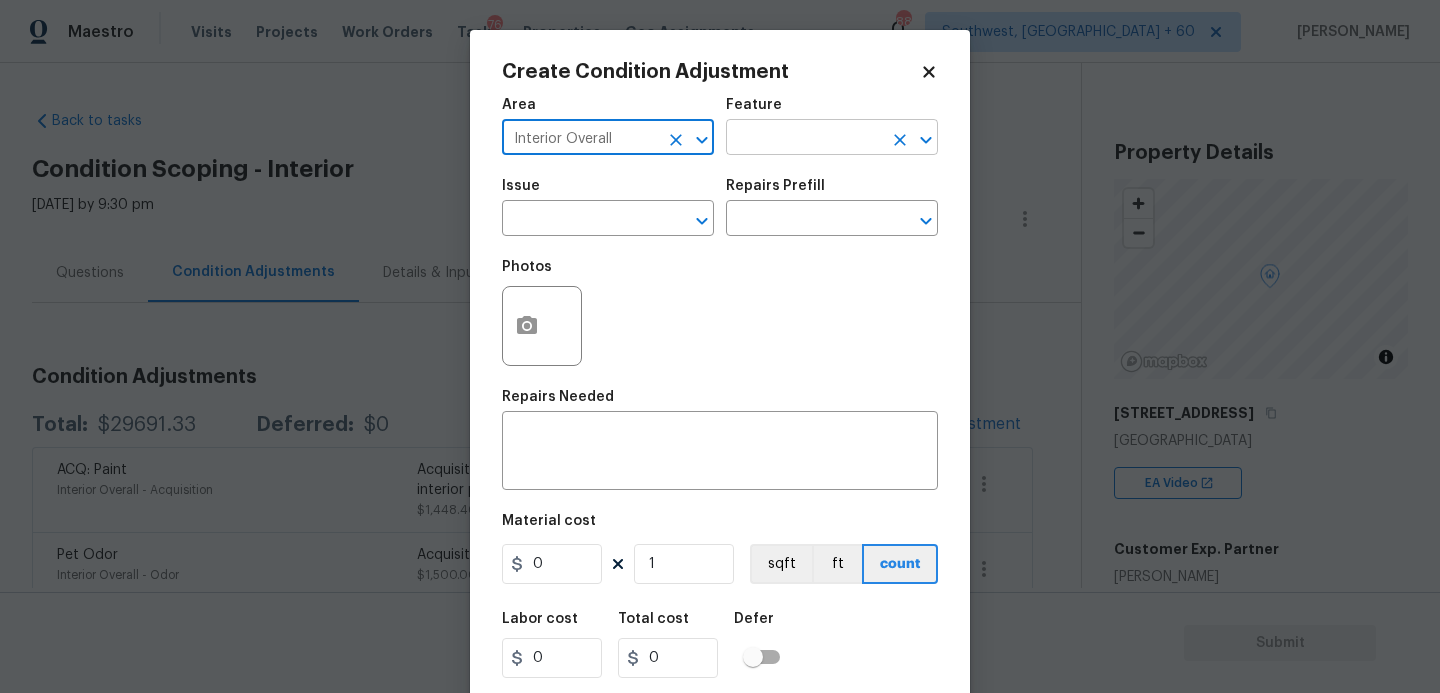 type on "Interior Overall" 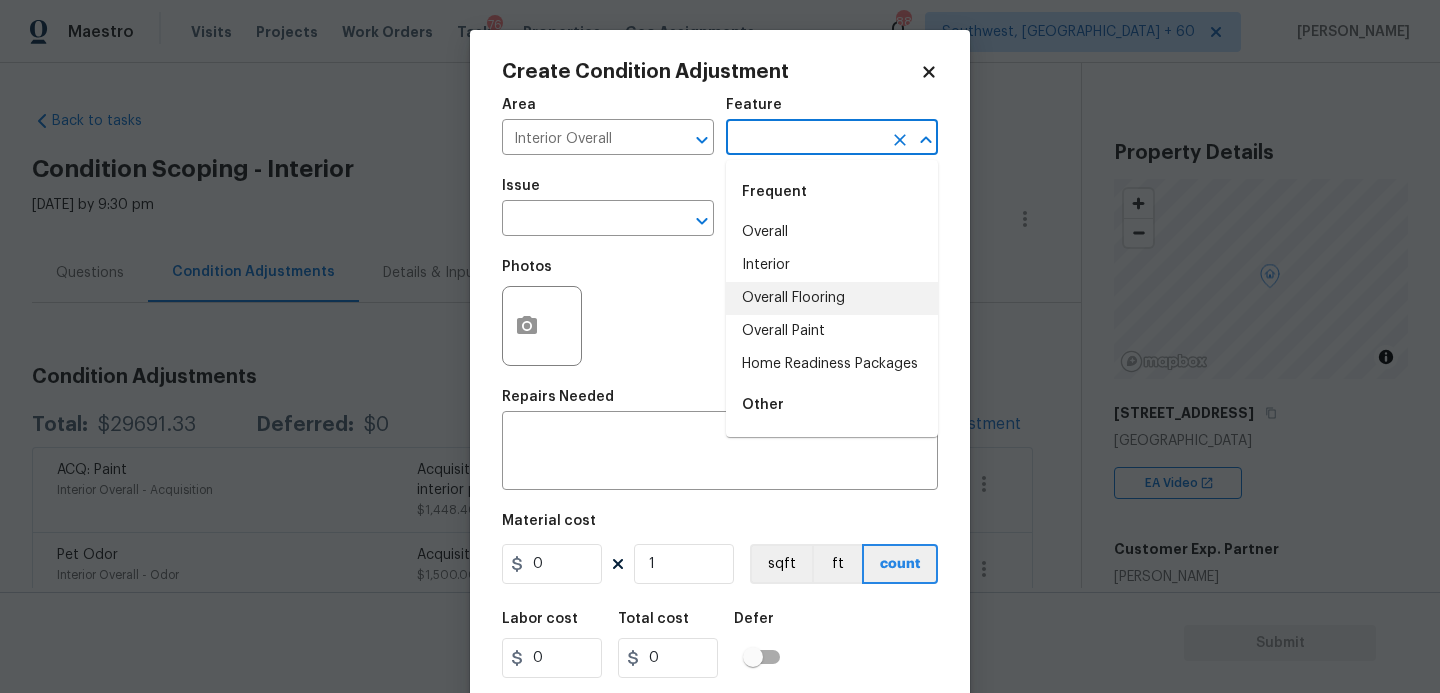 click on "Overall Flooring" at bounding box center [832, 298] 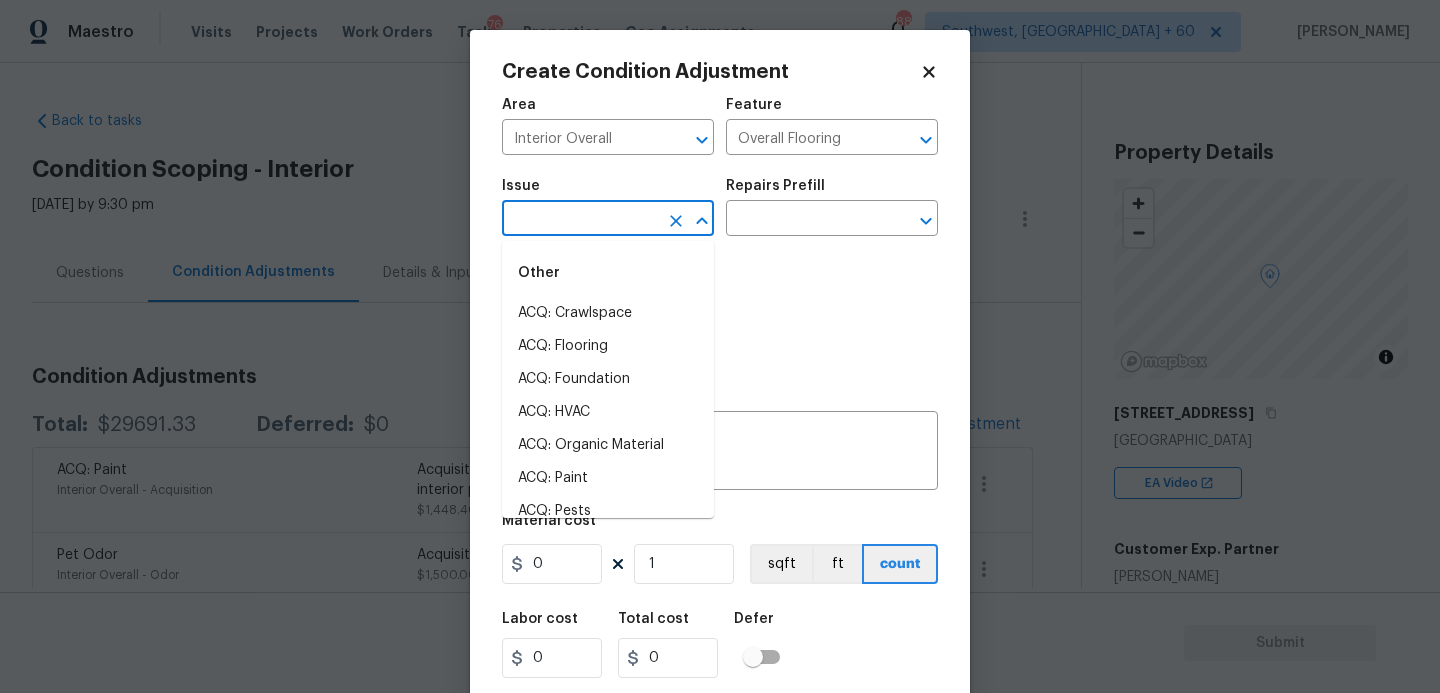 click at bounding box center (580, 220) 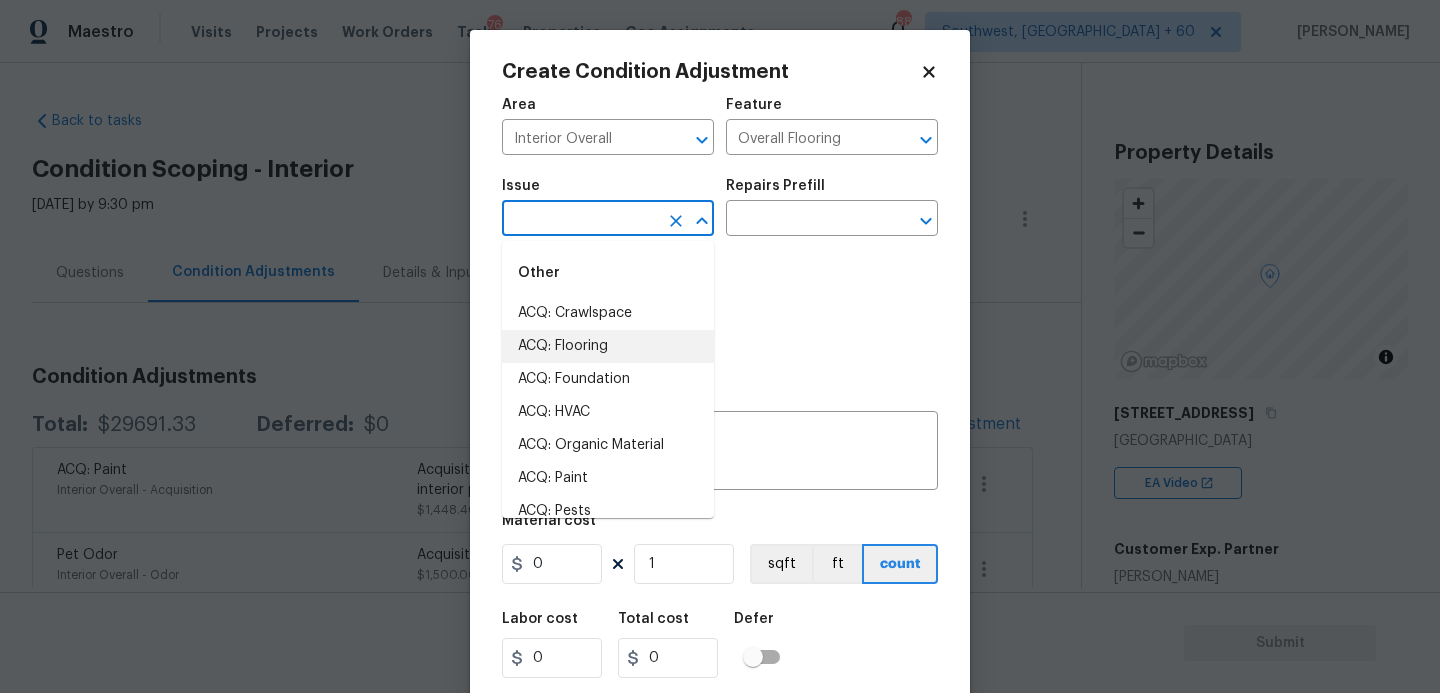 click on "ACQ: Flooring" at bounding box center [608, 346] 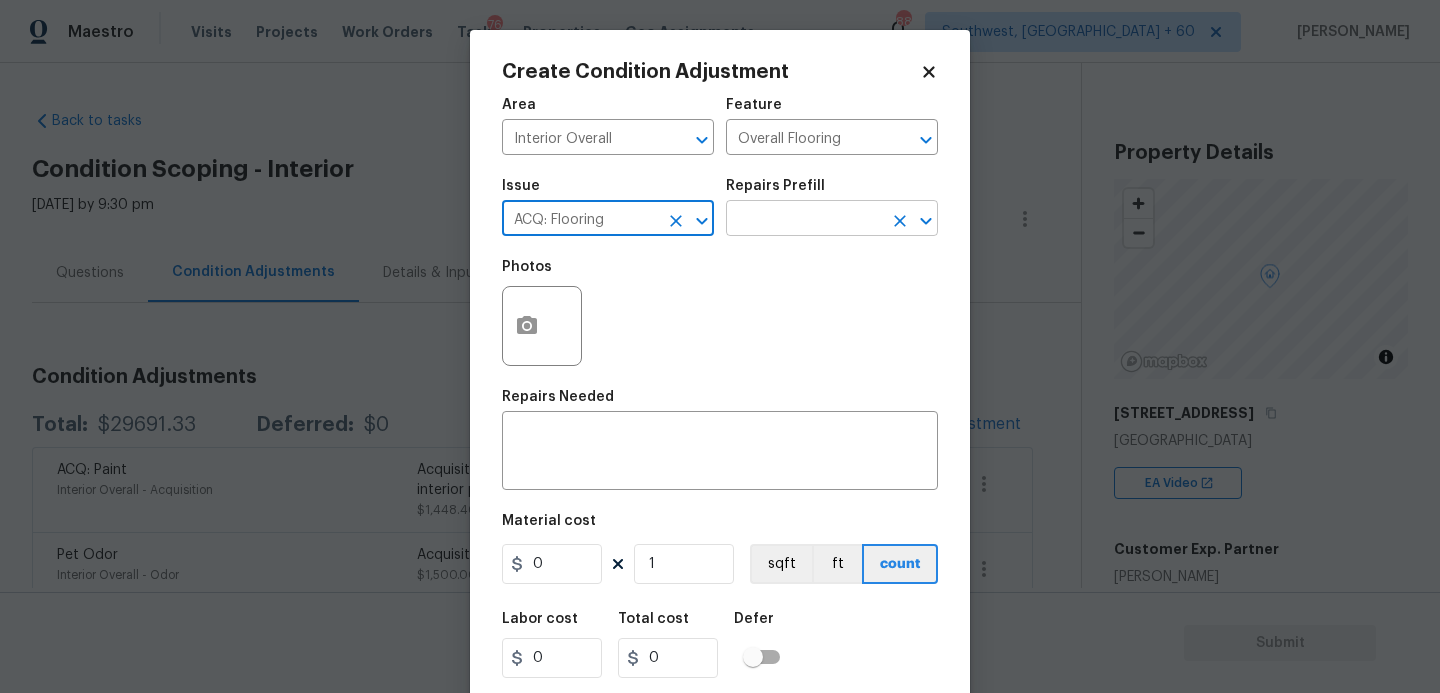 click at bounding box center [804, 220] 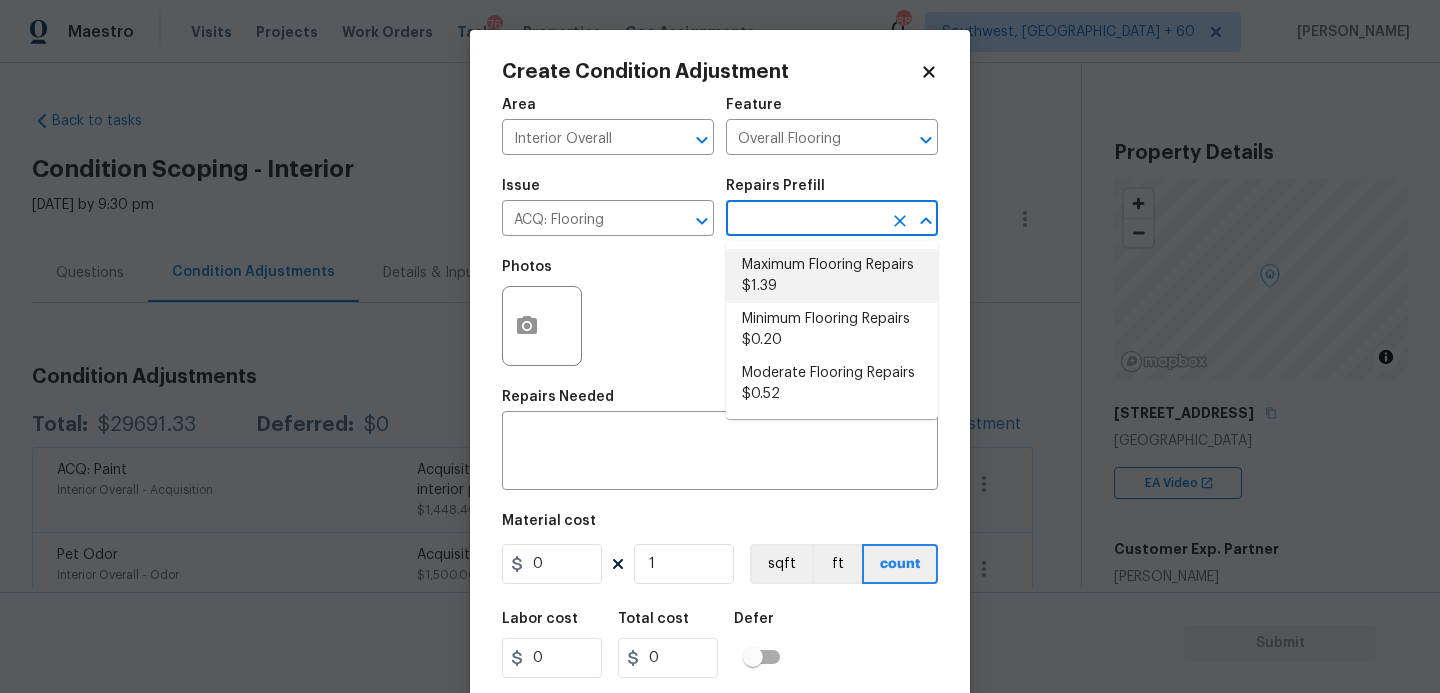 click on "Maximum Flooring Repairs $1.39" at bounding box center [832, 276] 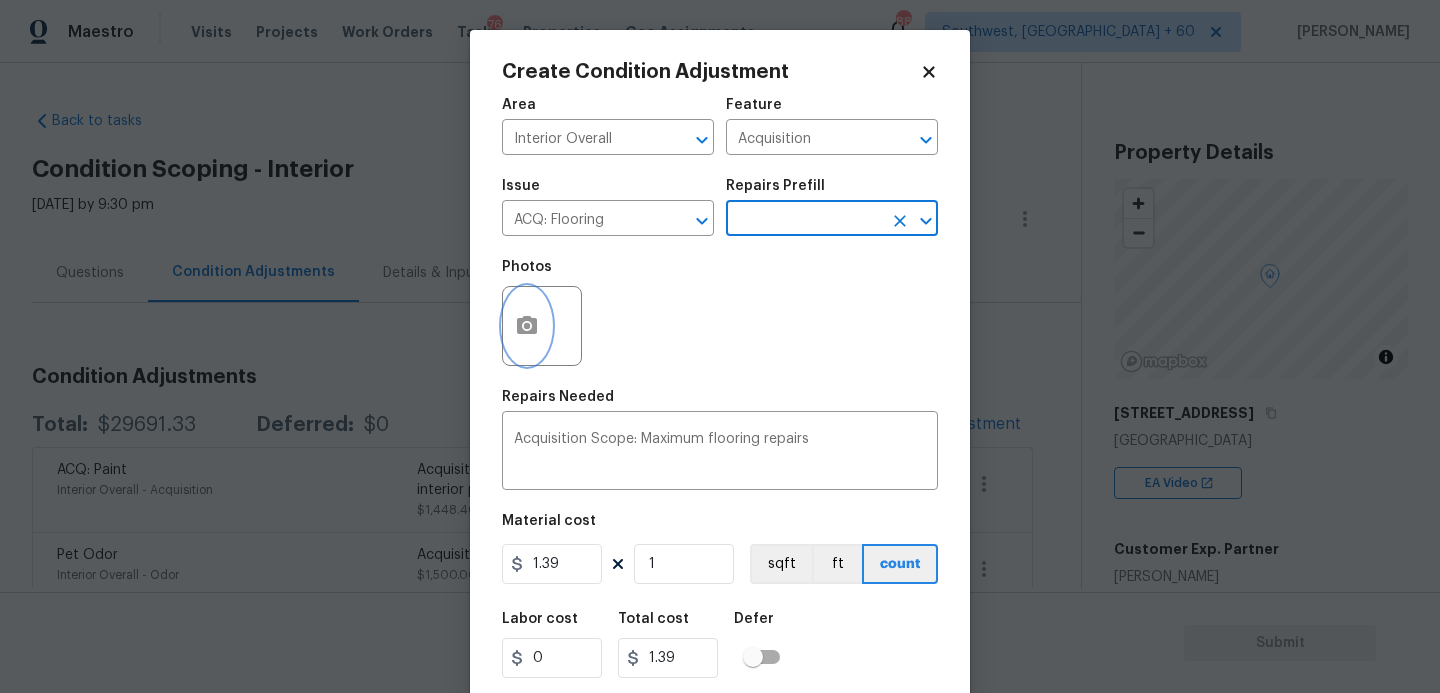 click 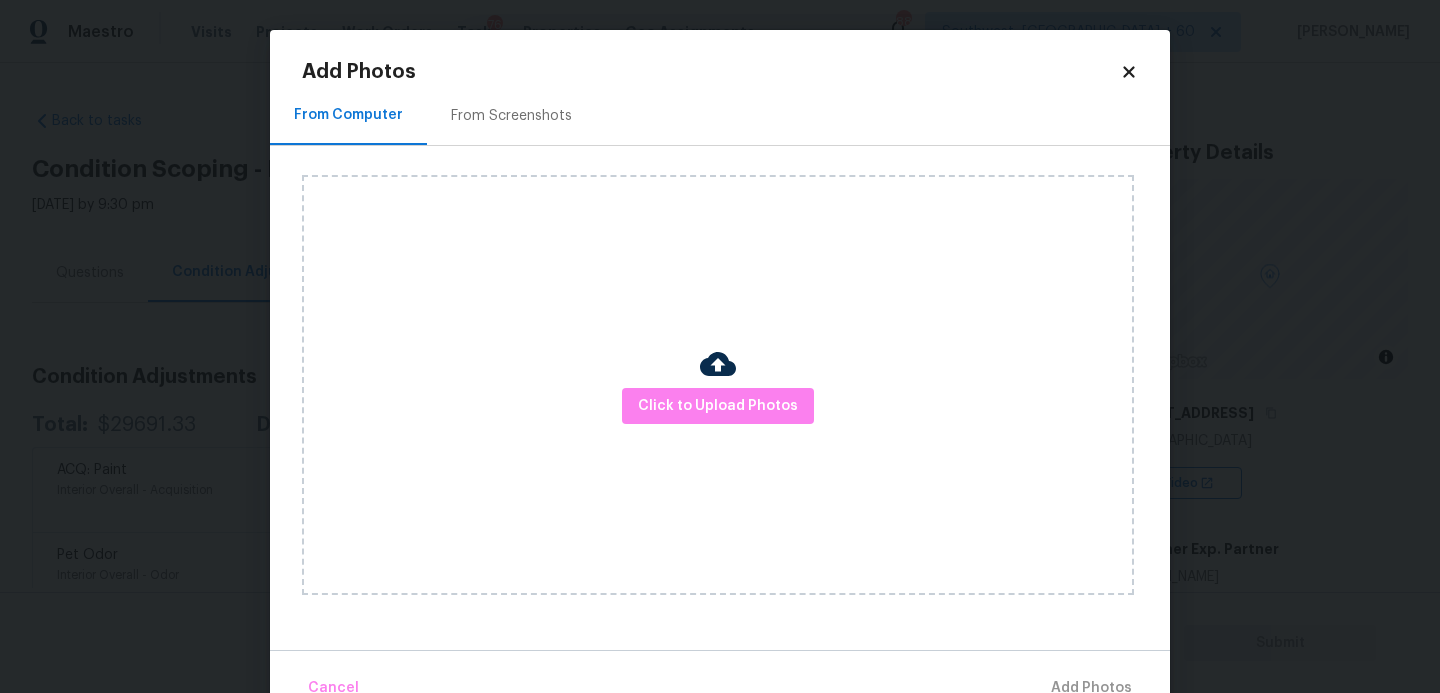 click on "Click to Upload Photos" at bounding box center (718, 385) 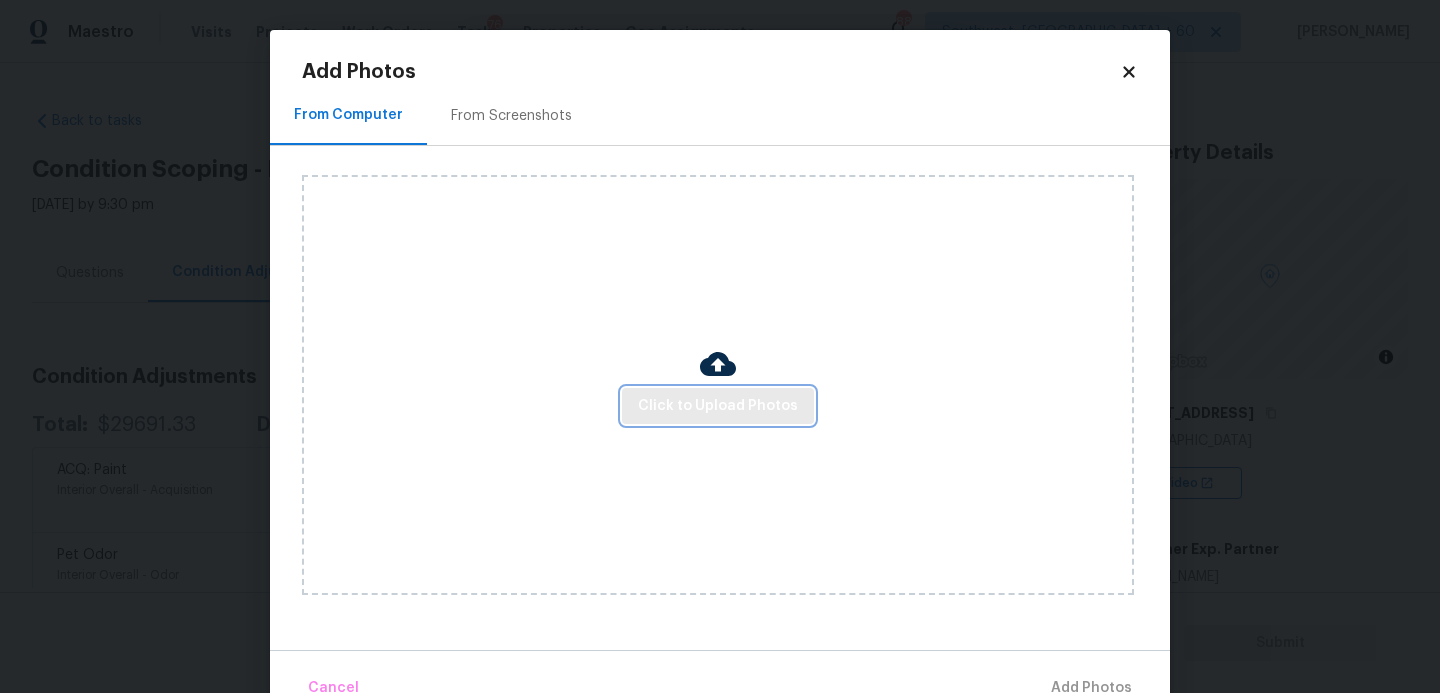click on "Click to Upload Photos" at bounding box center [718, 406] 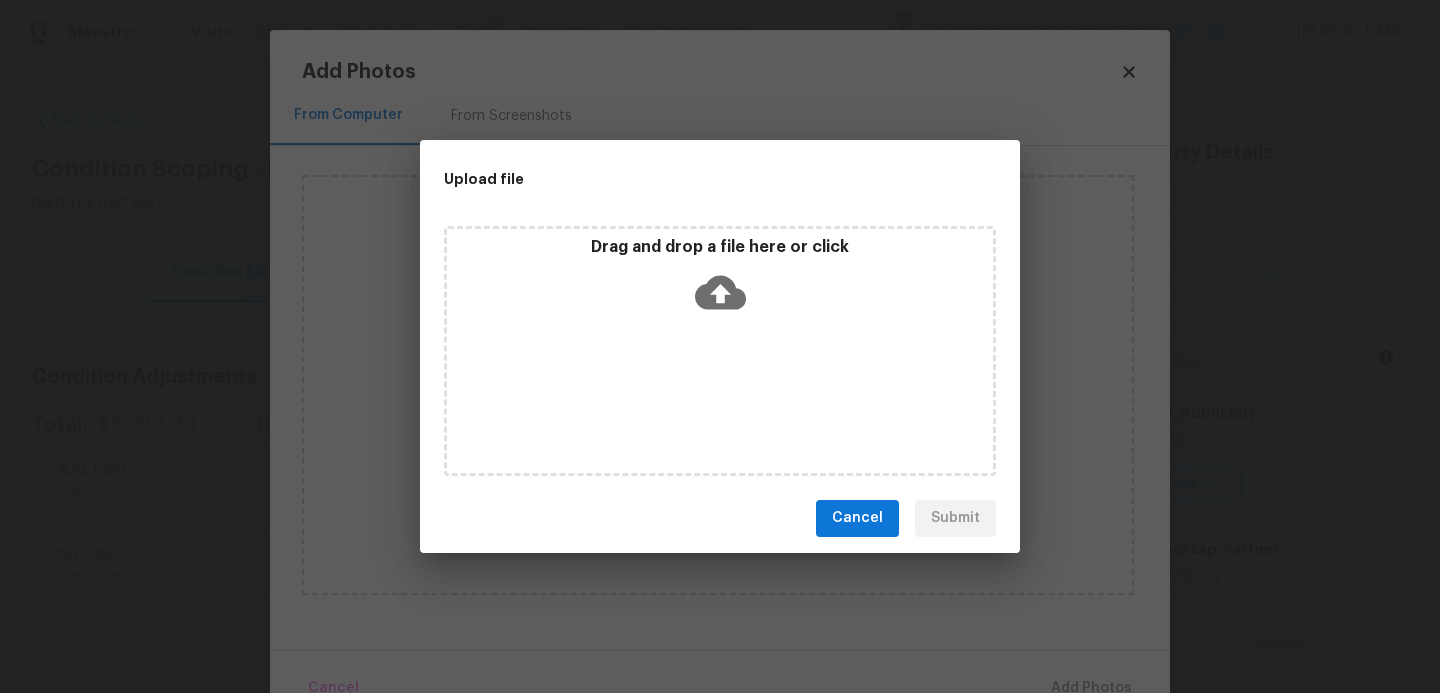 click on "Drag and drop a file here or click" at bounding box center (720, 351) 